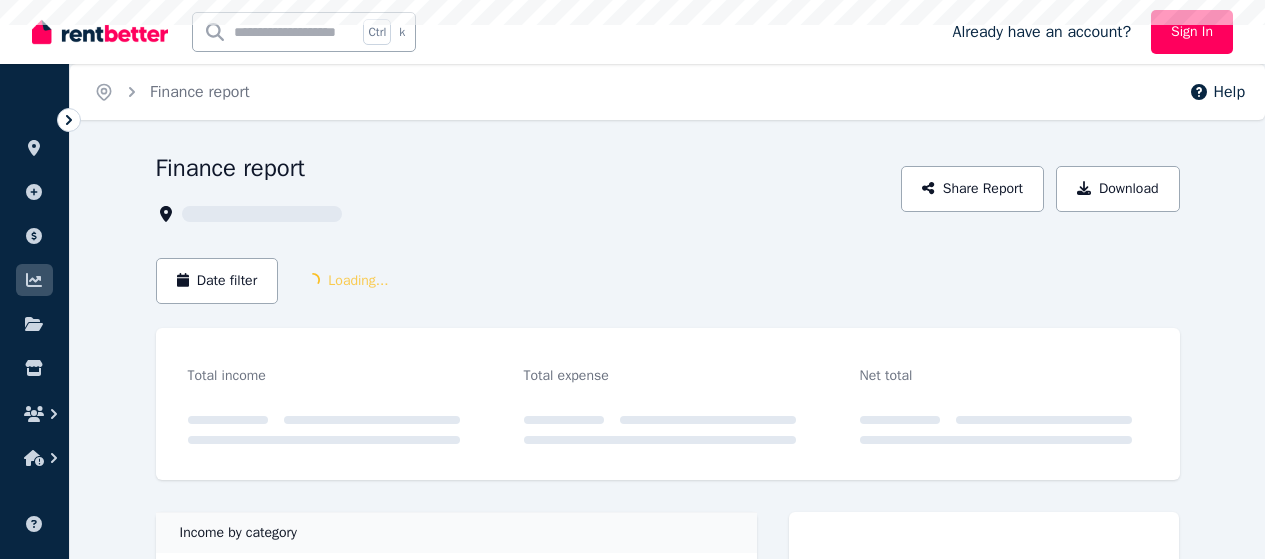 scroll, scrollTop: 0, scrollLeft: 0, axis: both 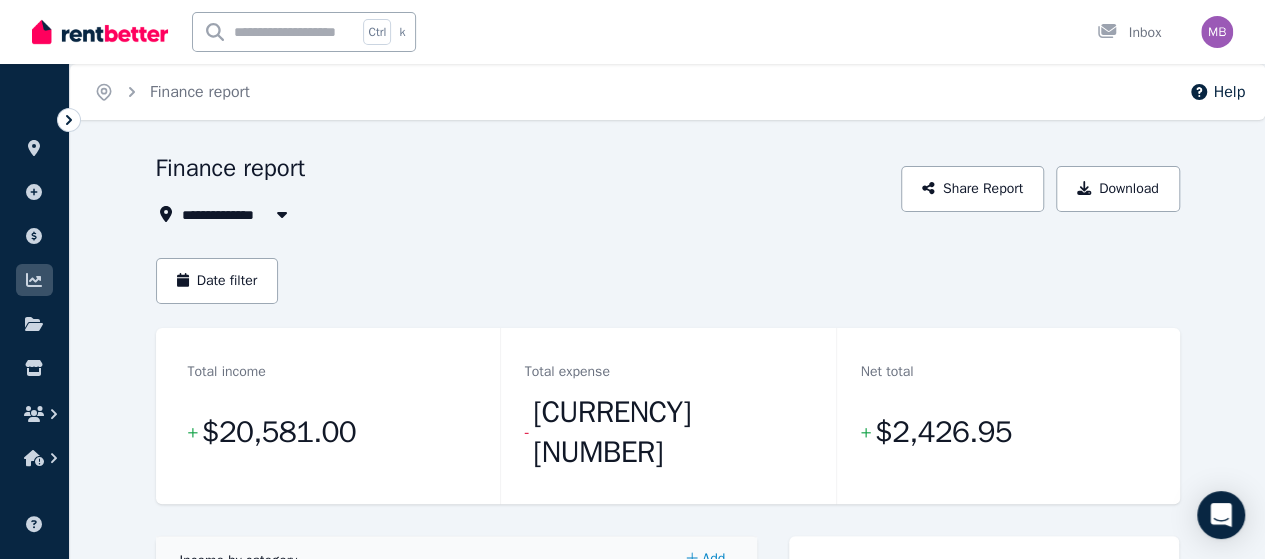 click 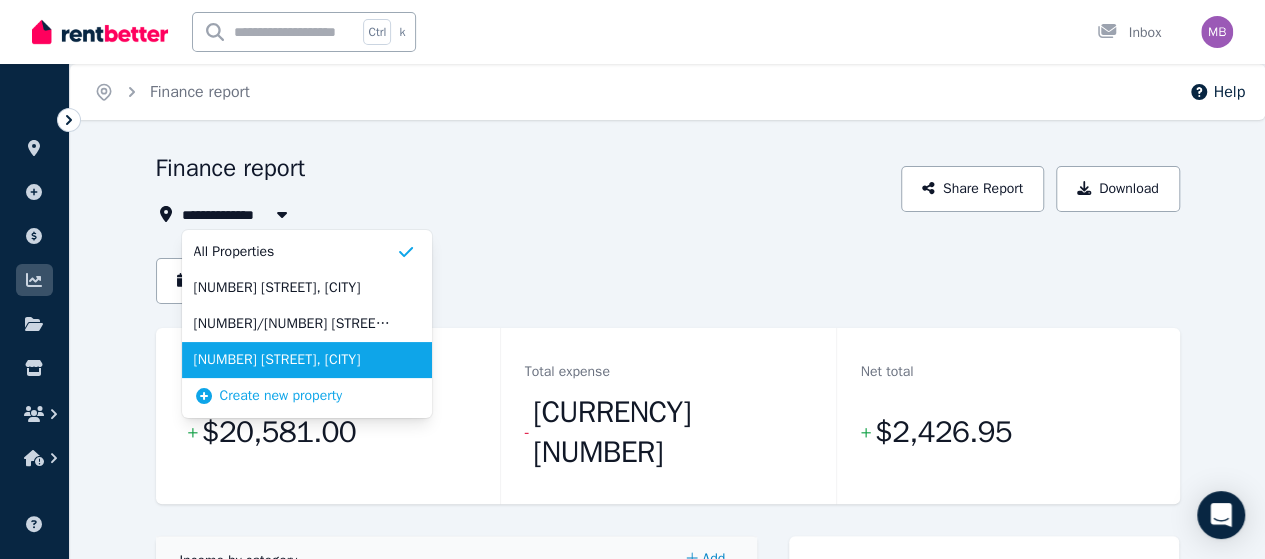 click on "[NUMBER] [STREET], [CITY]" at bounding box center (307, 360) 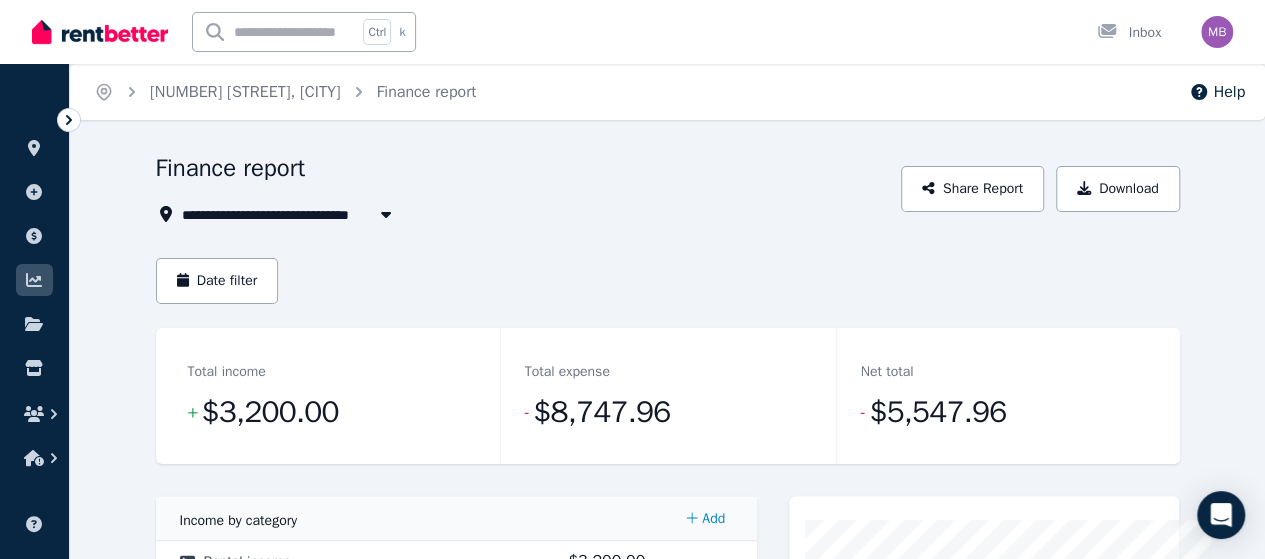 click 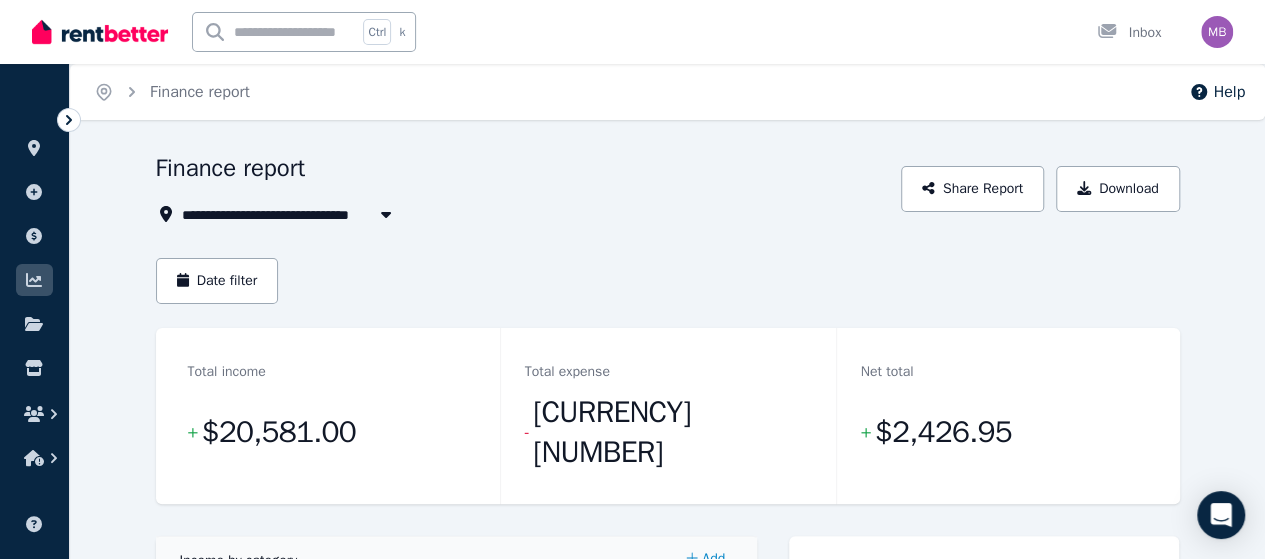 click on "Date filter" at bounding box center (217, 281) 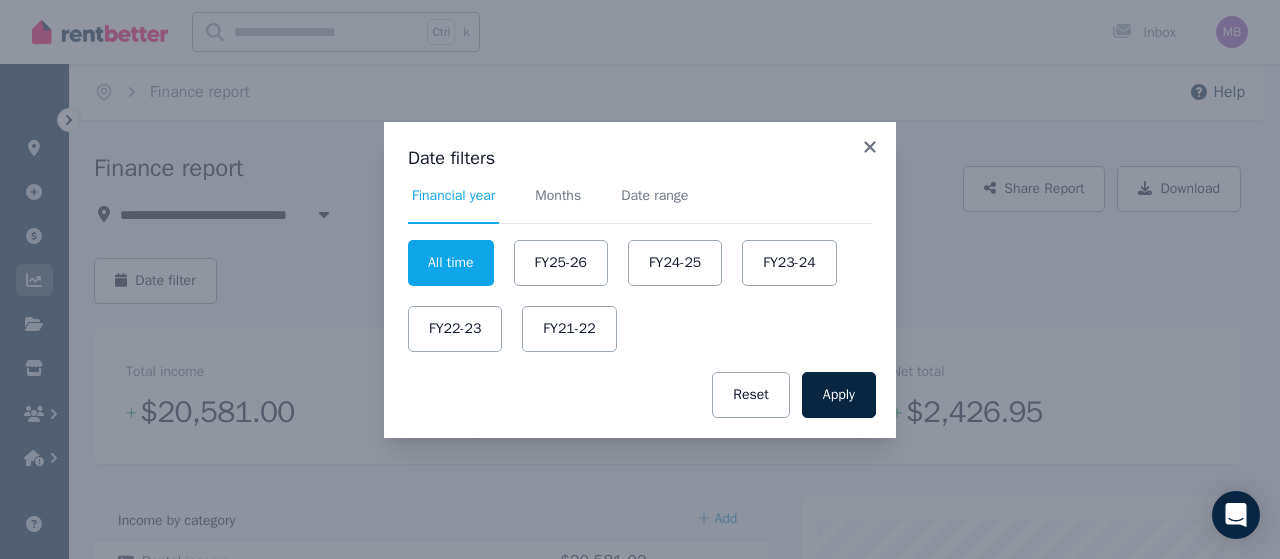 click on "FY25-26" at bounding box center (561, 263) 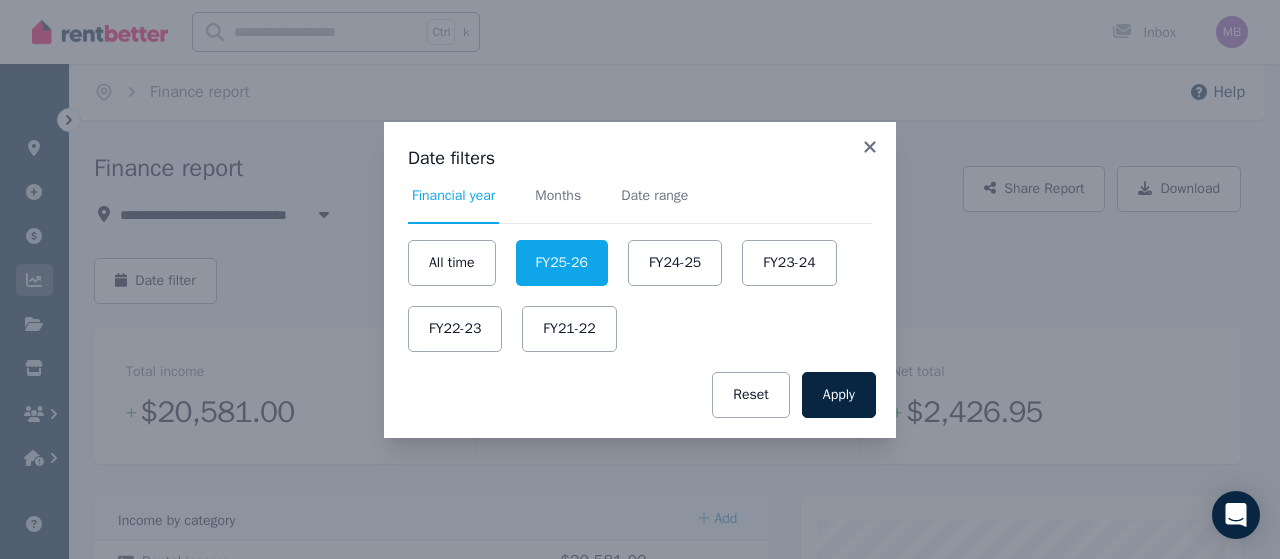 click on "Apply" at bounding box center [839, 395] 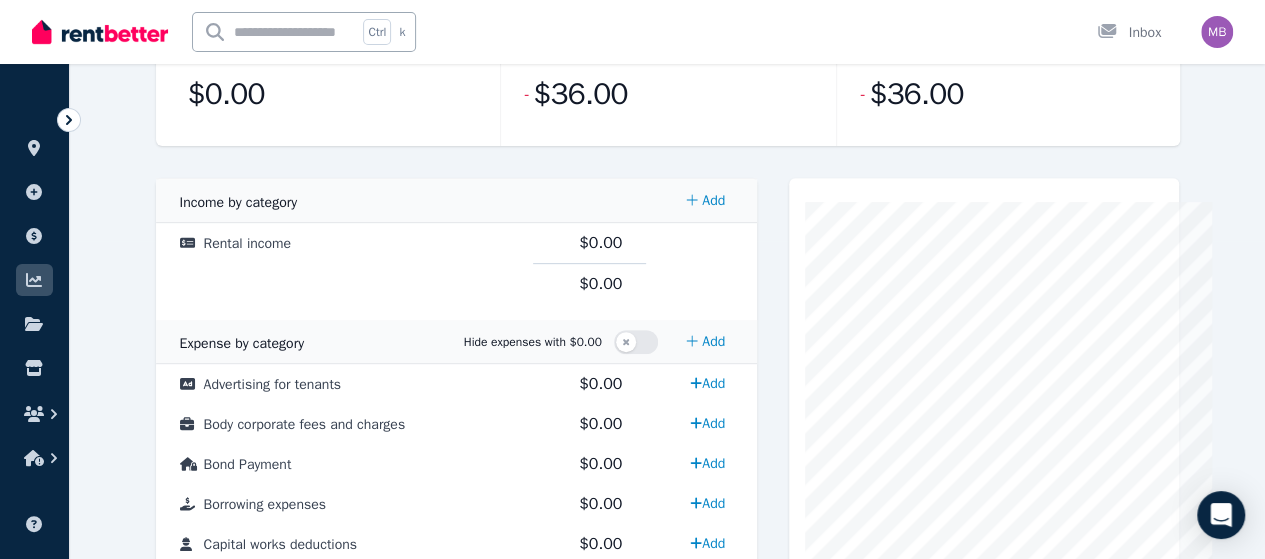 scroll, scrollTop: 332, scrollLeft: 0, axis: vertical 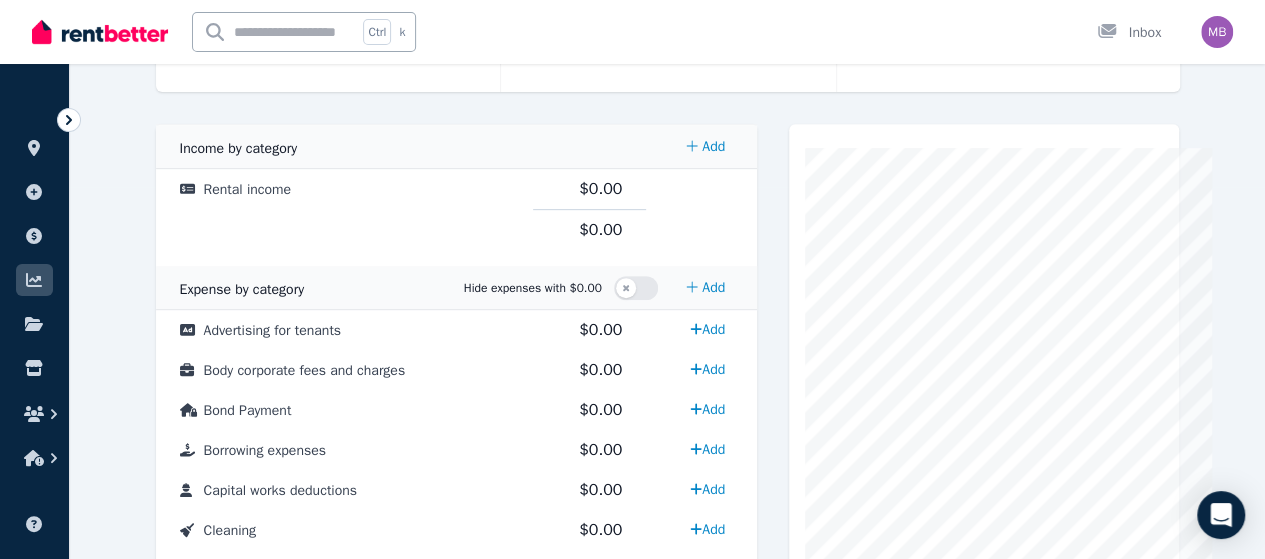 click 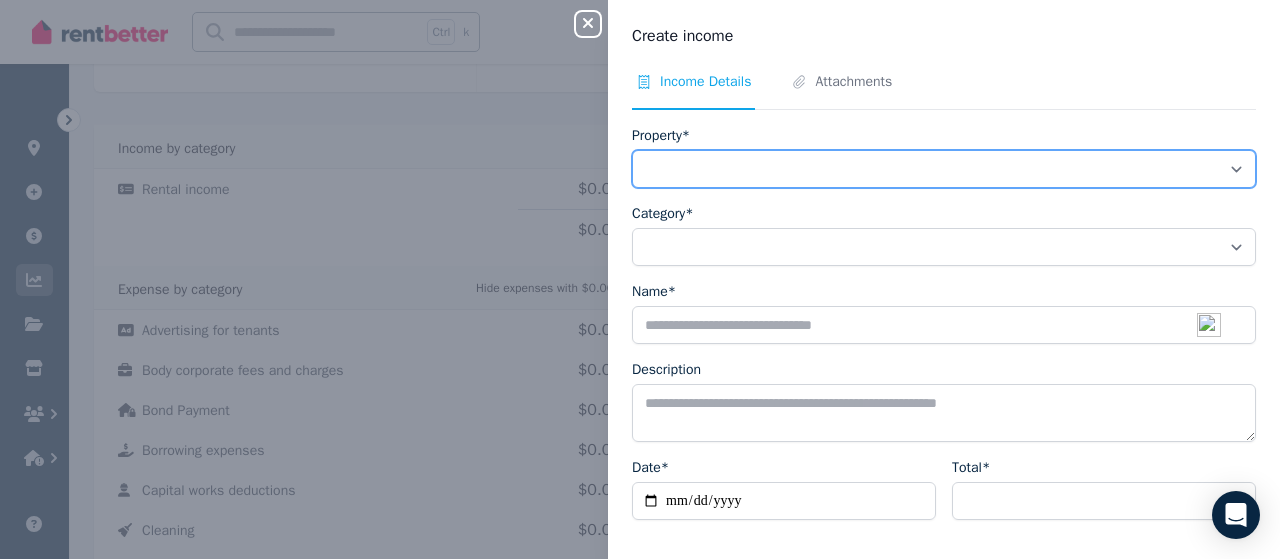 click on "**********" at bounding box center [944, 169] 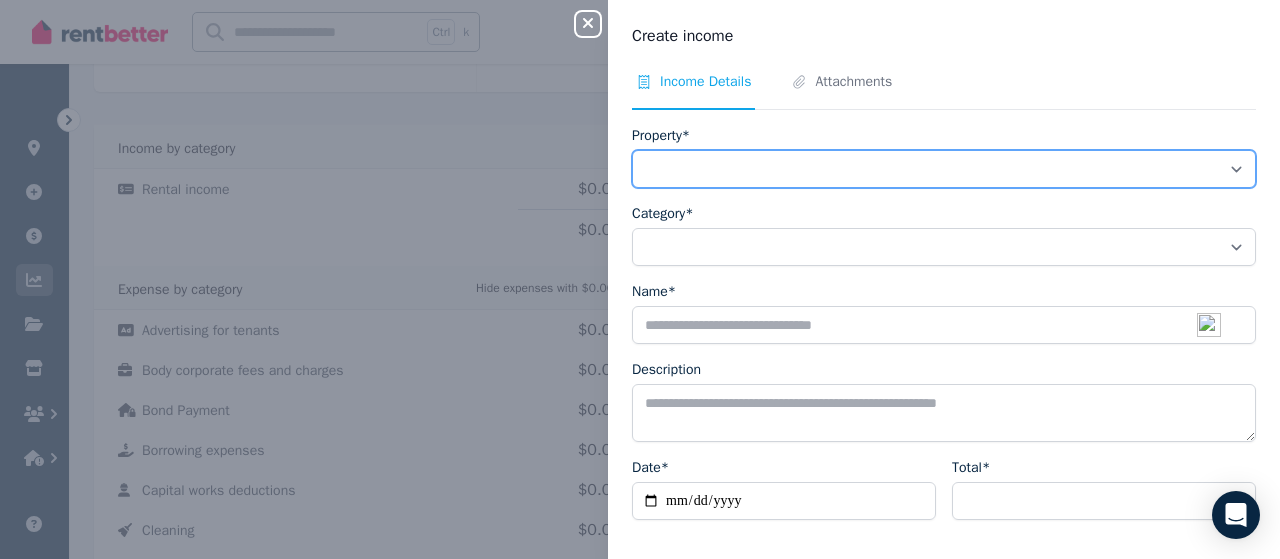 select on "**********" 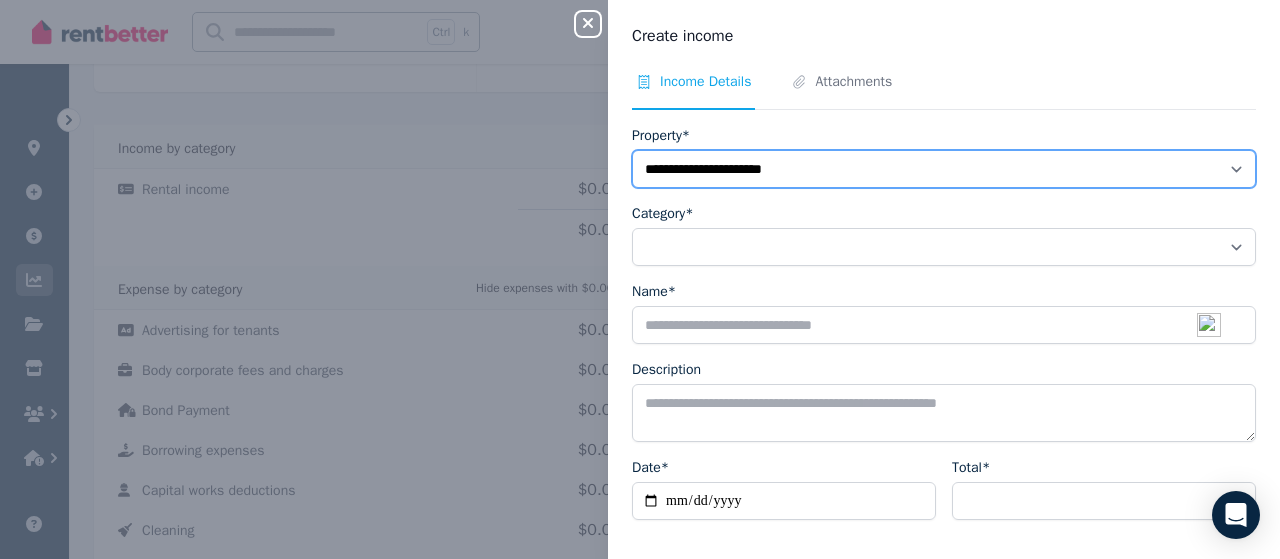 click on "**********" at bounding box center [944, 169] 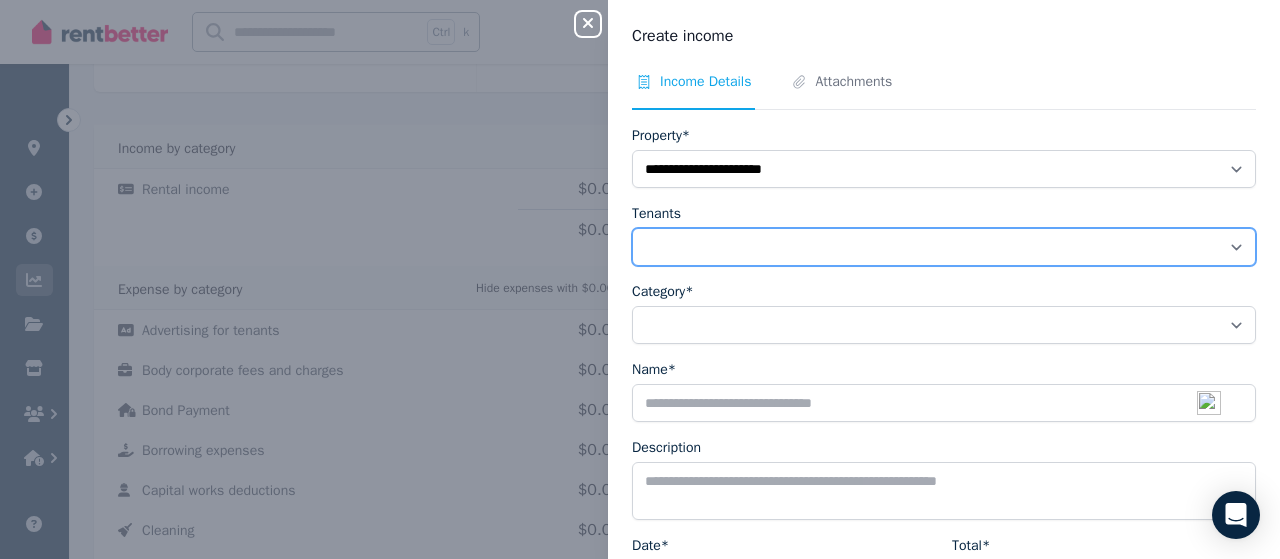 click on "Tenants" at bounding box center (944, 247) 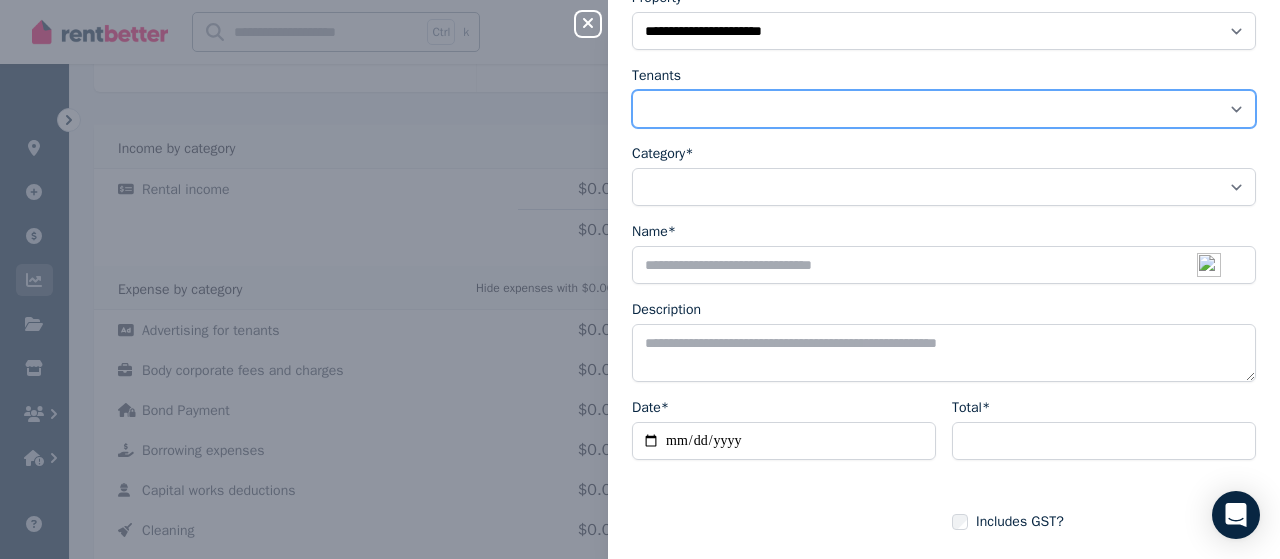 scroll, scrollTop: 160, scrollLeft: 0, axis: vertical 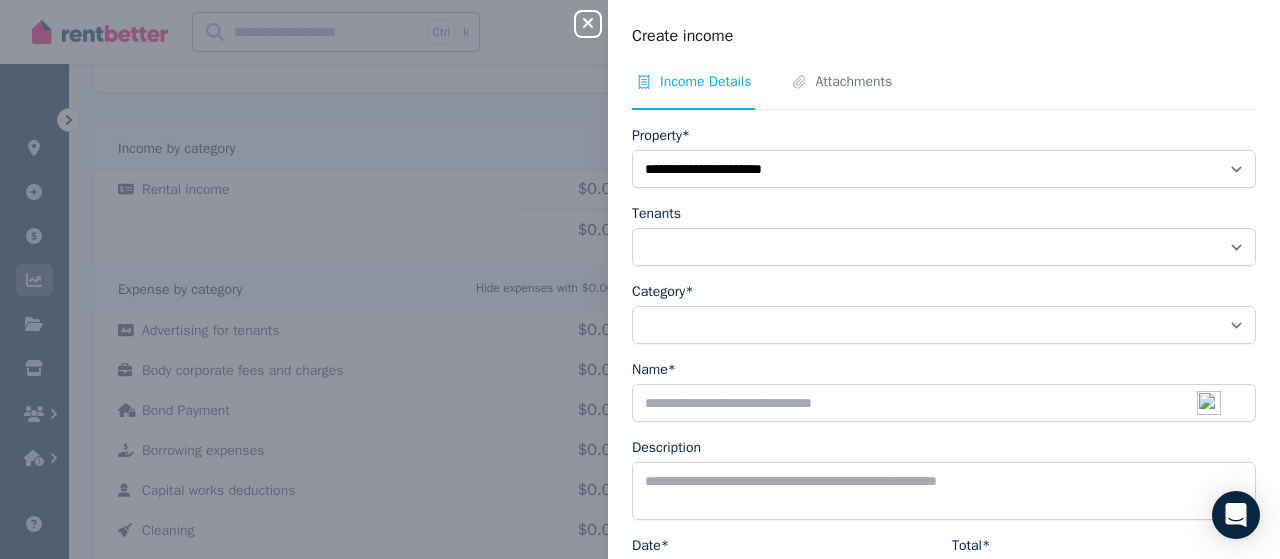click 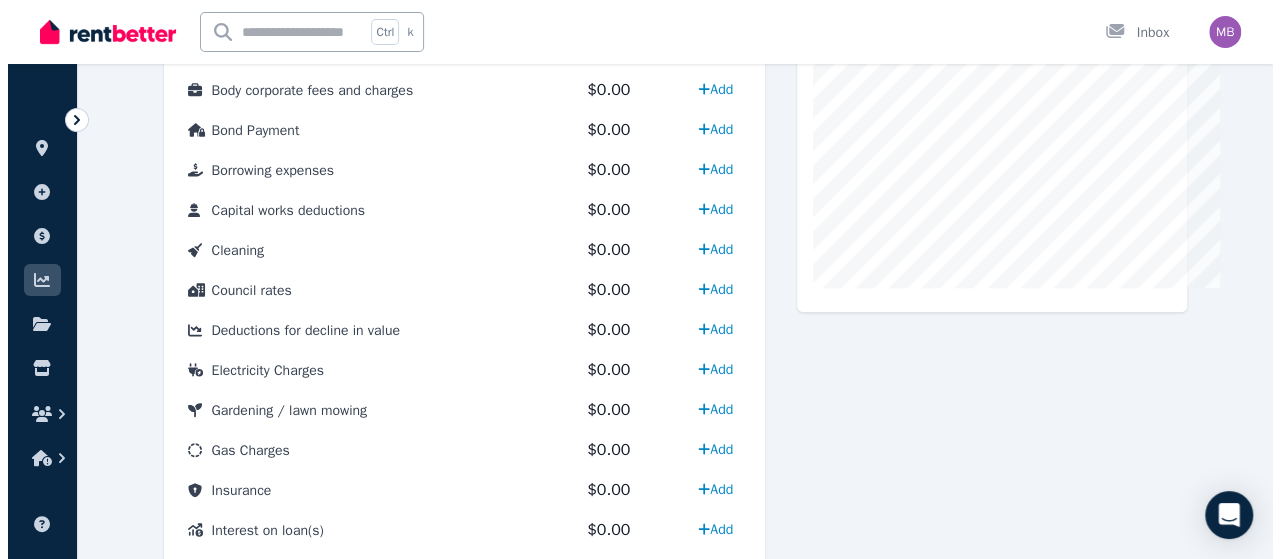 scroll, scrollTop: 692, scrollLeft: 0, axis: vertical 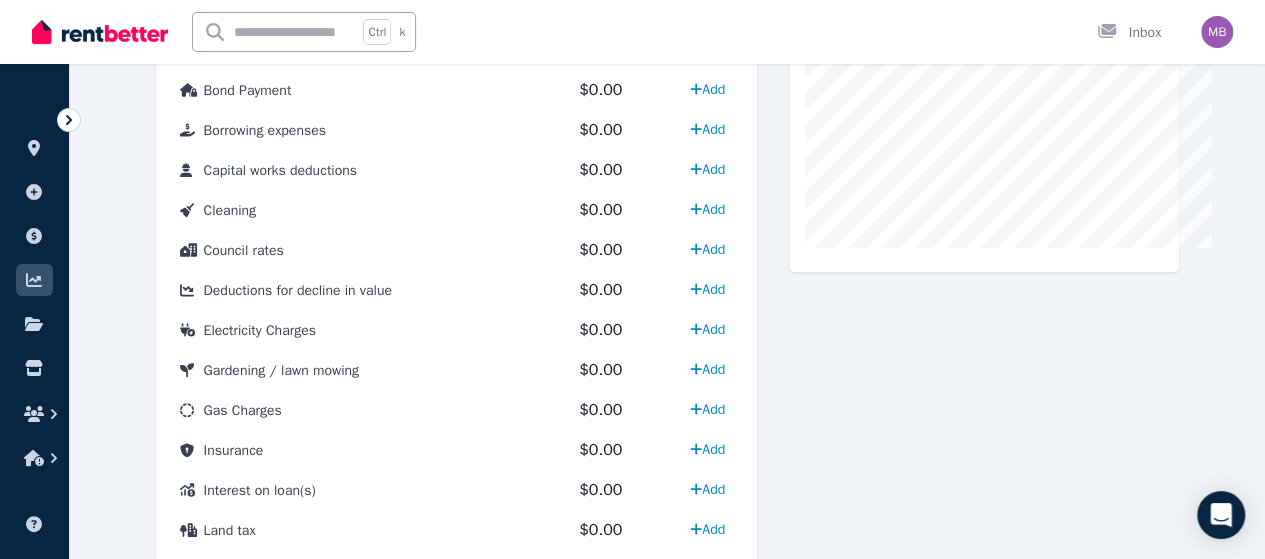 click on "Electricity Charges" at bounding box center [345, 330] 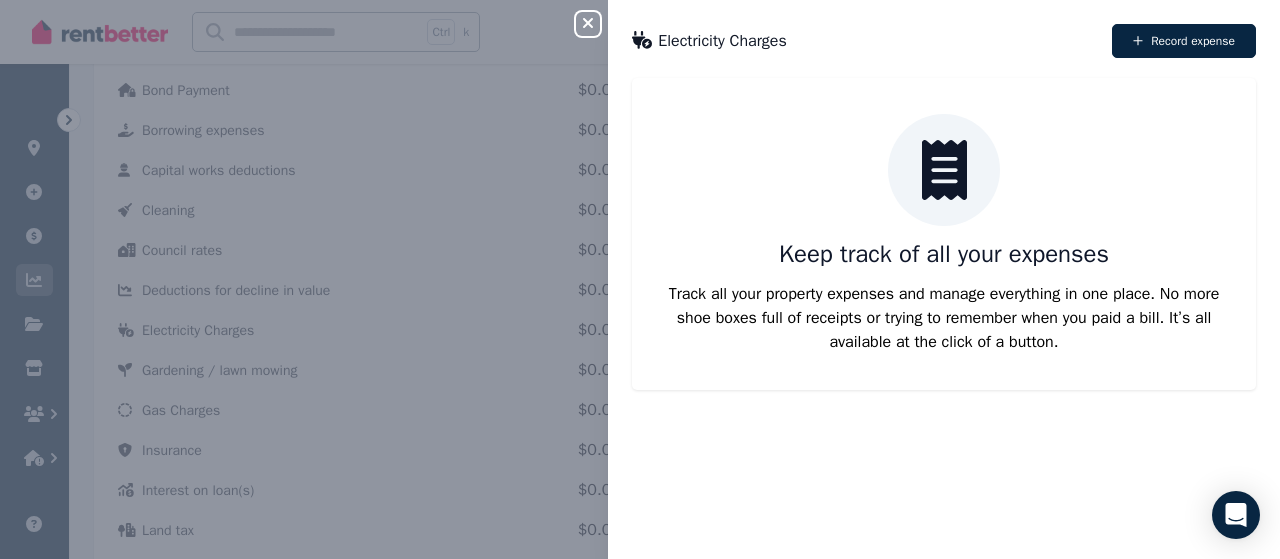 click on "Record expense" at bounding box center [1184, 41] 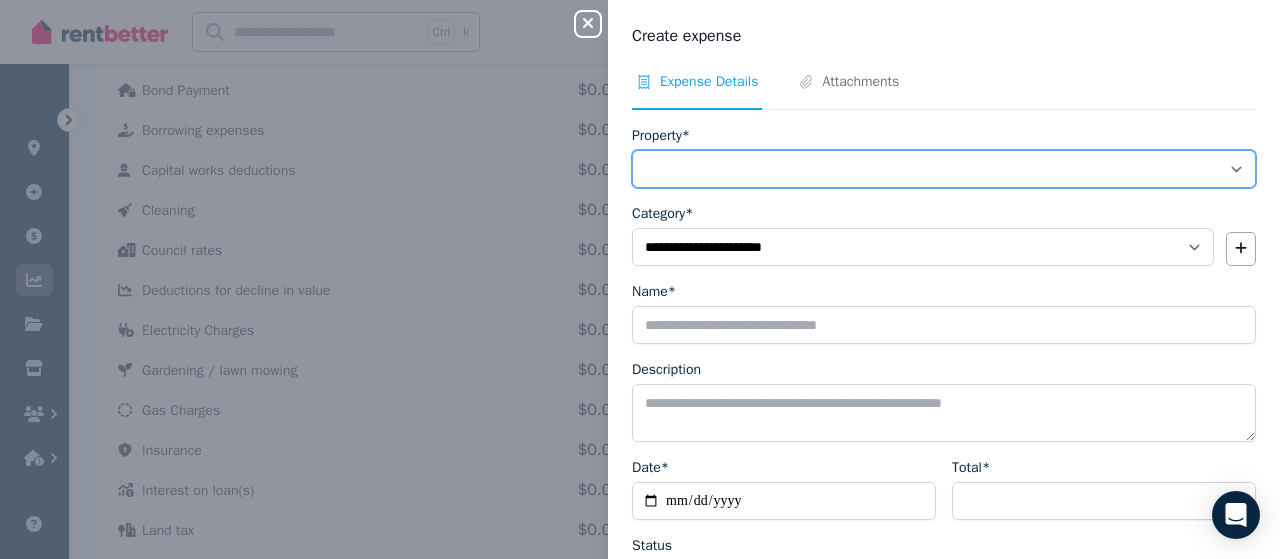 click on "**********" at bounding box center (944, 169) 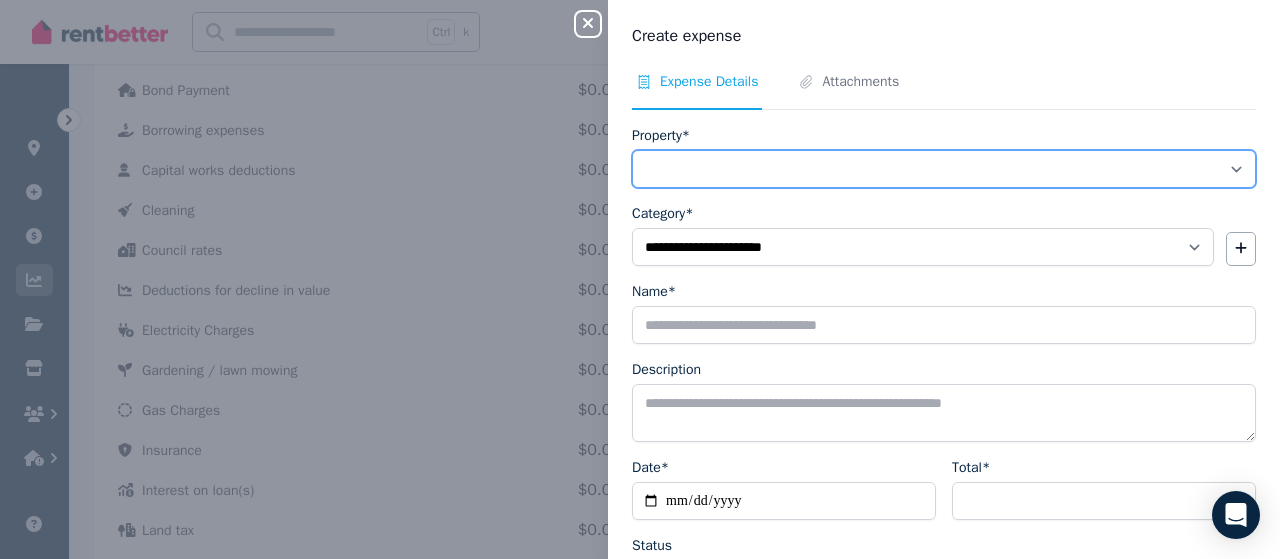 select on "**********" 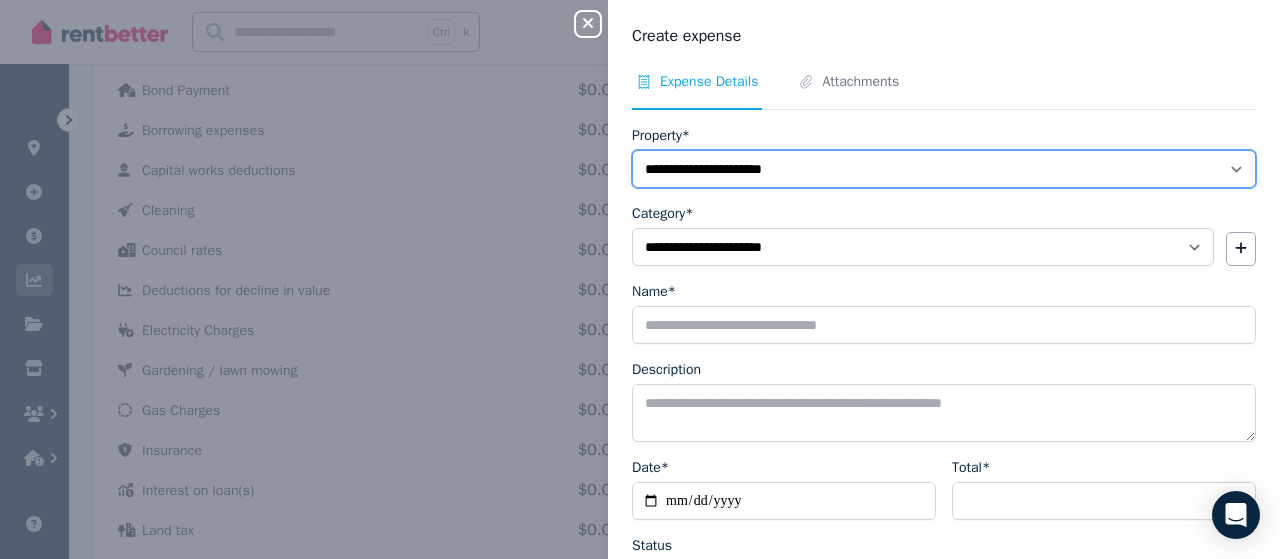 click on "**********" at bounding box center (944, 169) 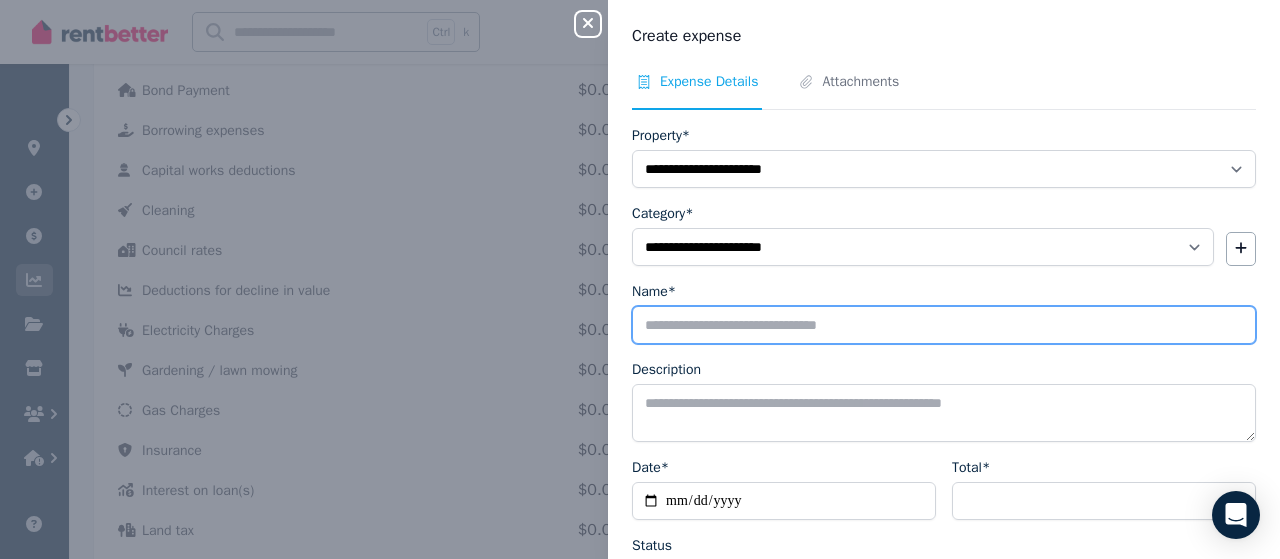 click on "Name*" at bounding box center (944, 325) 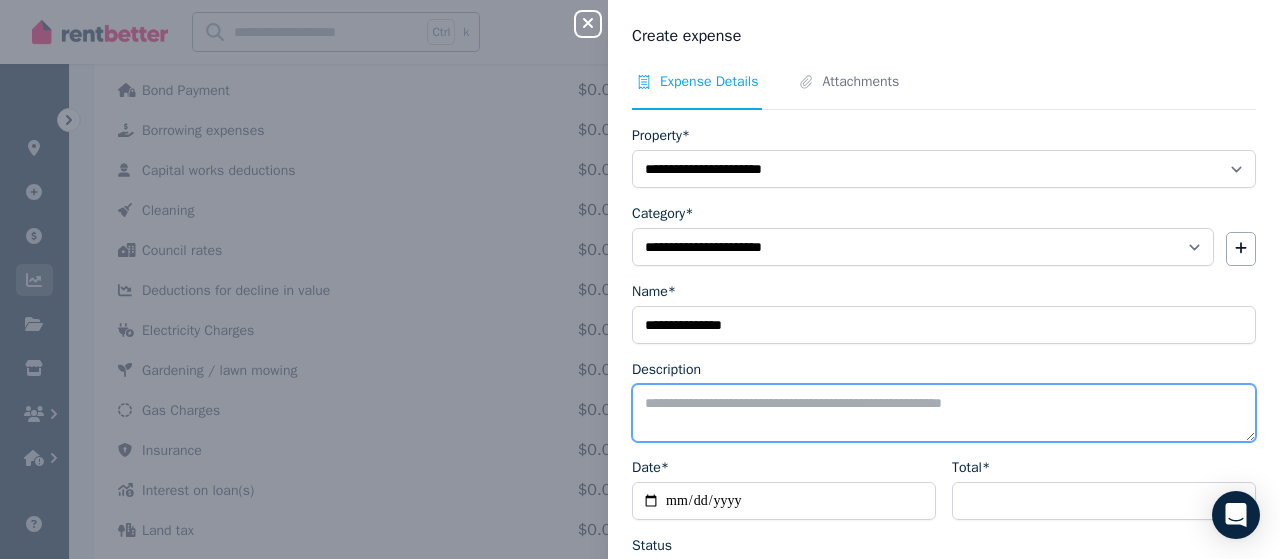 click on "Description" at bounding box center (944, 413) 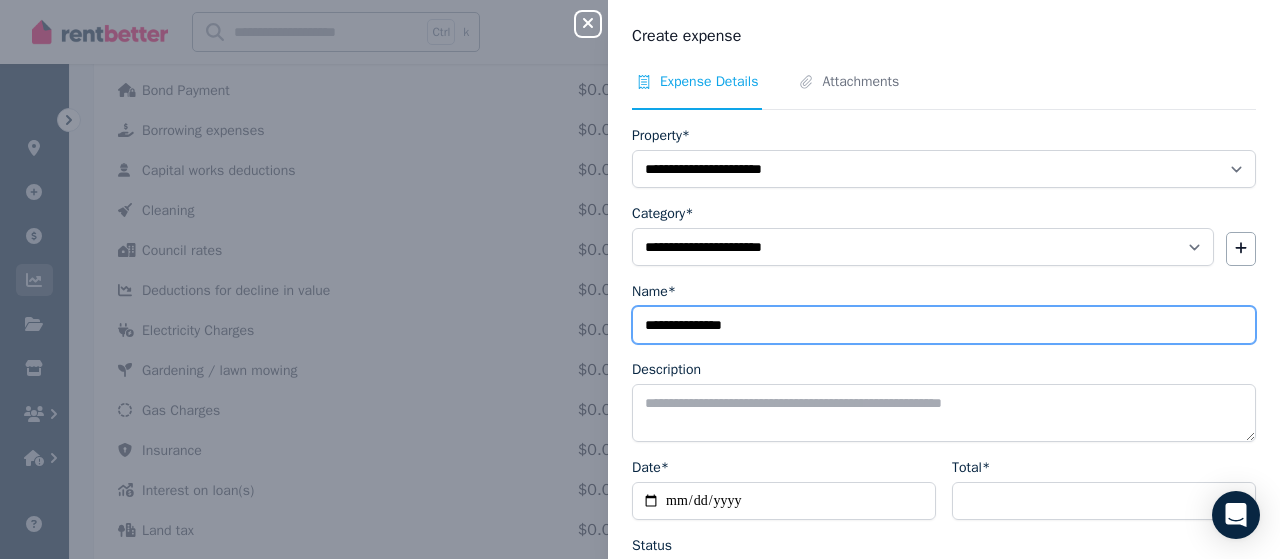 click on "**********" at bounding box center (944, 325) 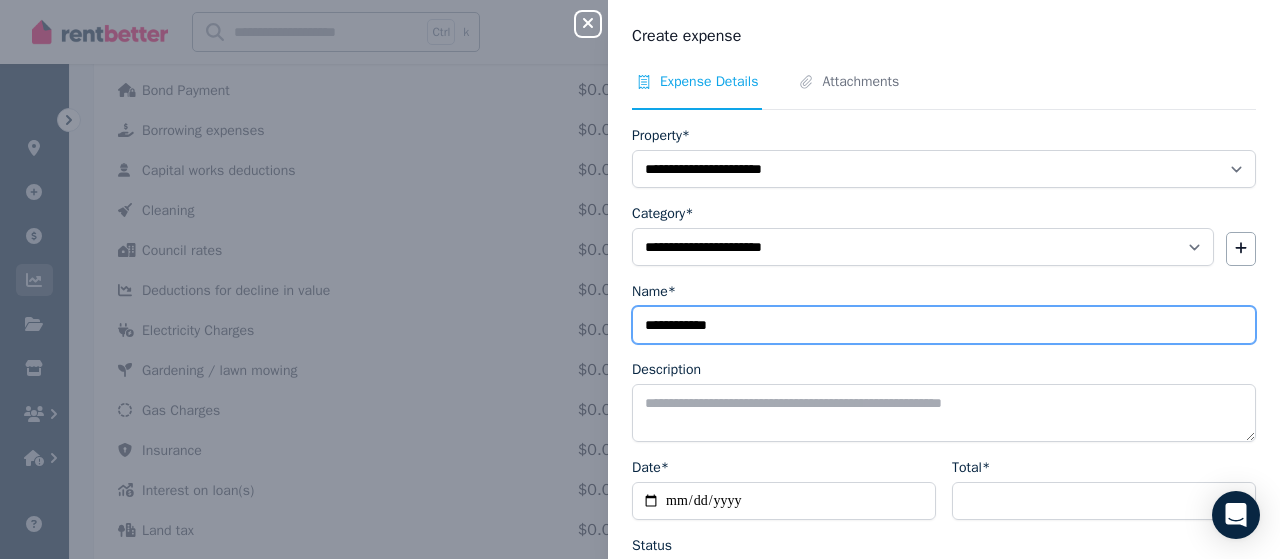 type on "**********" 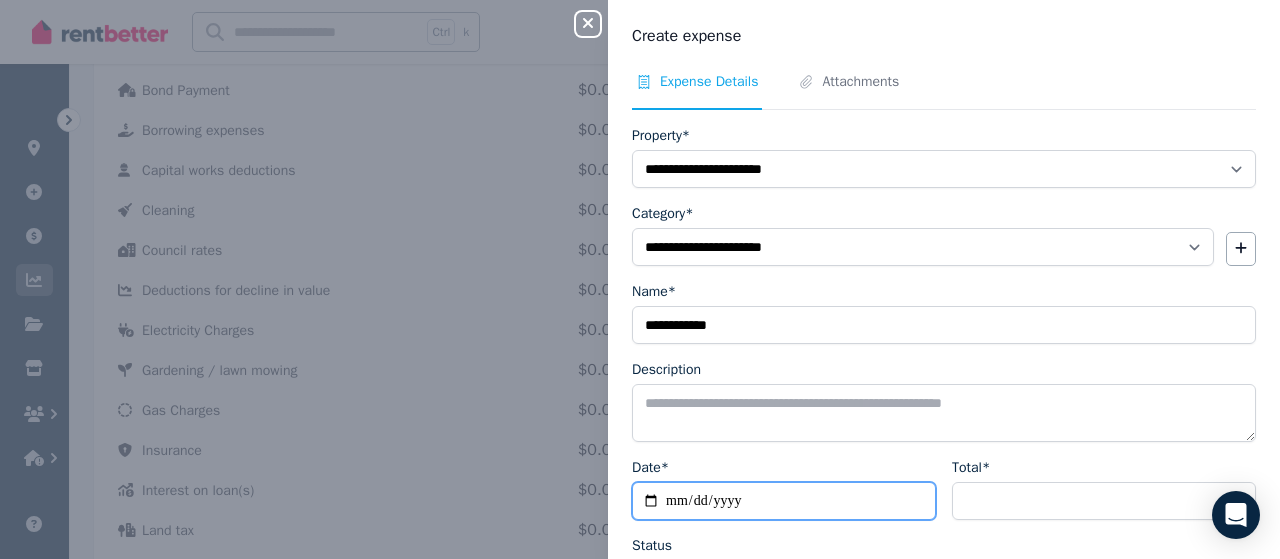 click on "Date*" at bounding box center [784, 501] 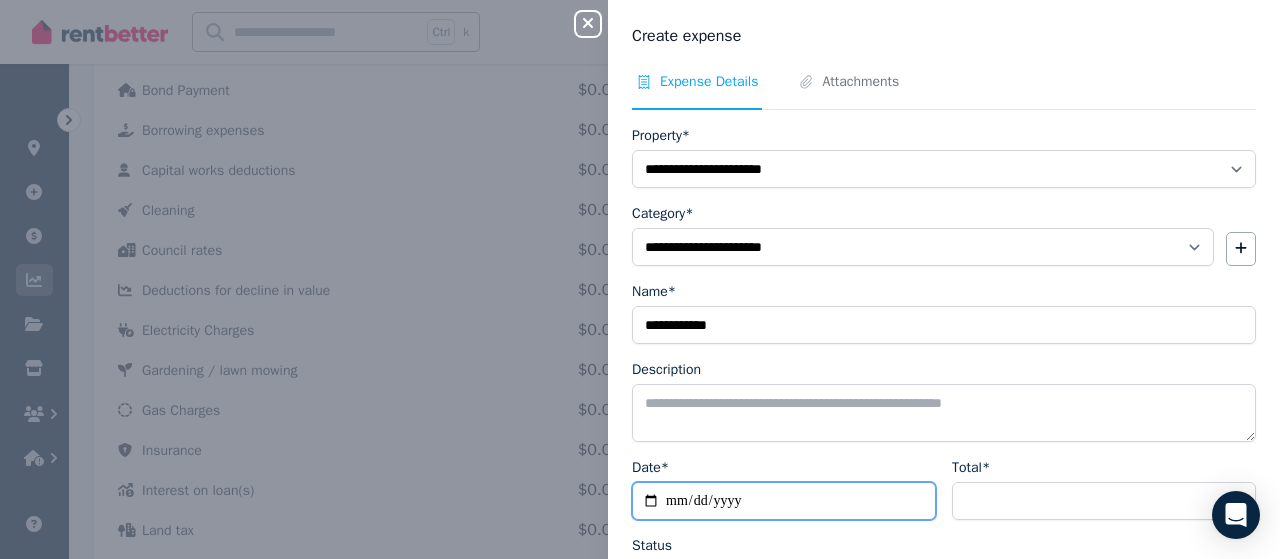 type on "**********" 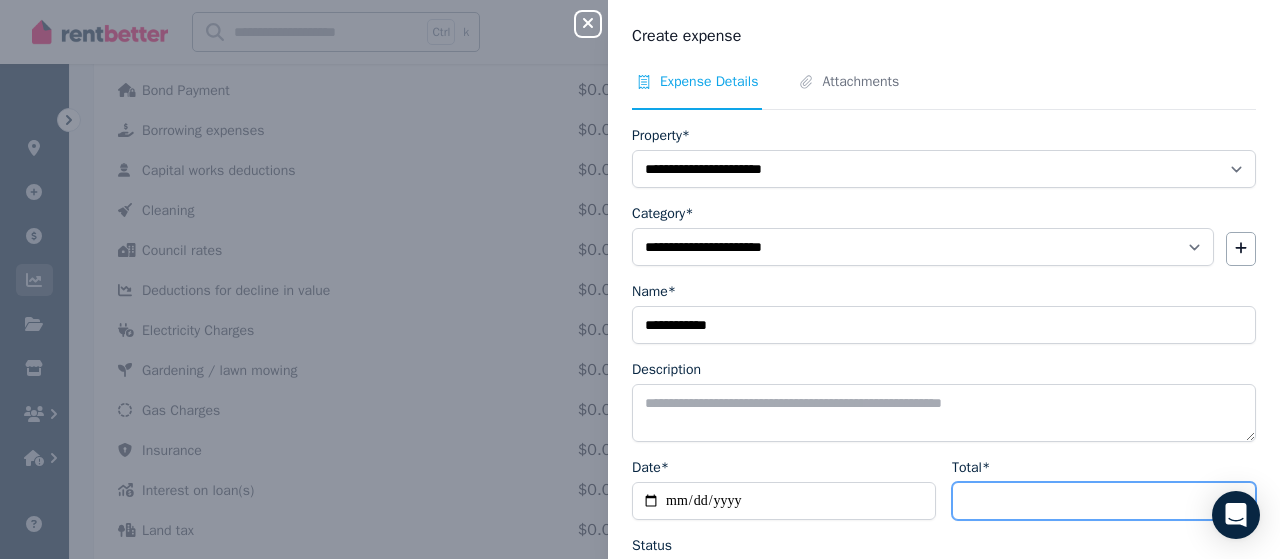 click on "Total*" at bounding box center [1104, 501] 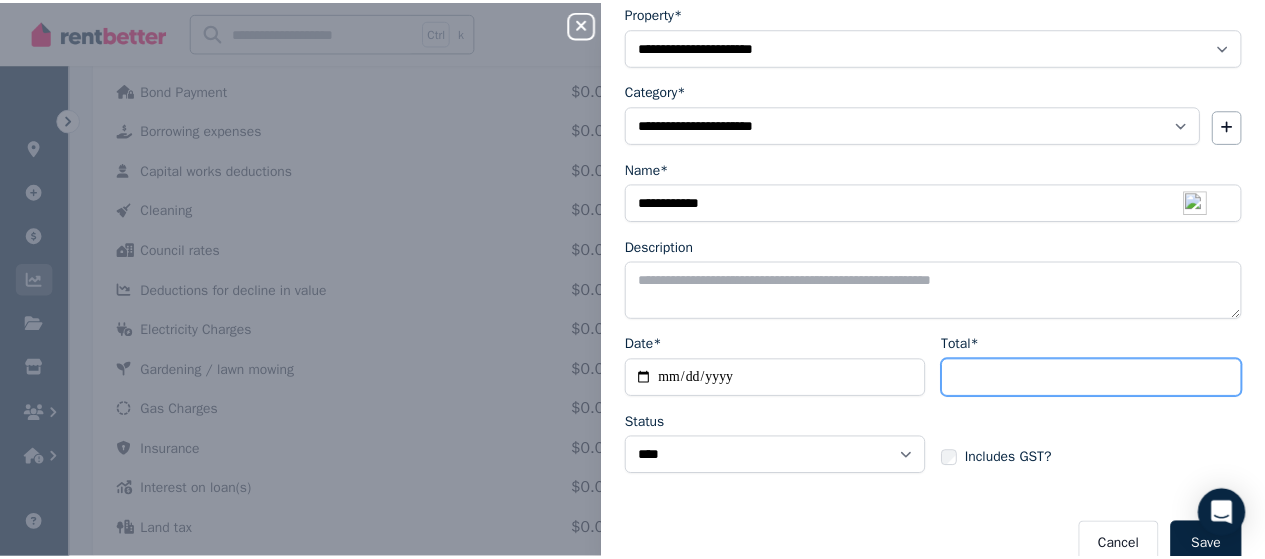 scroll, scrollTop: 152, scrollLeft: 0, axis: vertical 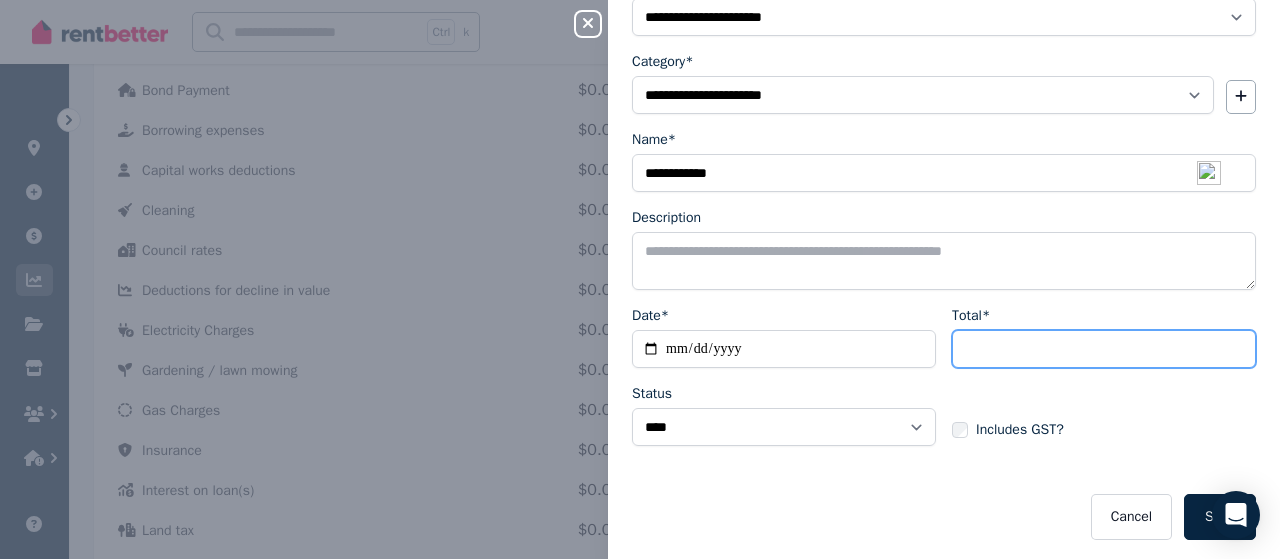 type on "******" 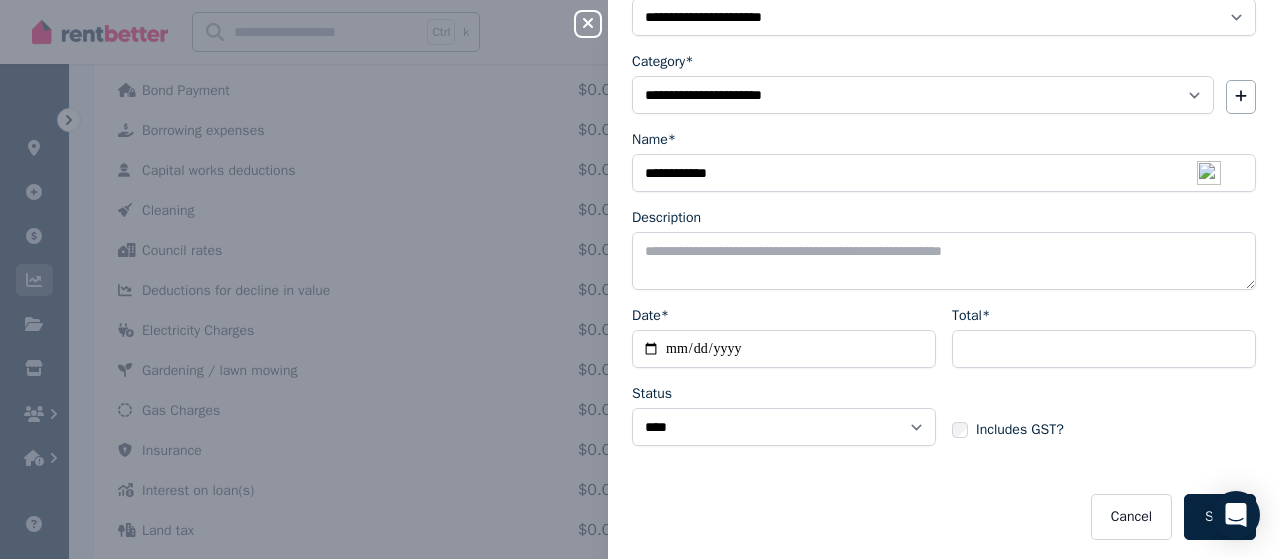 click on "Save" at bounding box center (1220, 517) 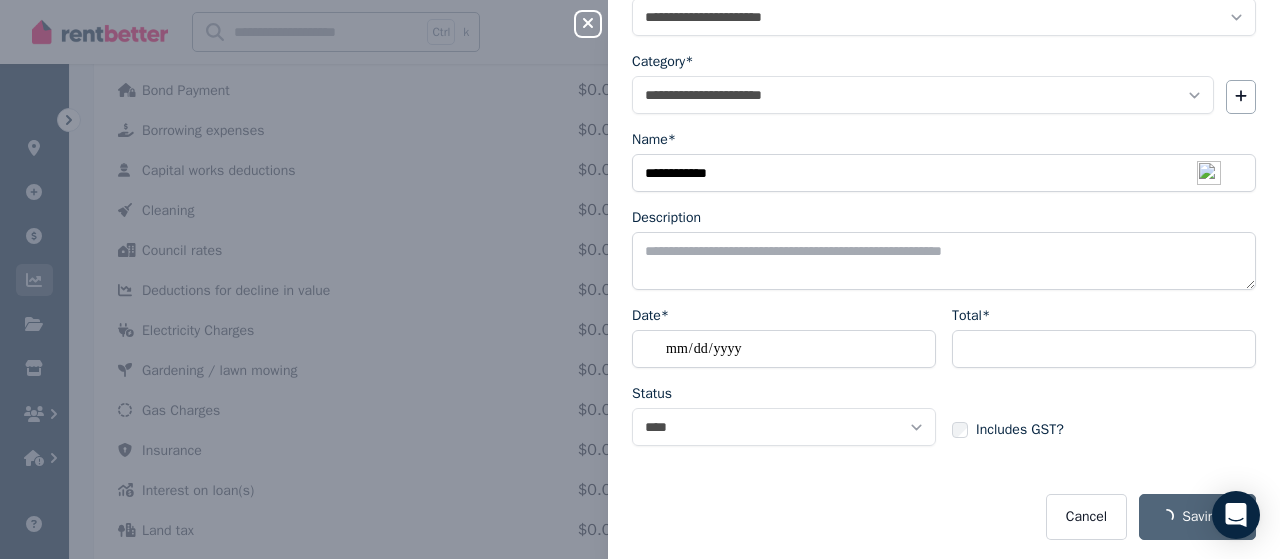select 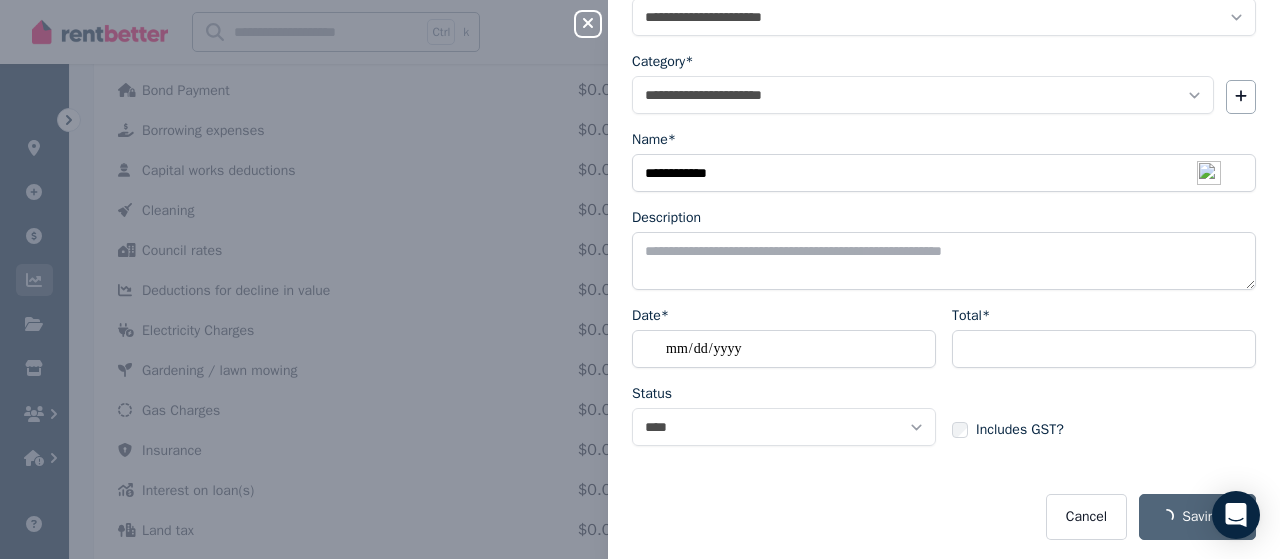select 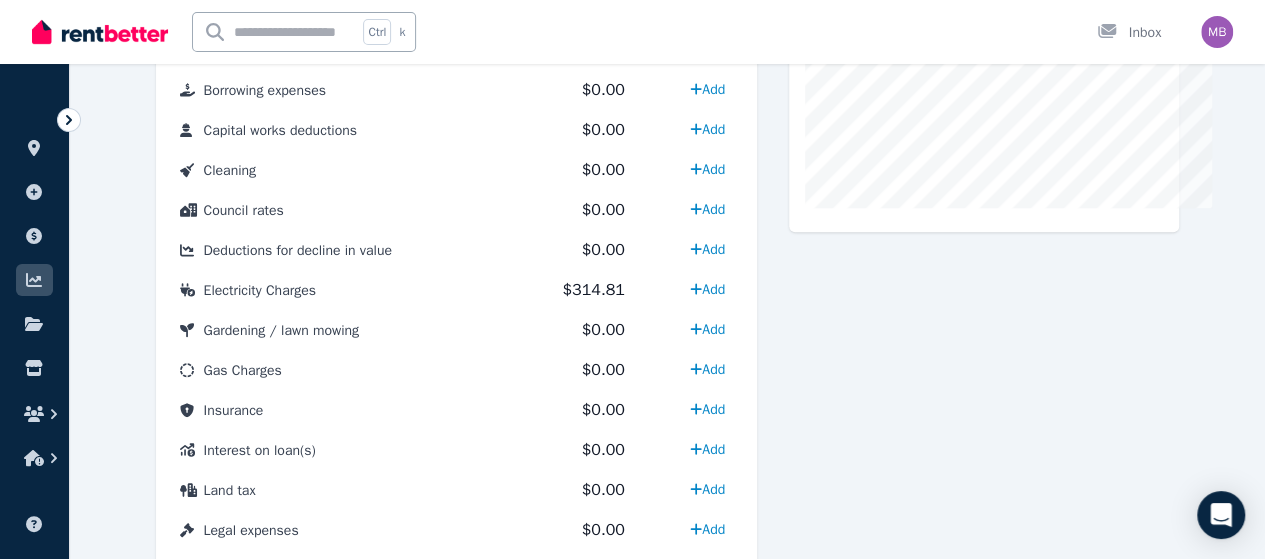 scroll, scrollTop: 866, scrollLeft: 0, axis: vertical 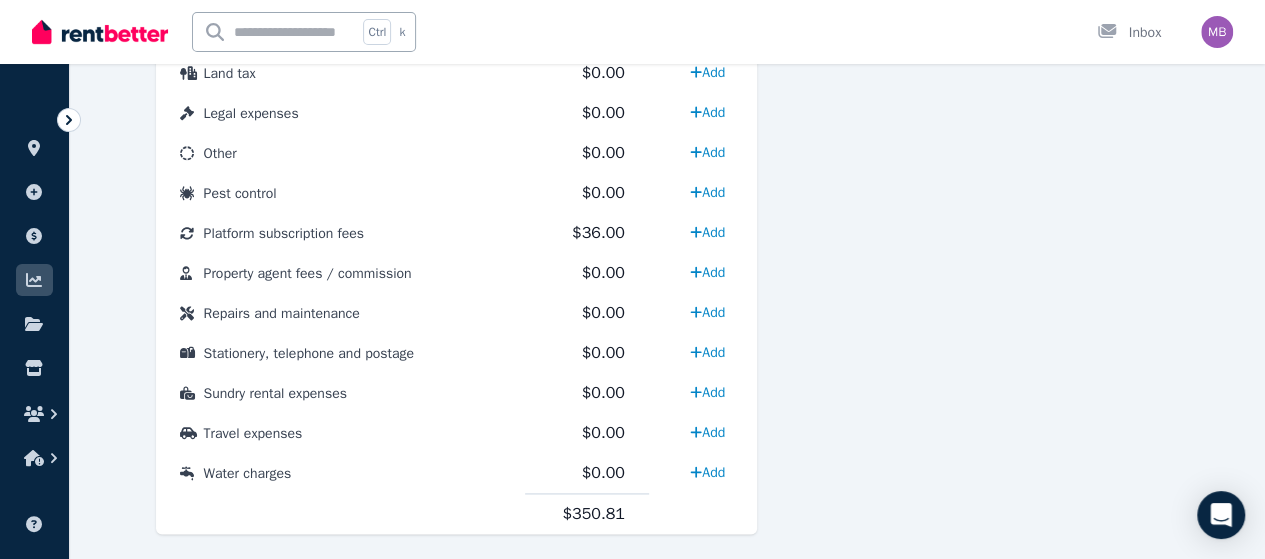 click on "Other" at bounding box center (220, 153) 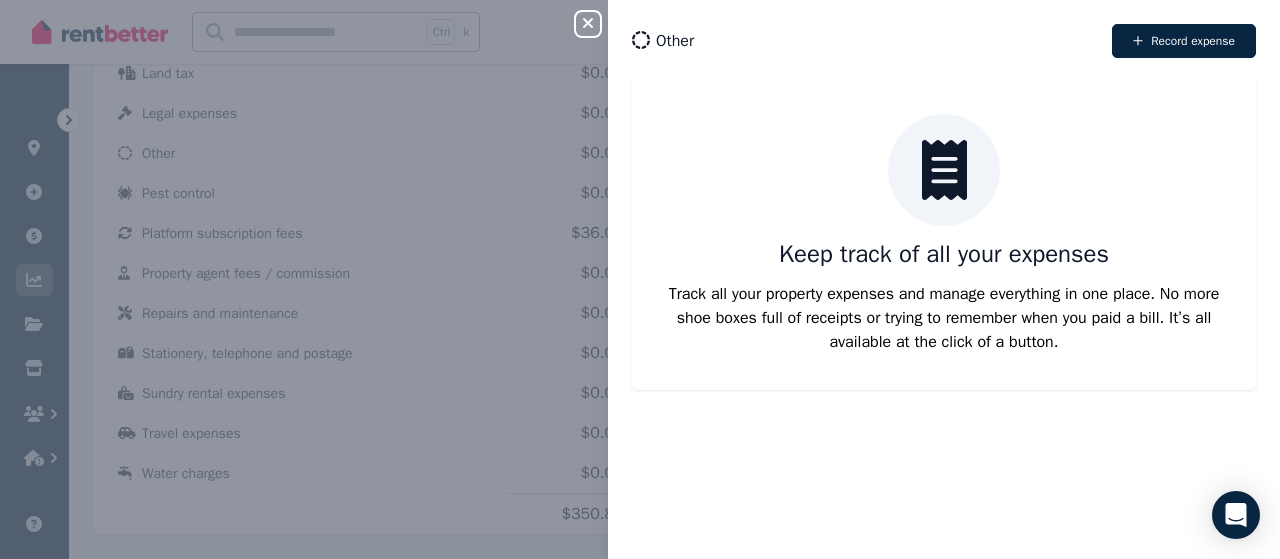 click on "Record expense" at bounding box center (1184, 41) 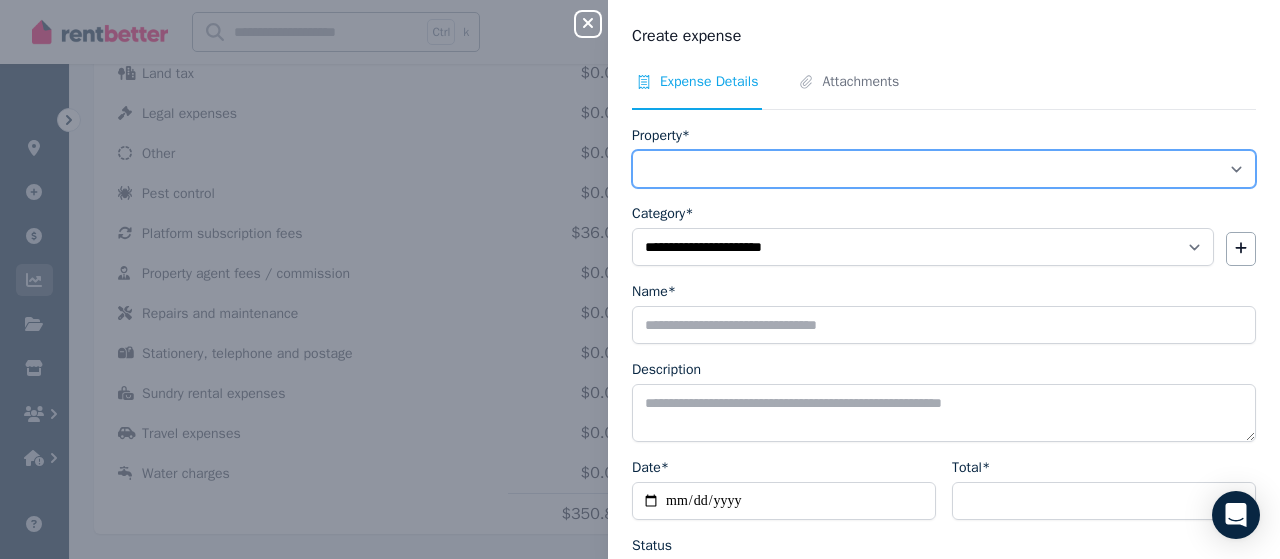 click on "**********" at bounding box center (944, 169) 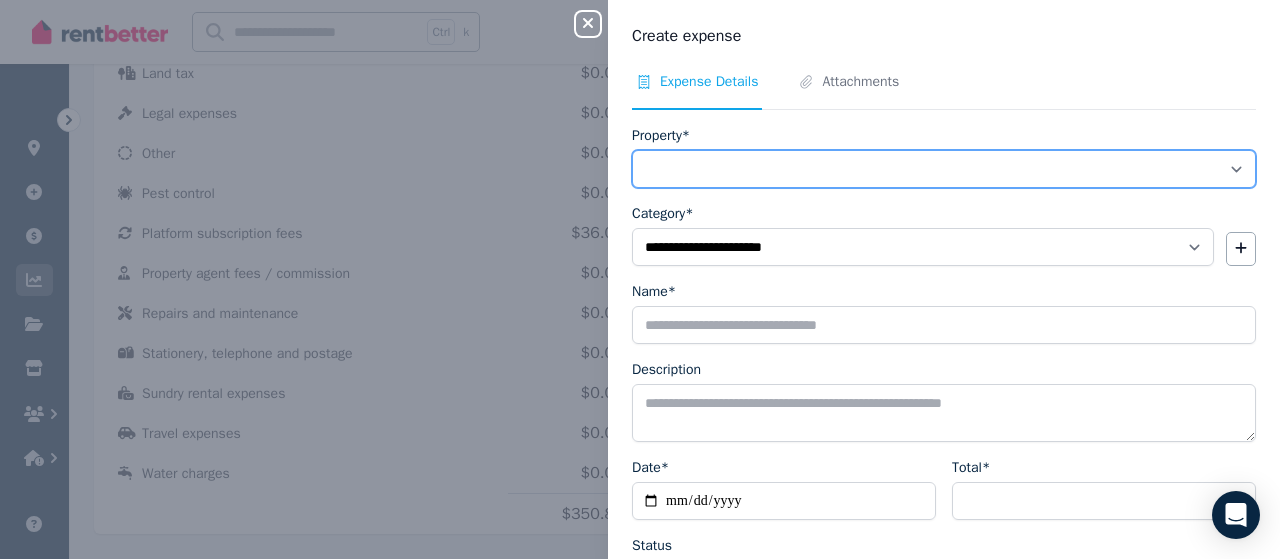 select on "**********" 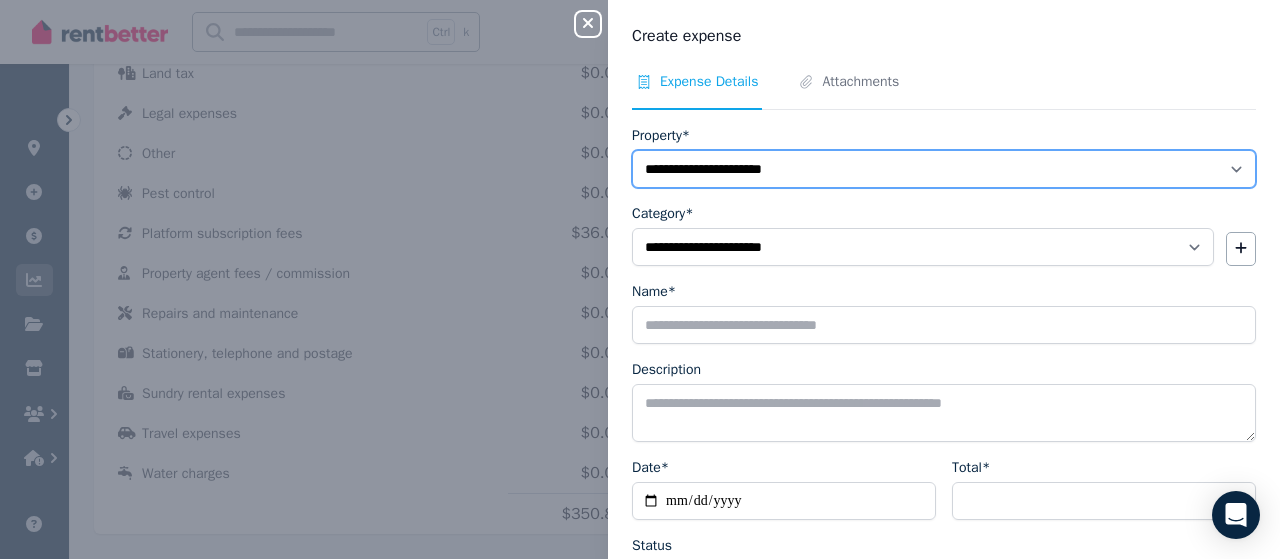 click on "**********" at bounding box center (944, 169) 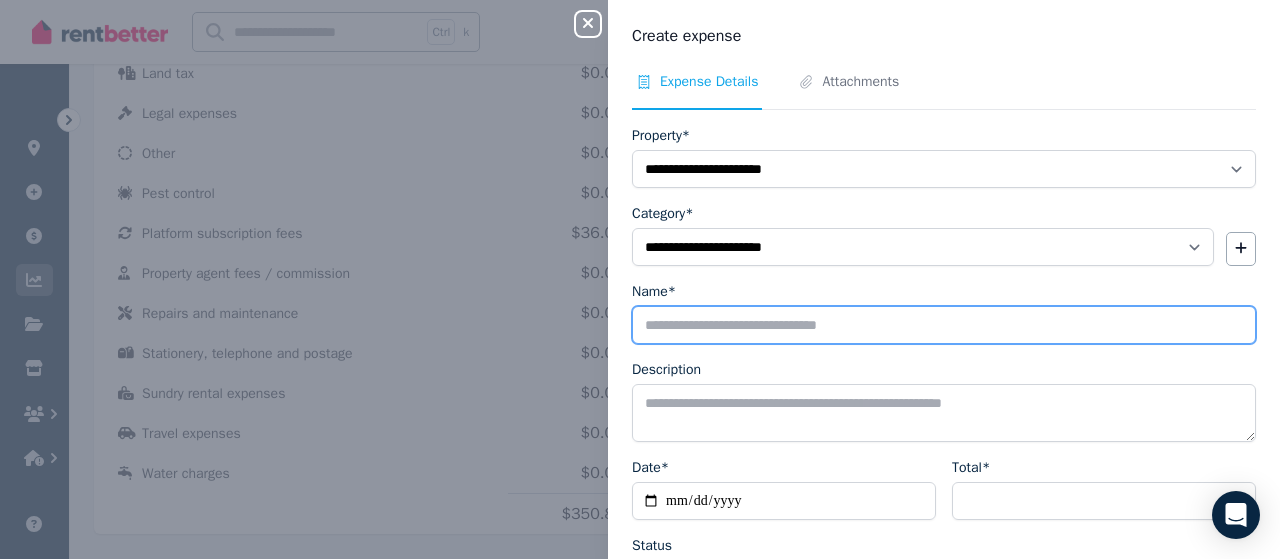 click on "Name*" at bounding box center [944, 325] 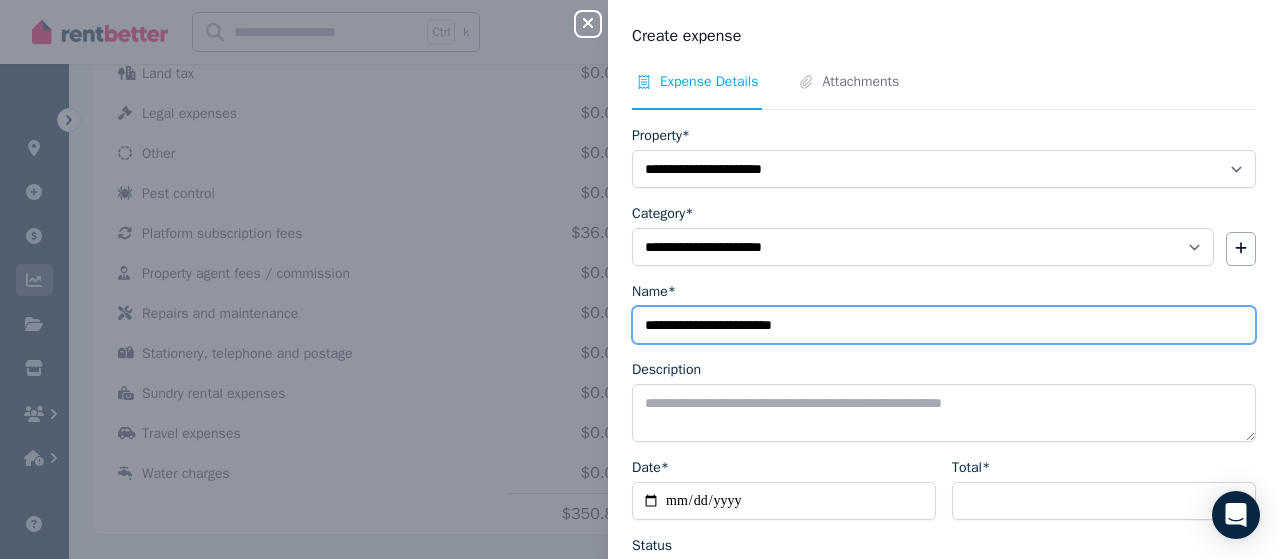type on "**********" 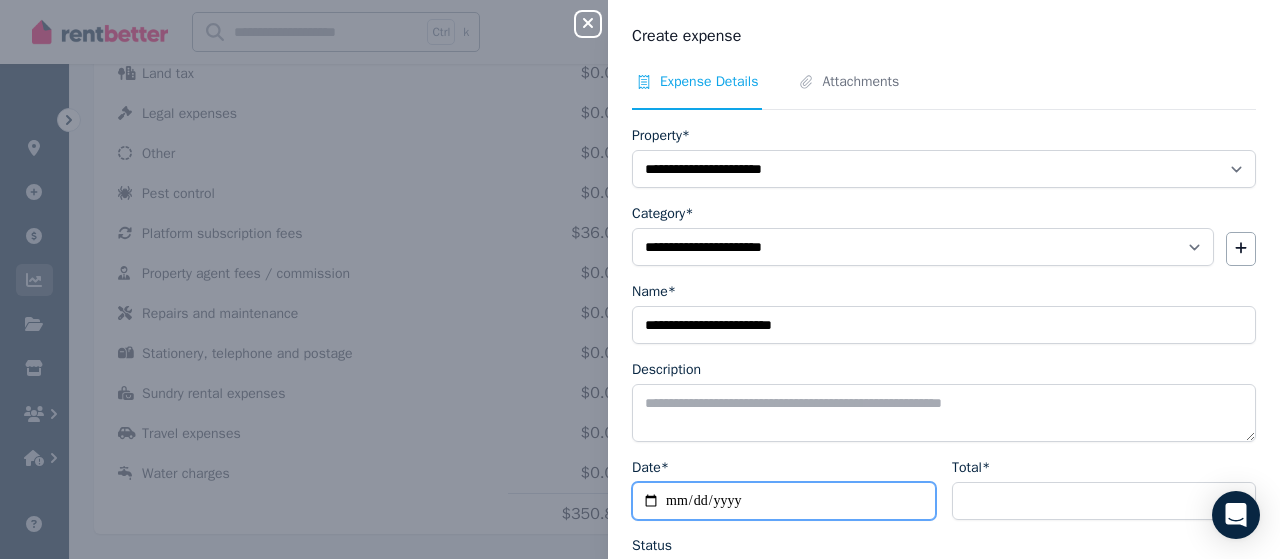 click on "Date*" at bounding box center [784, 501] 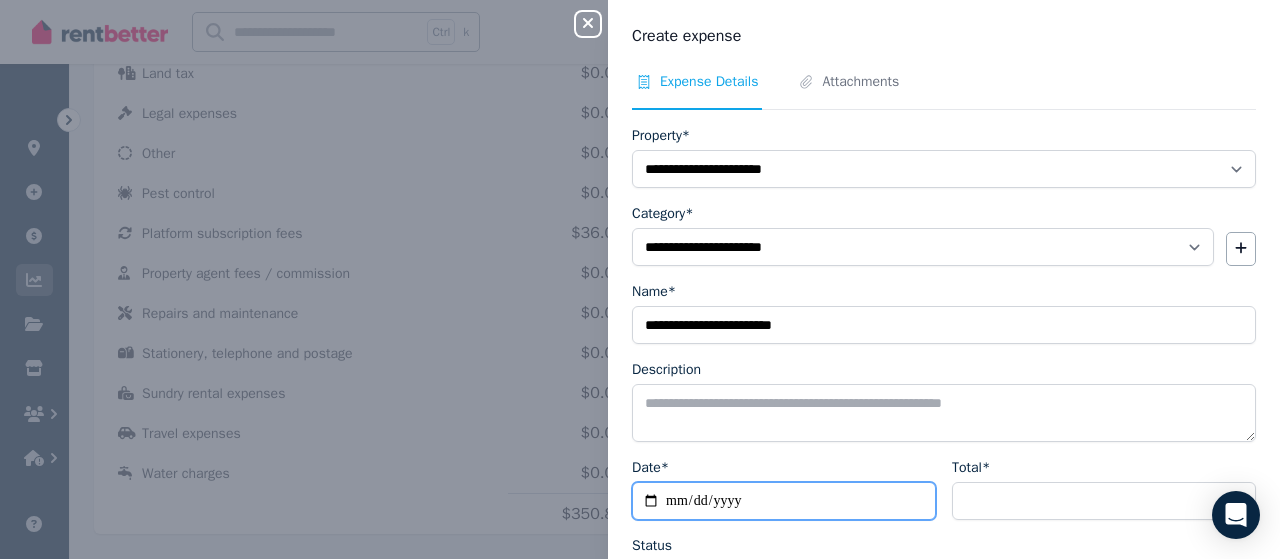 type on "**********" 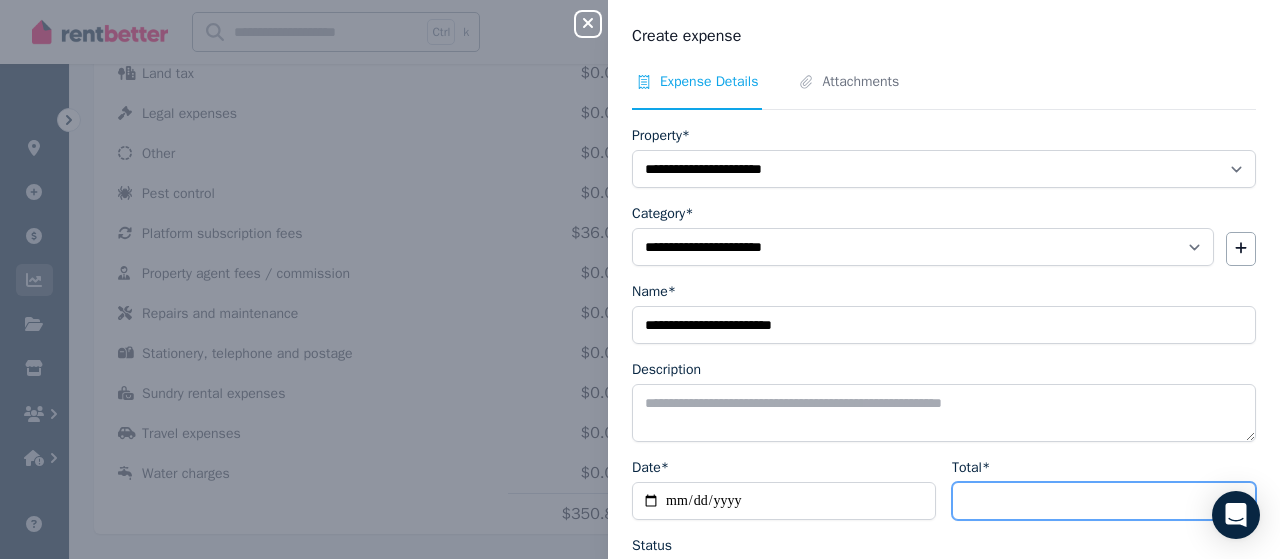 click on "Total*" at bounding box center (1104, 501) 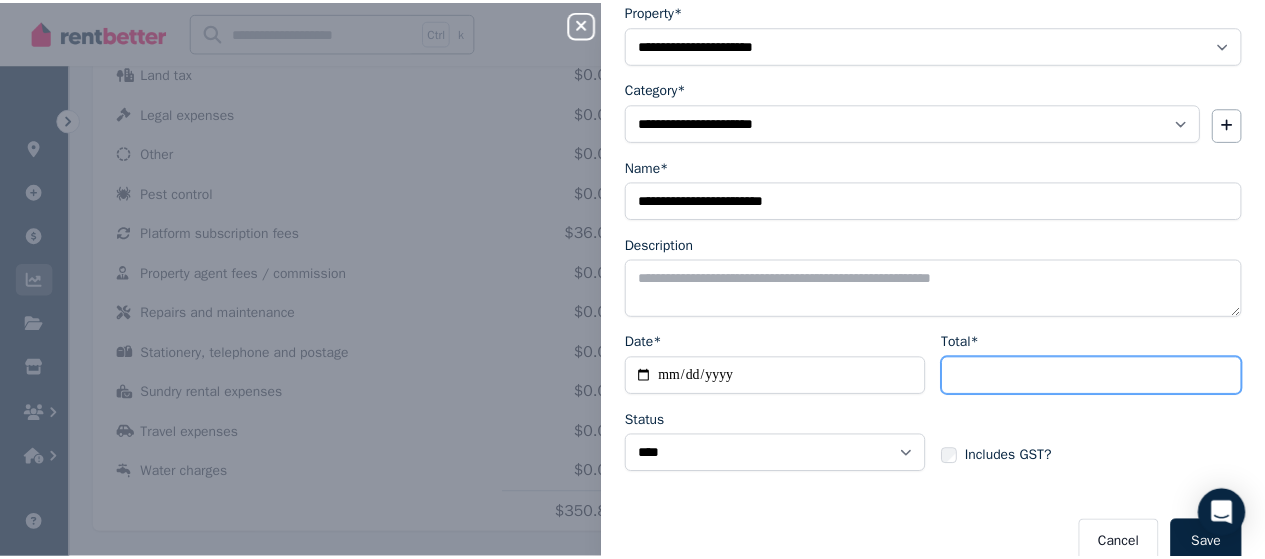 scroll, scrollTop: 152, scrollLeft: 0, axis: vertical 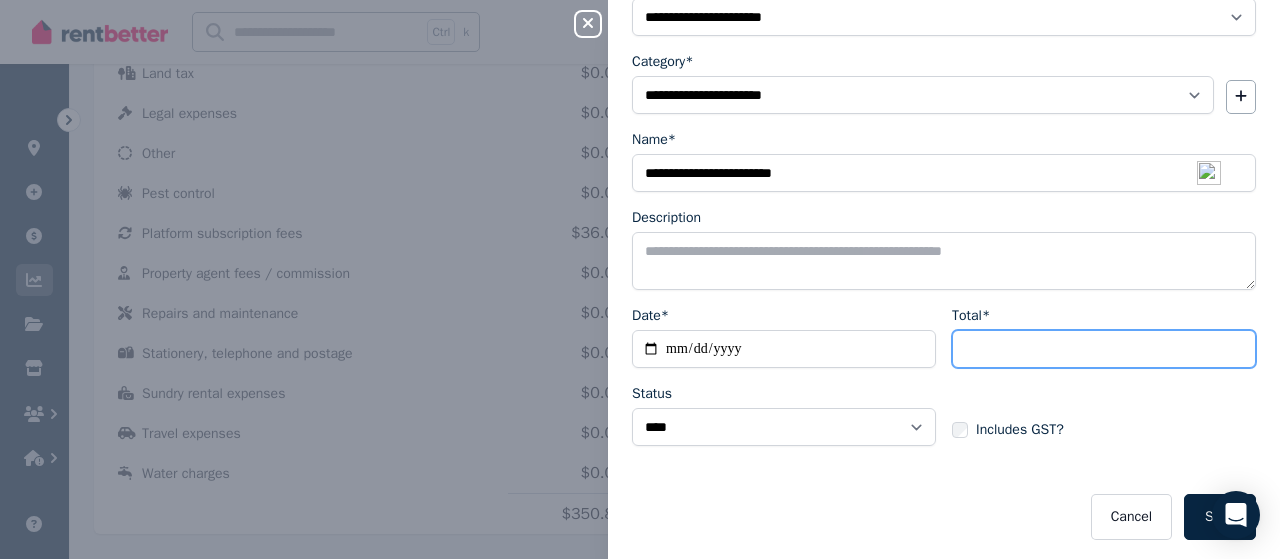 type on "**" 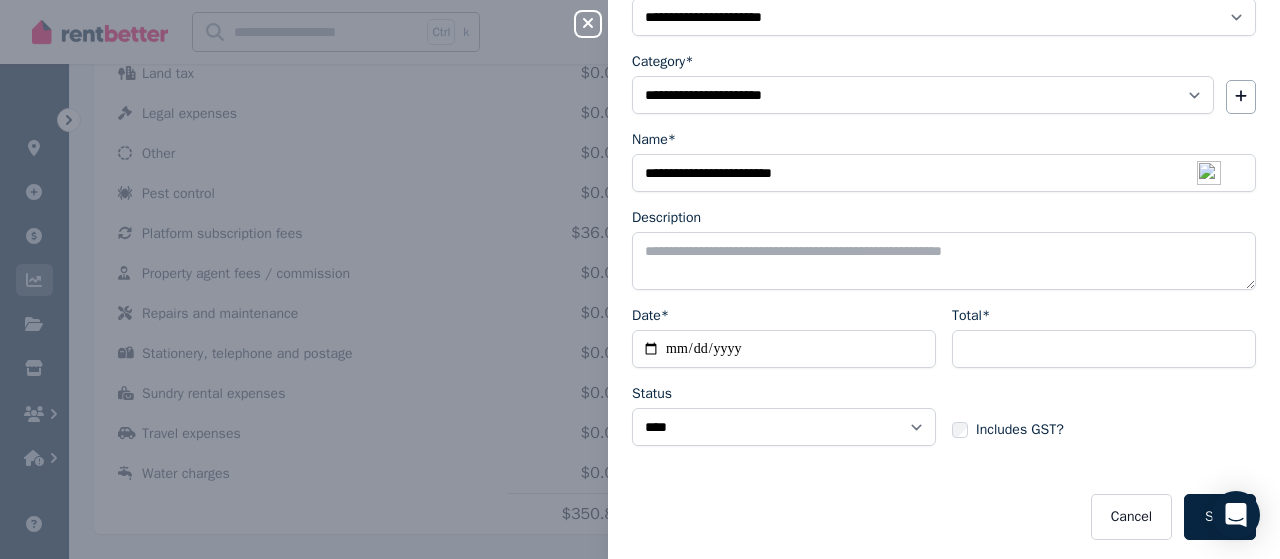 click on "Save" at bounding box center [1220, 517] 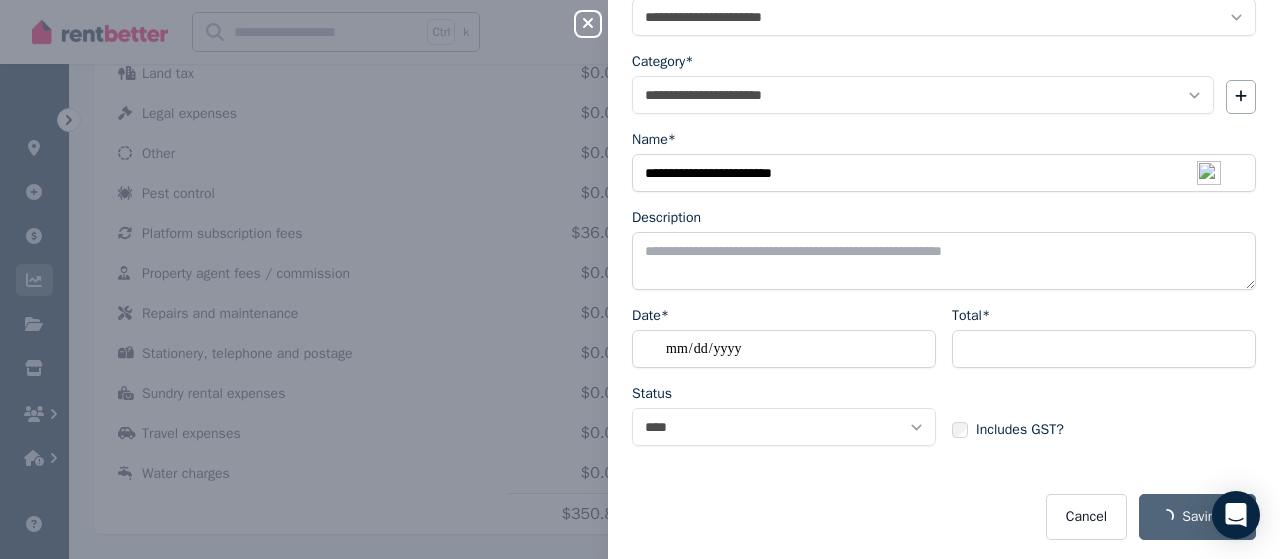 select 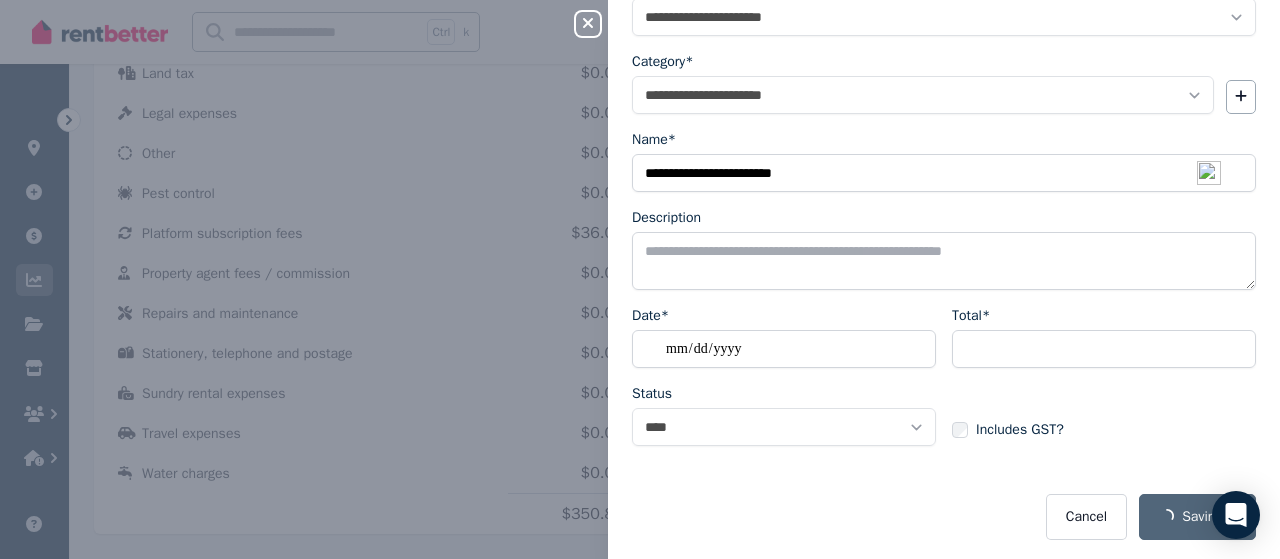 select 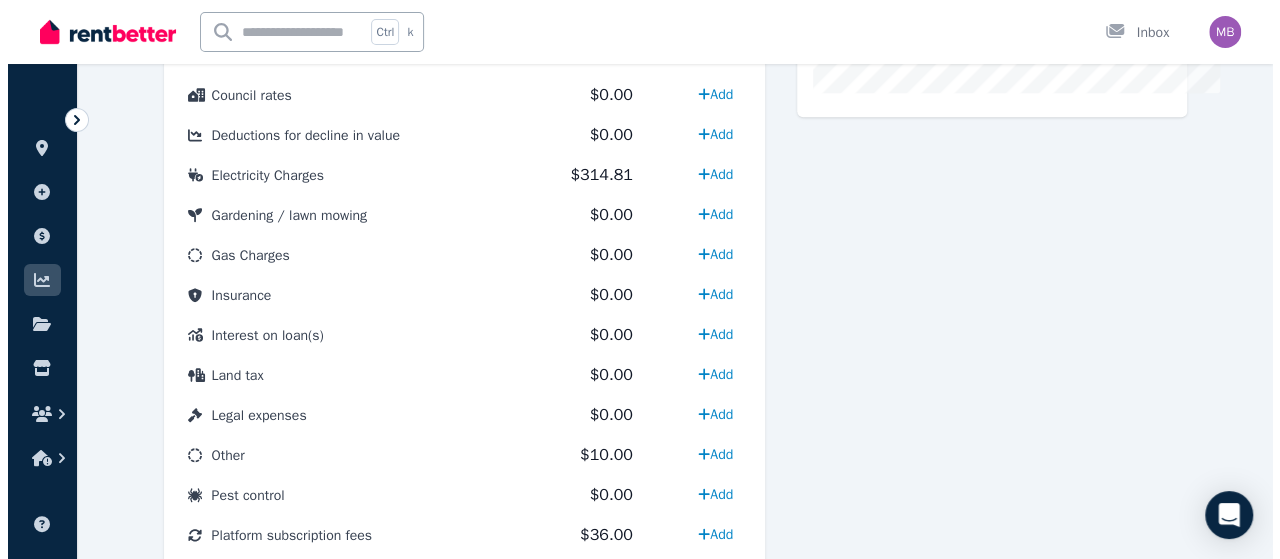scroll, scrollTop: 851, scrollLeft: 0, axis: vertical 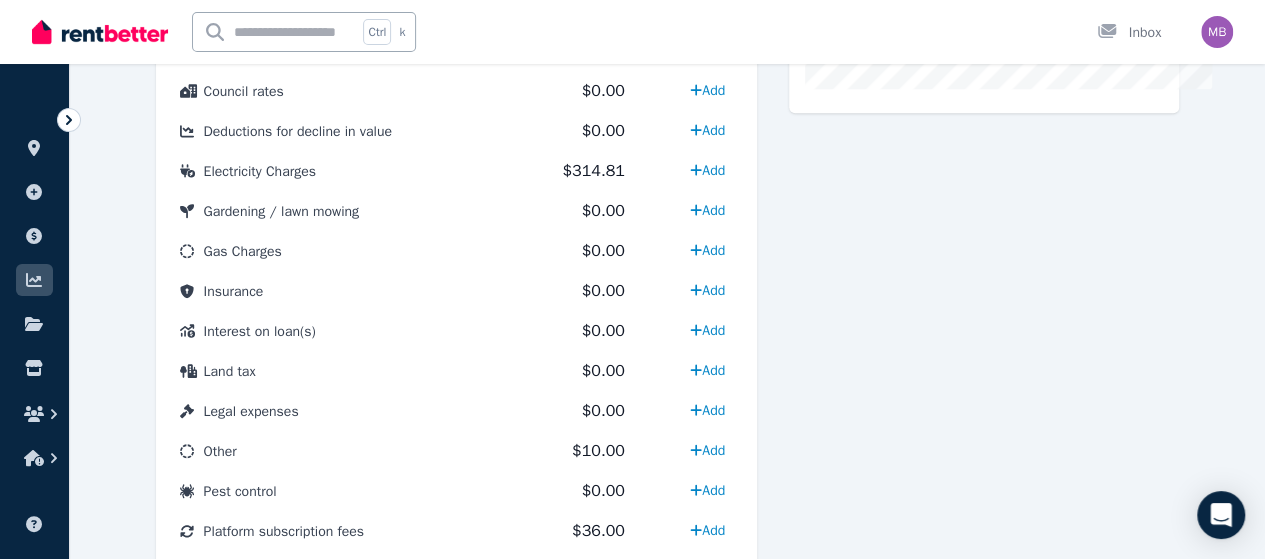 click on "Add" at bounding box center (707, 290) 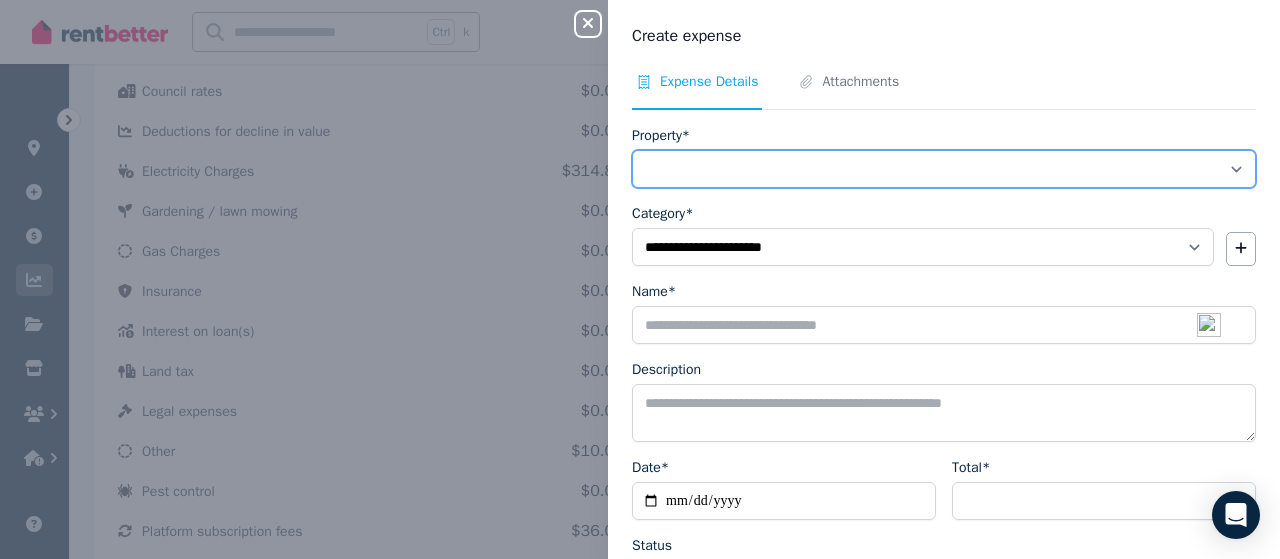 click on "**********" at bounding box center [944, 169] 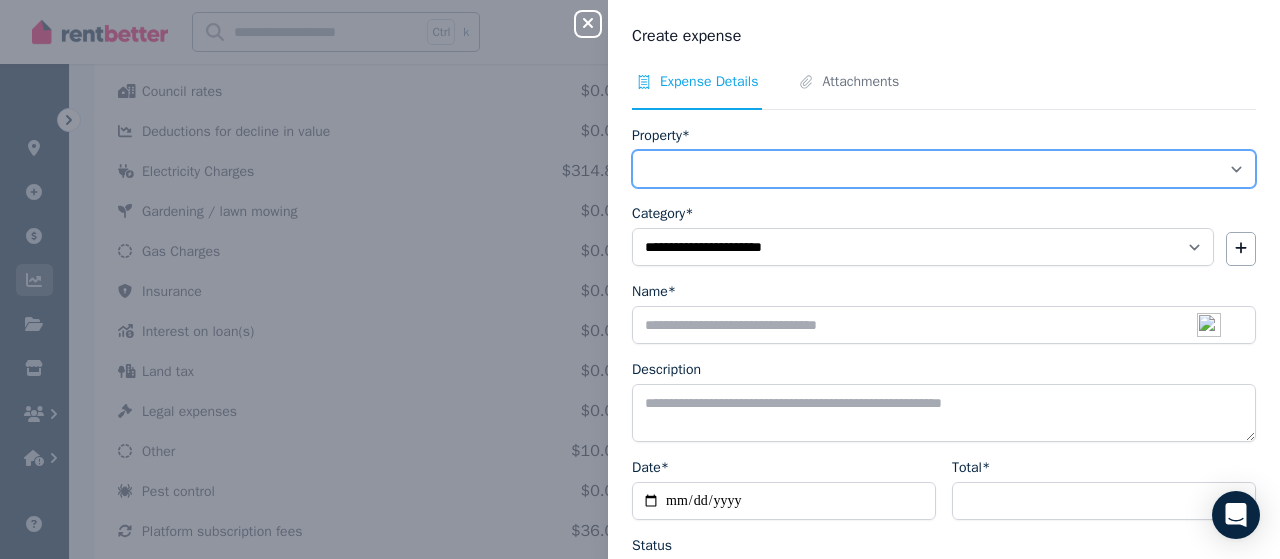 select on "**********" 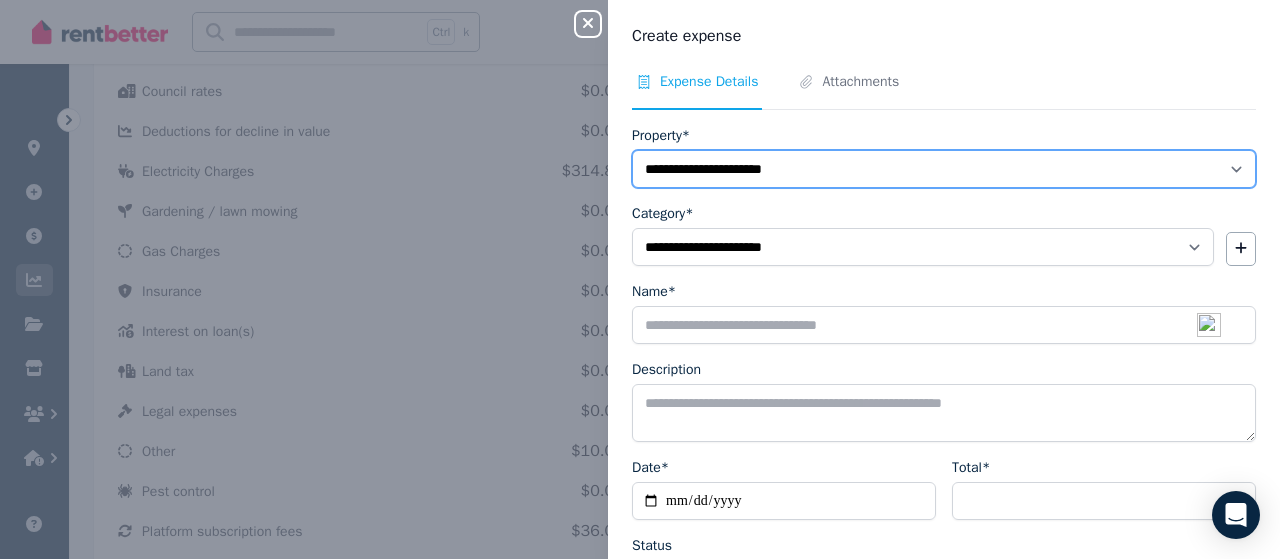 click on "**********" at bounding box center [944, 169] 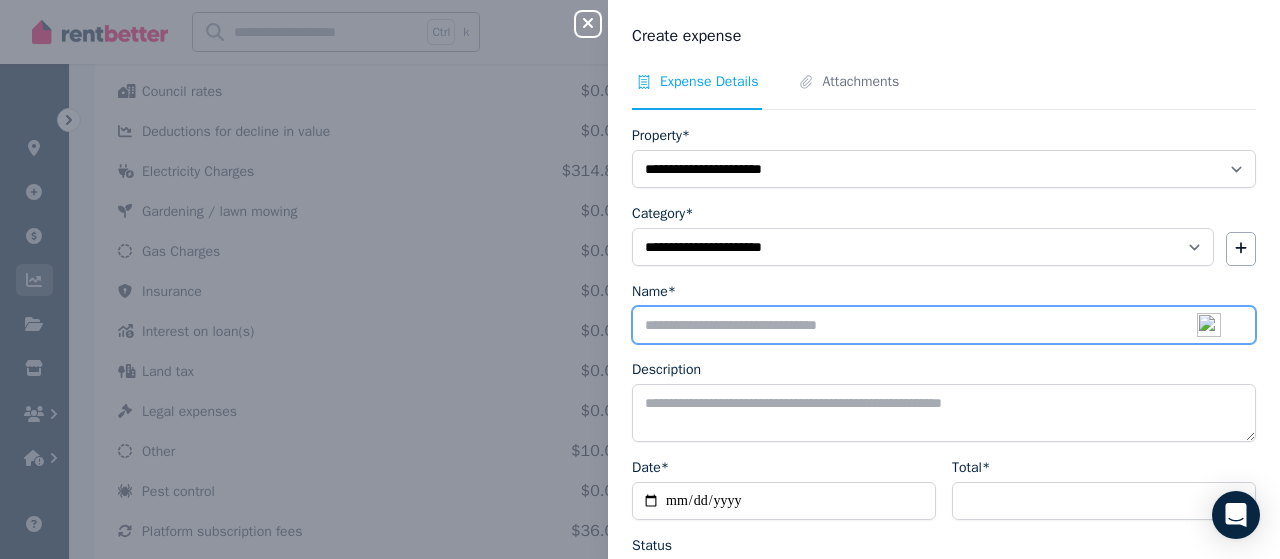 click on "Name*" at bounding box center (944, 325) 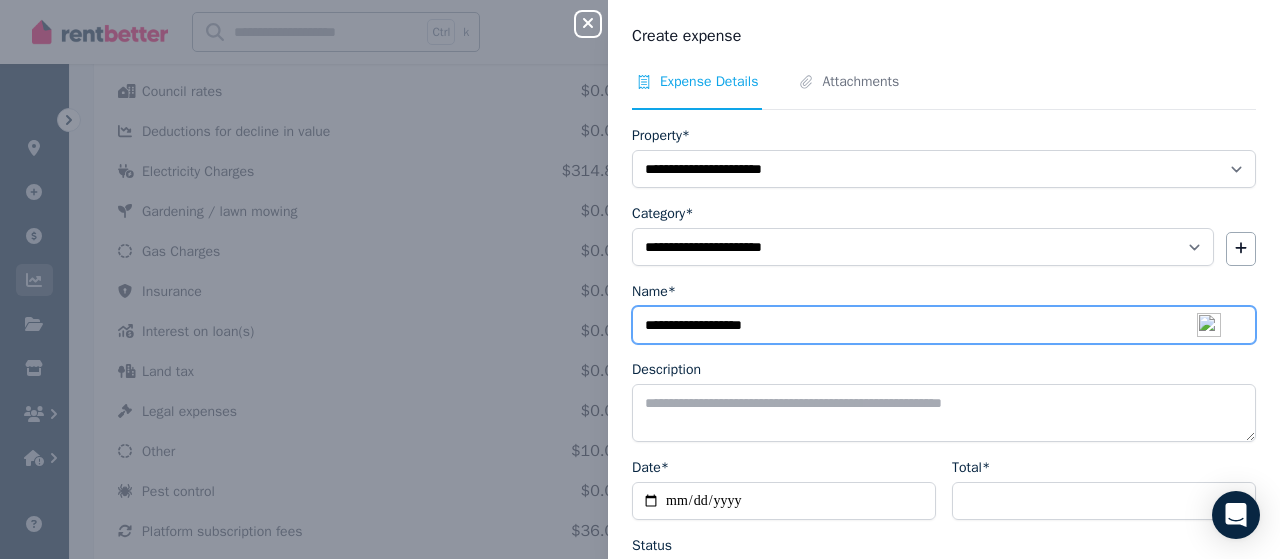 type on "**********" 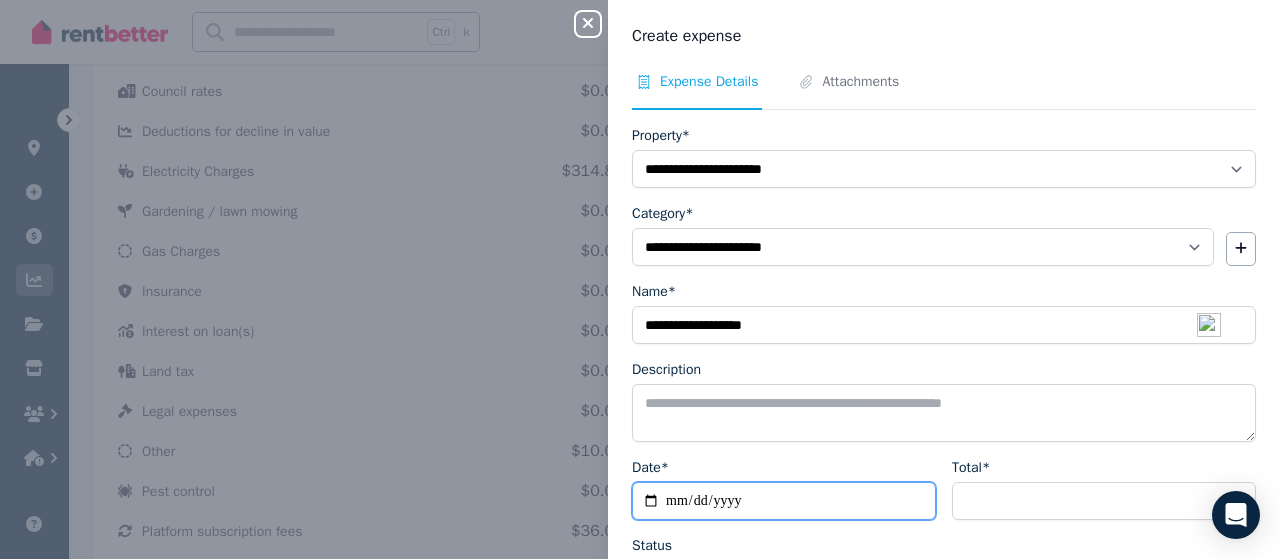 click on "Date*" at bounding box center [784, 501] 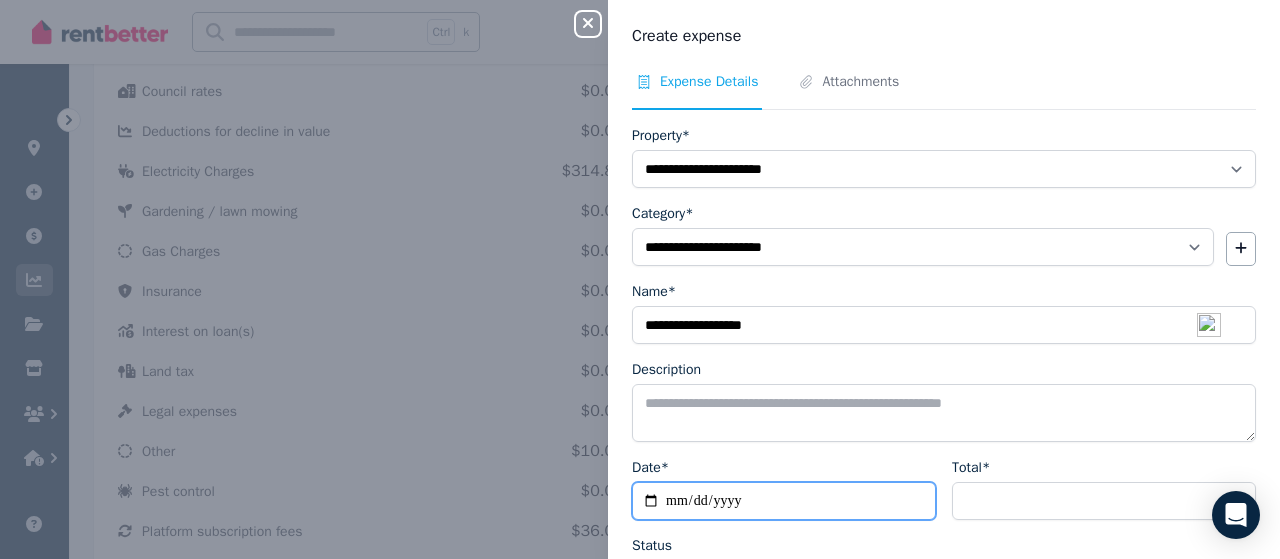 type on "**********" 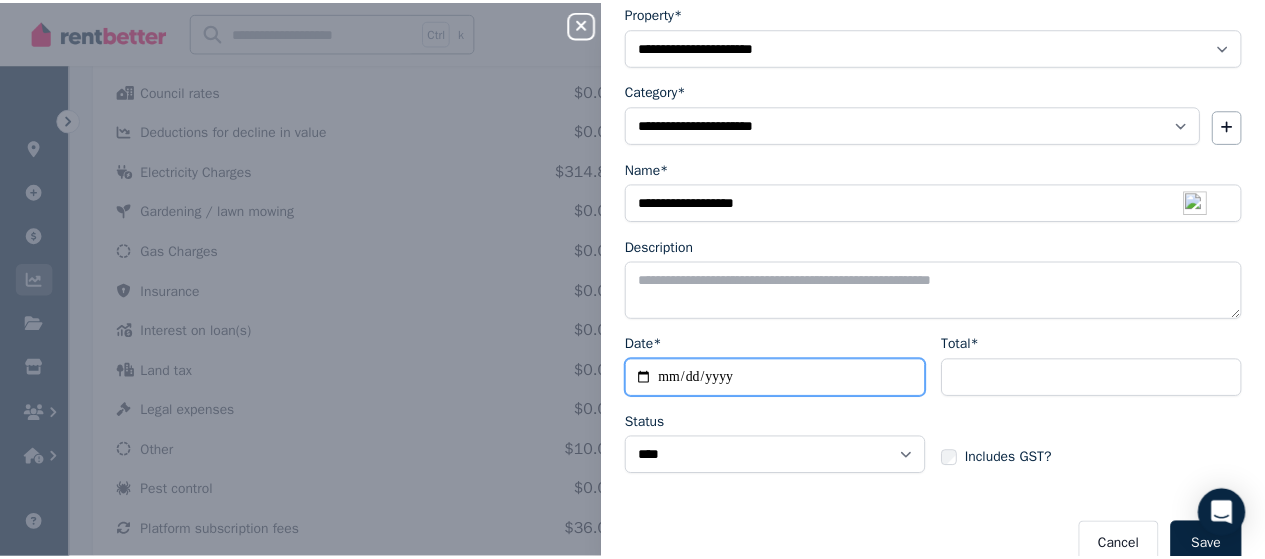 scroll, scrollTop: 152, scrollLeft: 0, axis: vertical 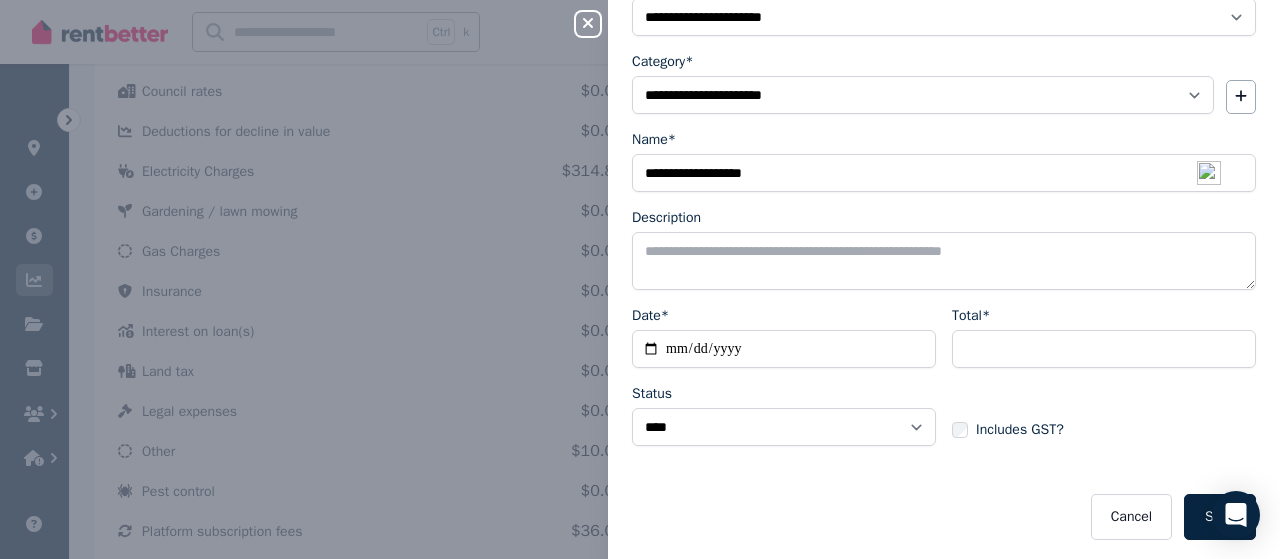 click on "Save" at bounding box center (1220, 517) 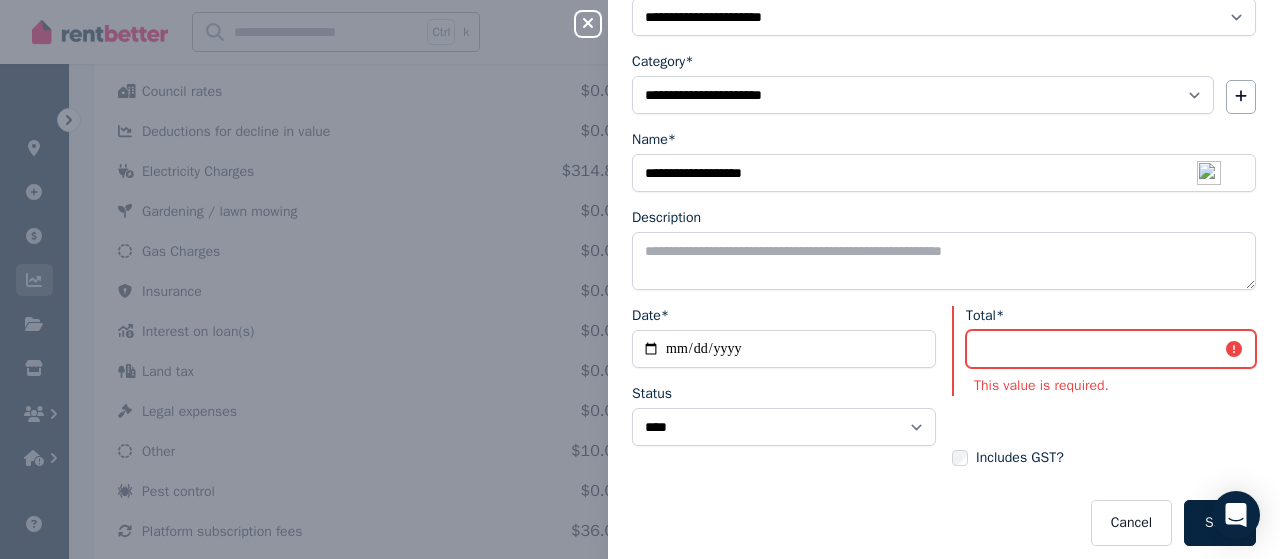 click on "Total*" at bounding box center (1111, 349) 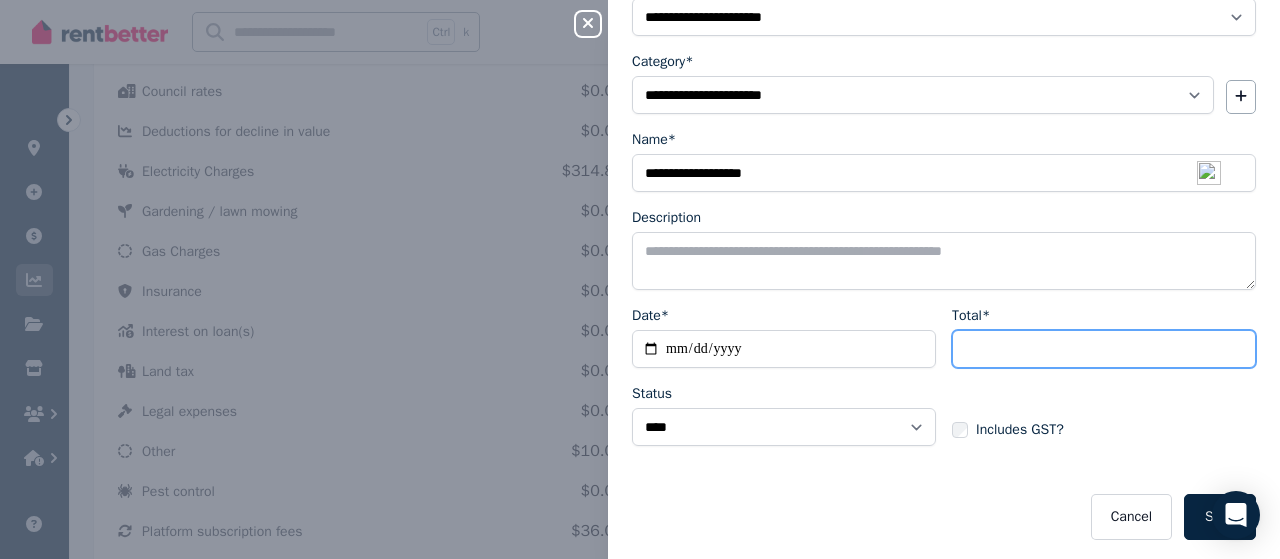 type on "**" 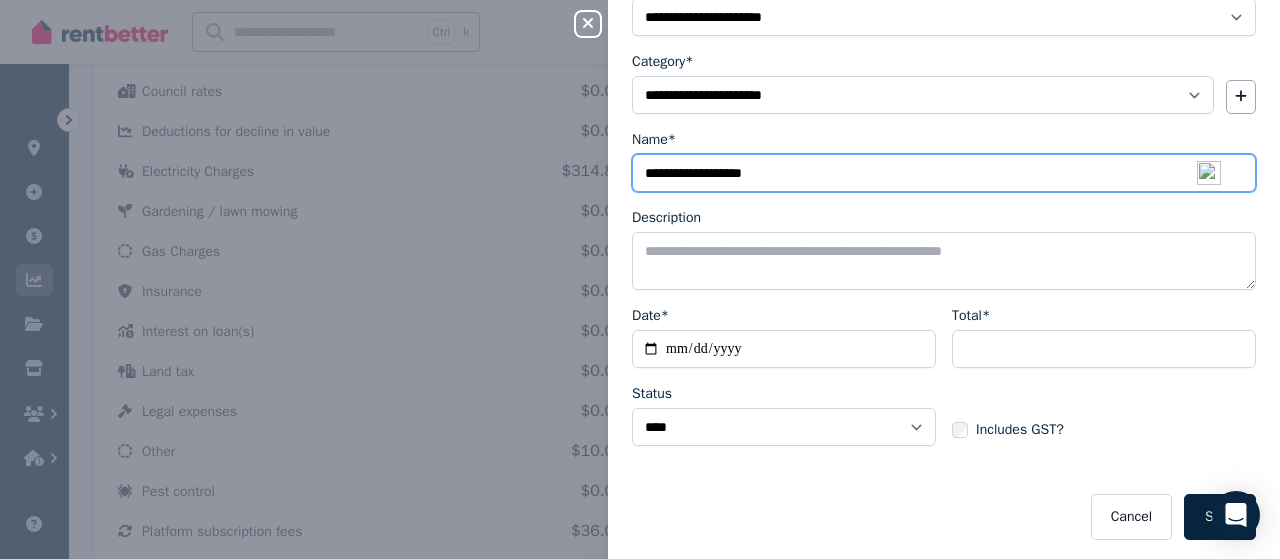click on "**********" at bounding box center [944, 173] 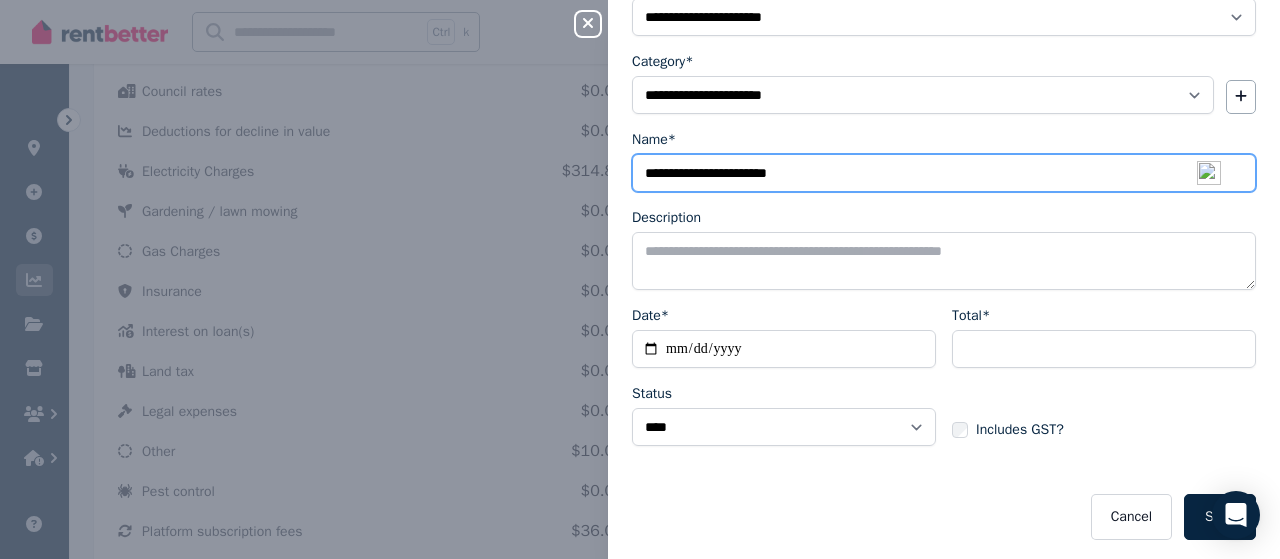 type on "**********" 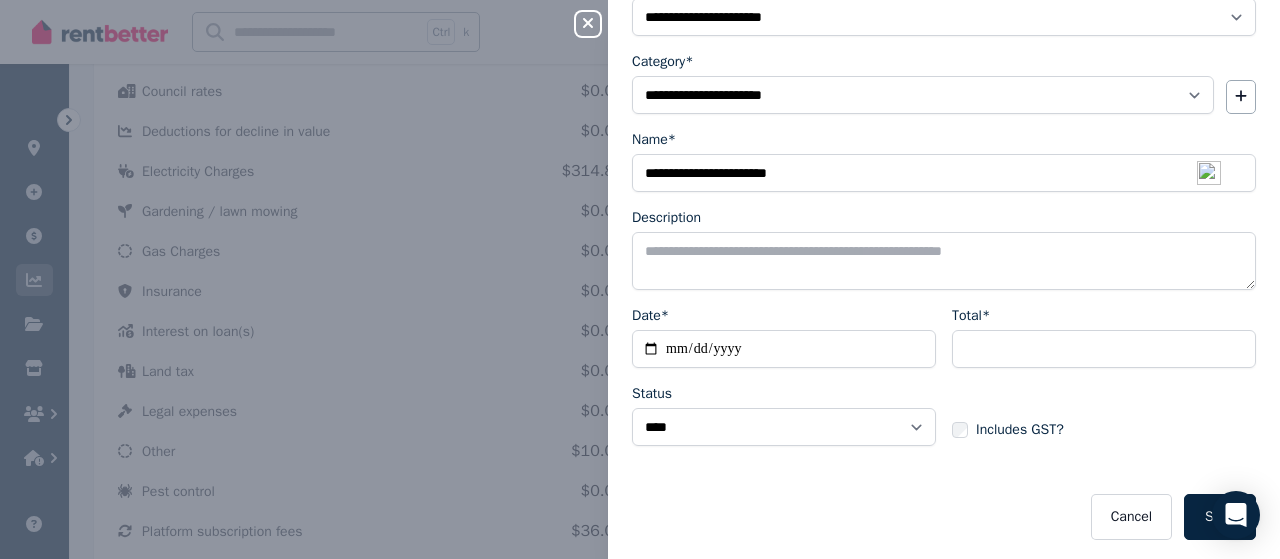 click on "Save" at bounding box center [1220, 517] 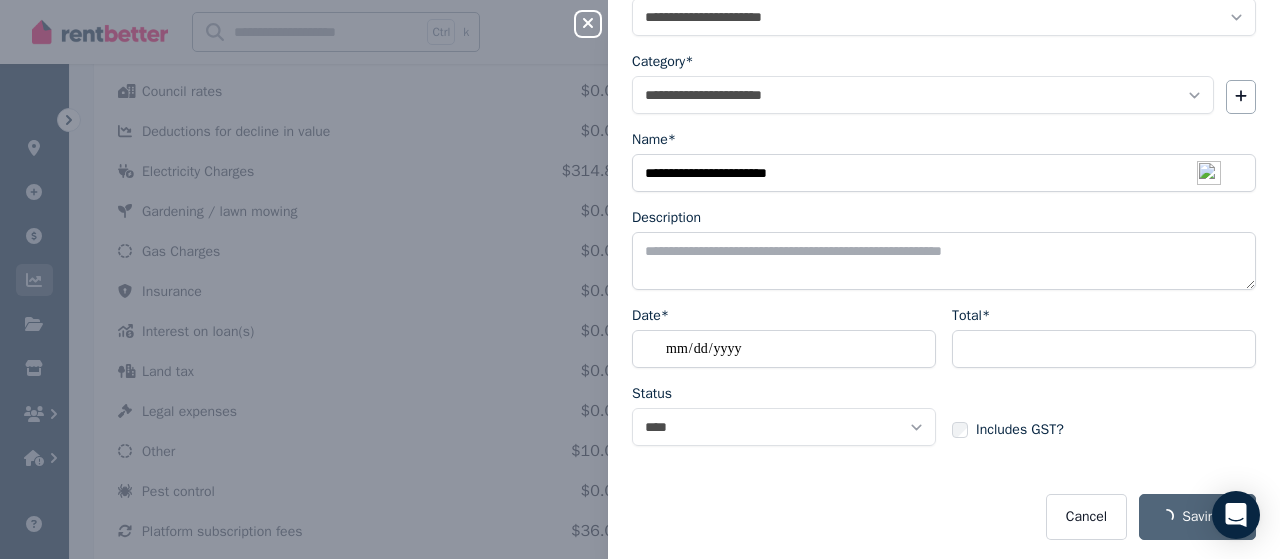 select 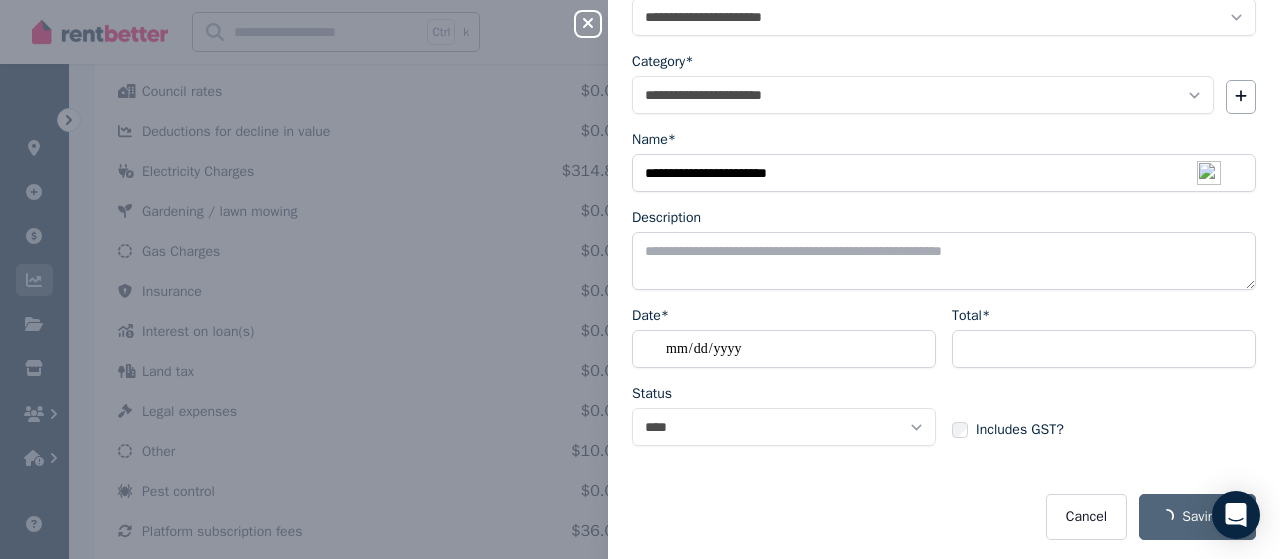 select 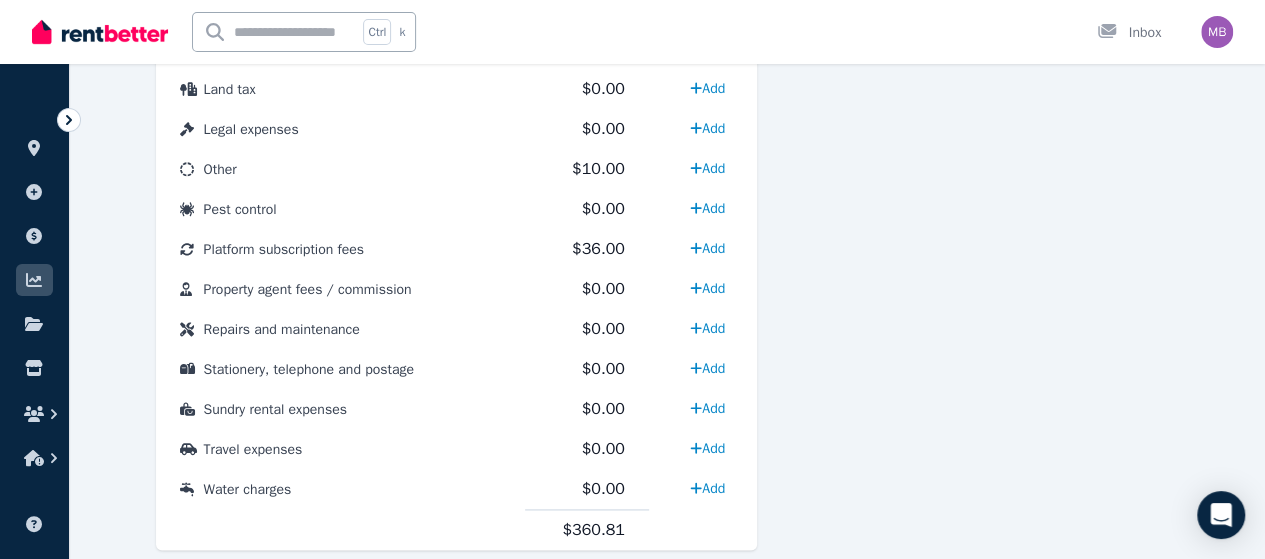 scroll, scrollTop: 1190, scrollLeft: 0, axis: vertical 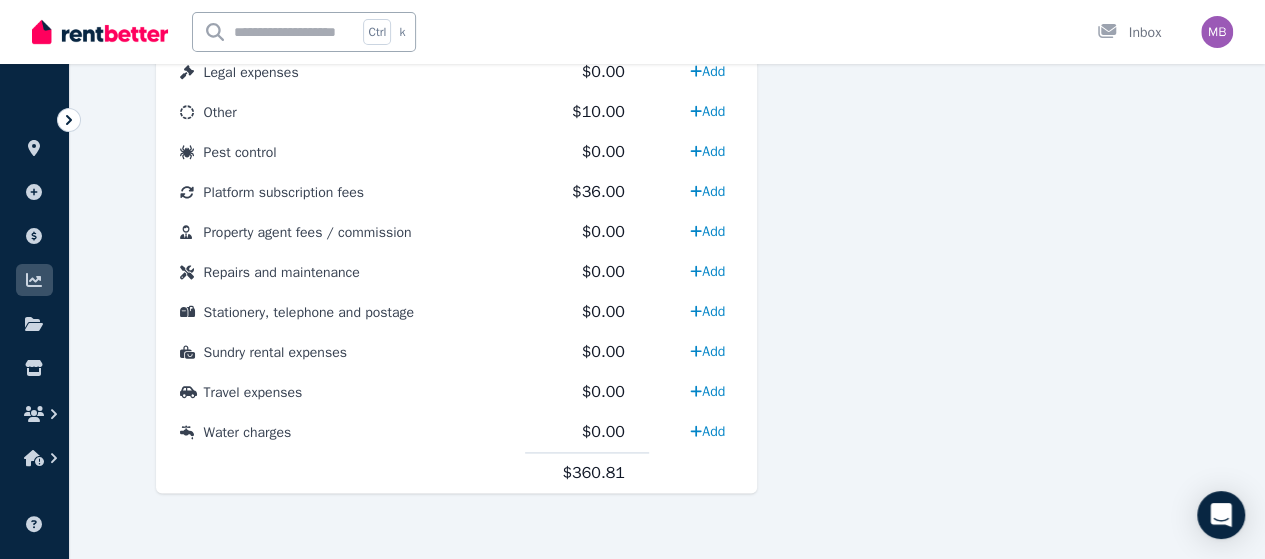 click on "Expense Platform subscription fees 36" at bounding box center [984, -85] 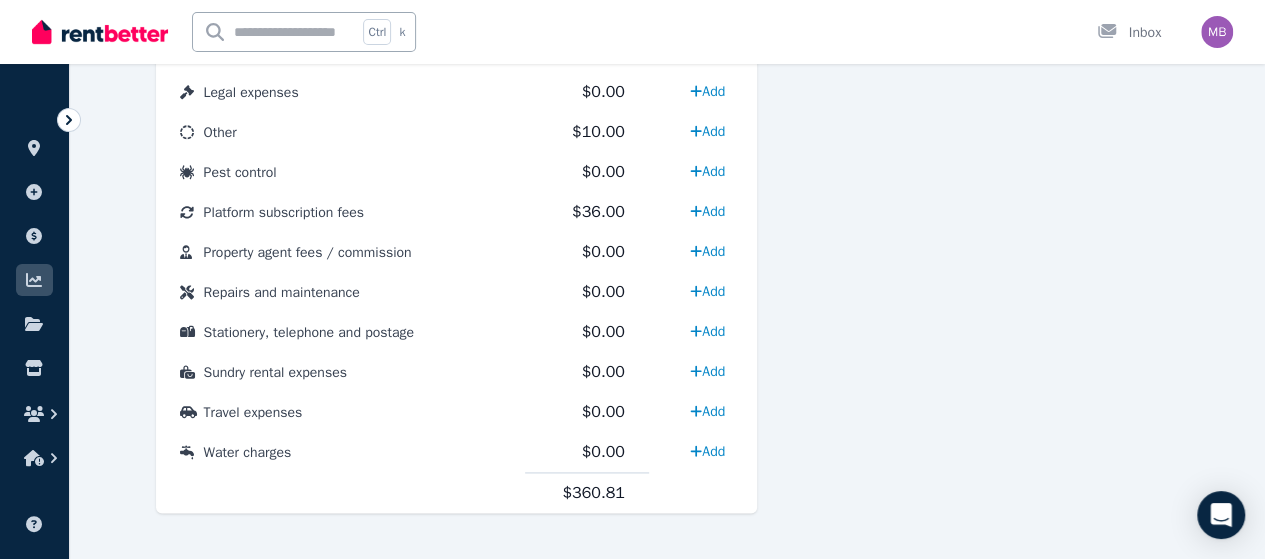 scroll, scrollTop: 1172, scrollLeft: 0, axis: vertical 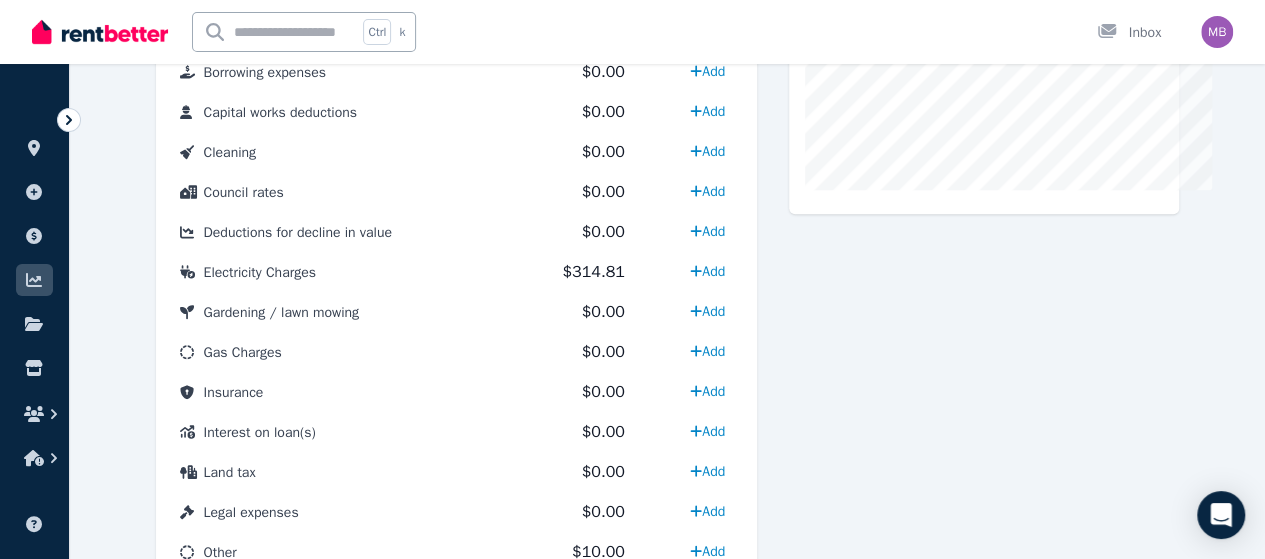 click on "Expense Platform subscription fees 36" at bounding box center [984, 355] 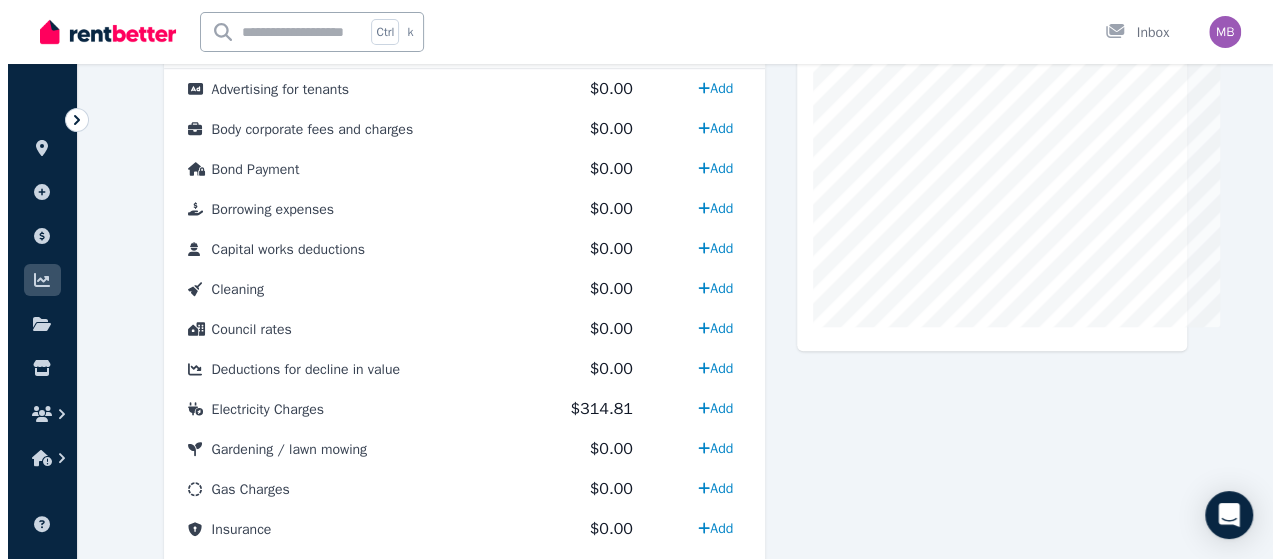 scroll, scrollTop: 610, scrollLeft: 0, axis: vertical 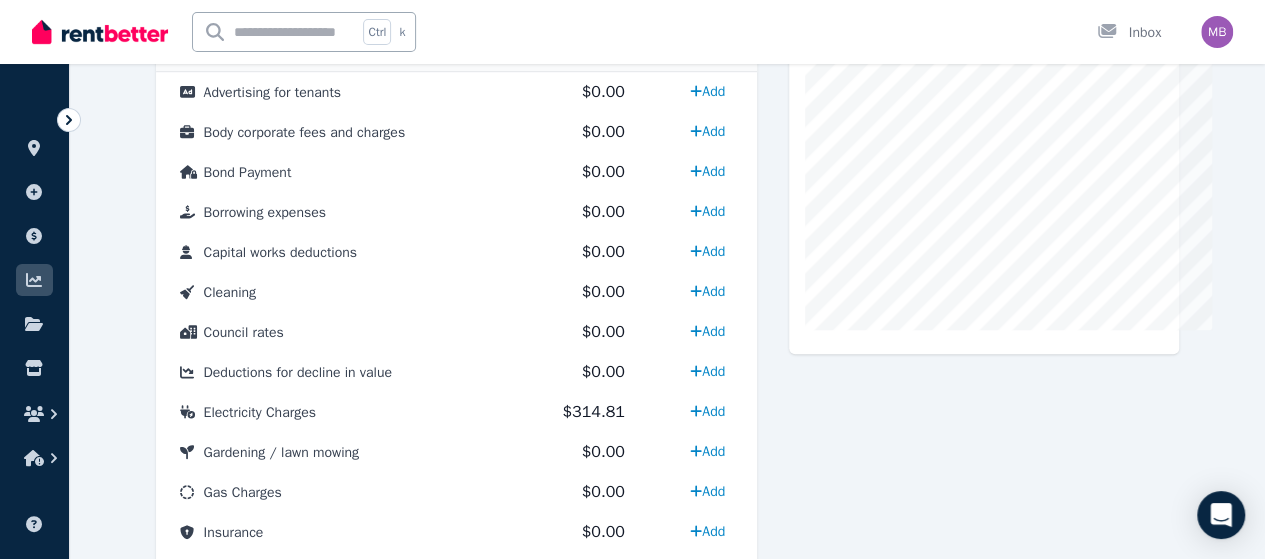 click on "Add" at bounding box center [707, 531] 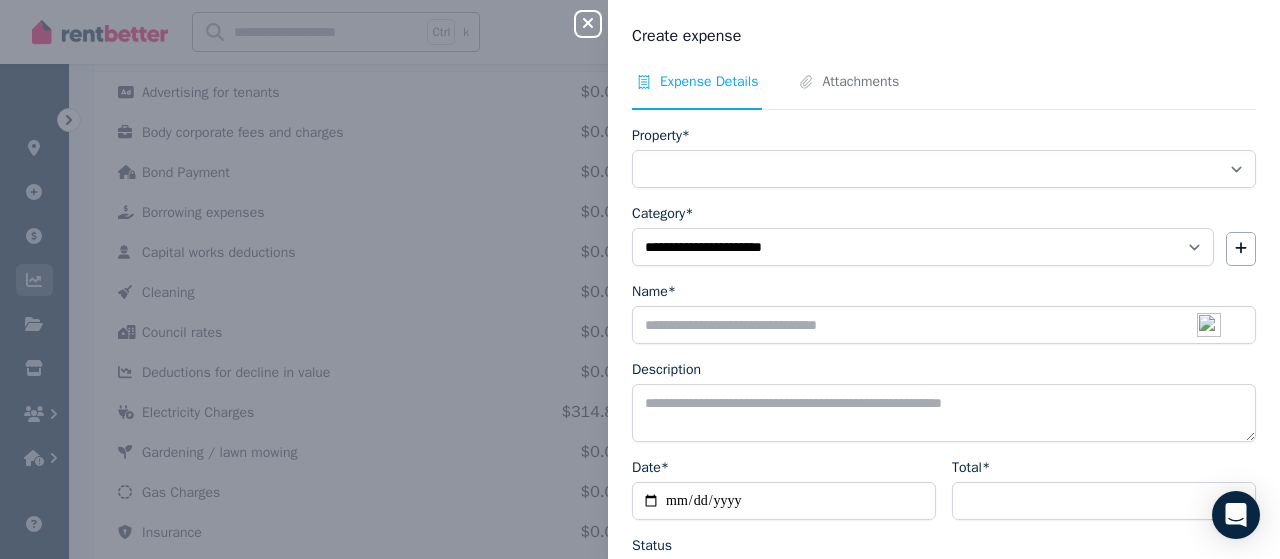 click on "**********" at bounding box center (944, 382) 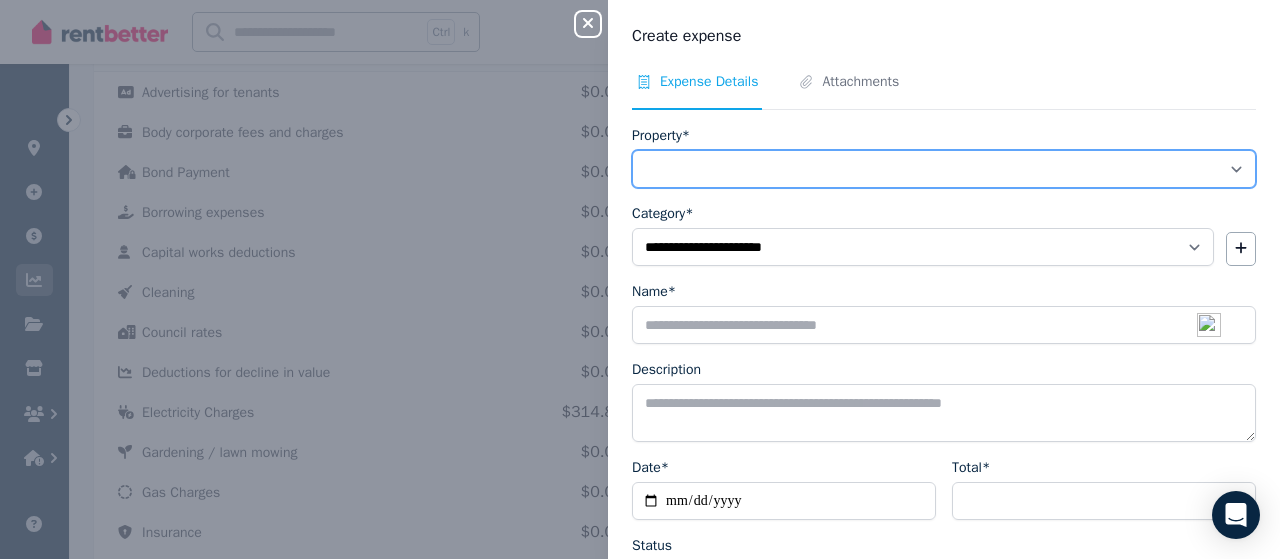 click on "**********" at bounding box center [944, 169] 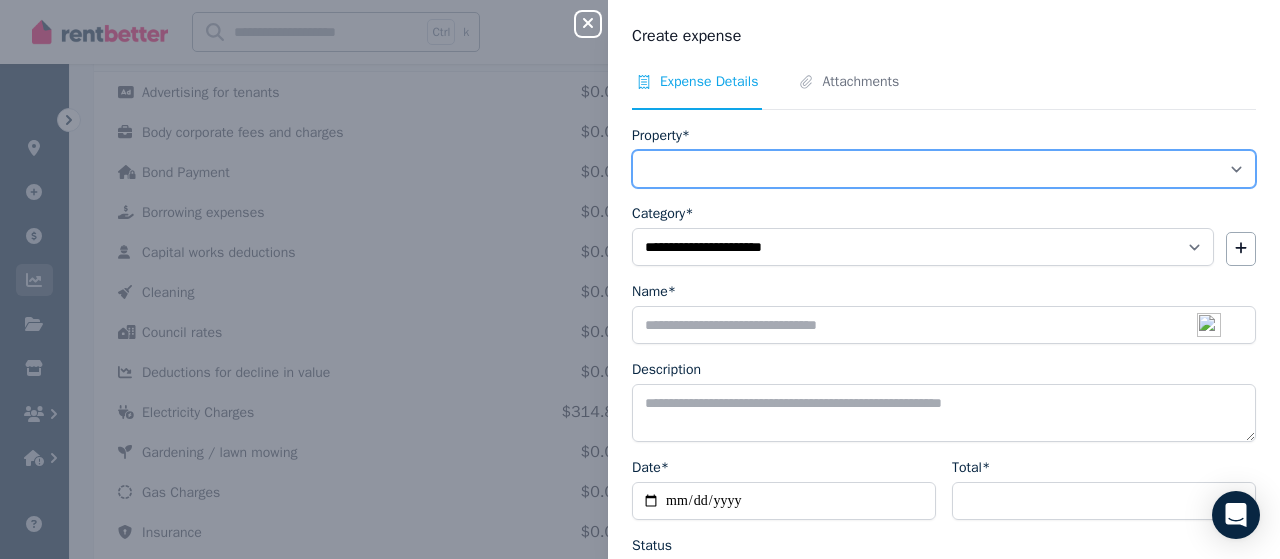select on "**********" 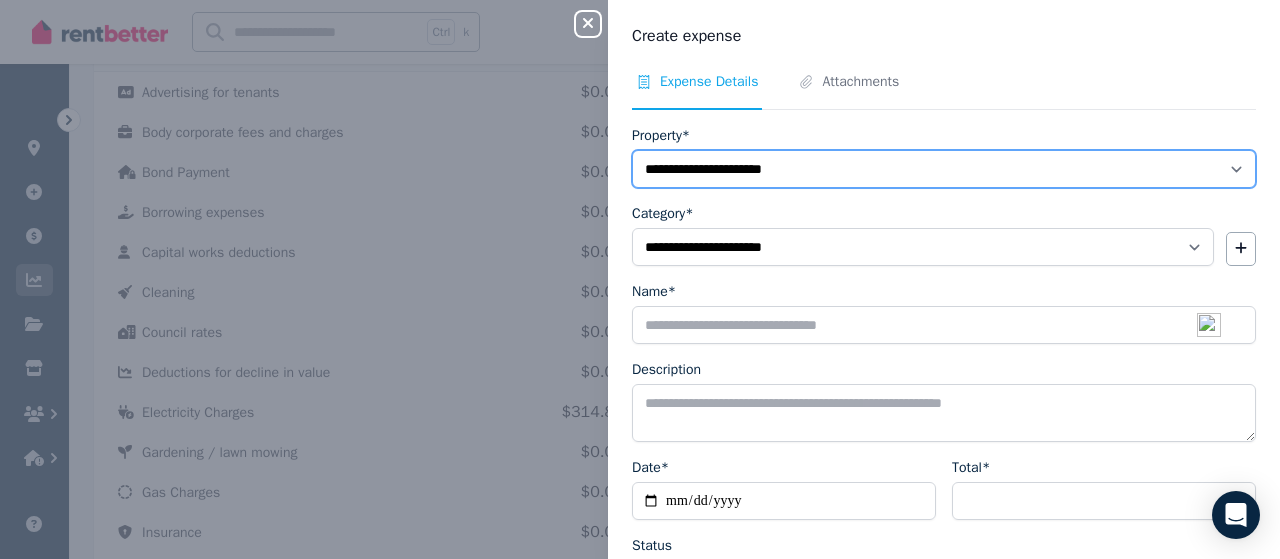 click on "**********" at bounding box center (944, 169) 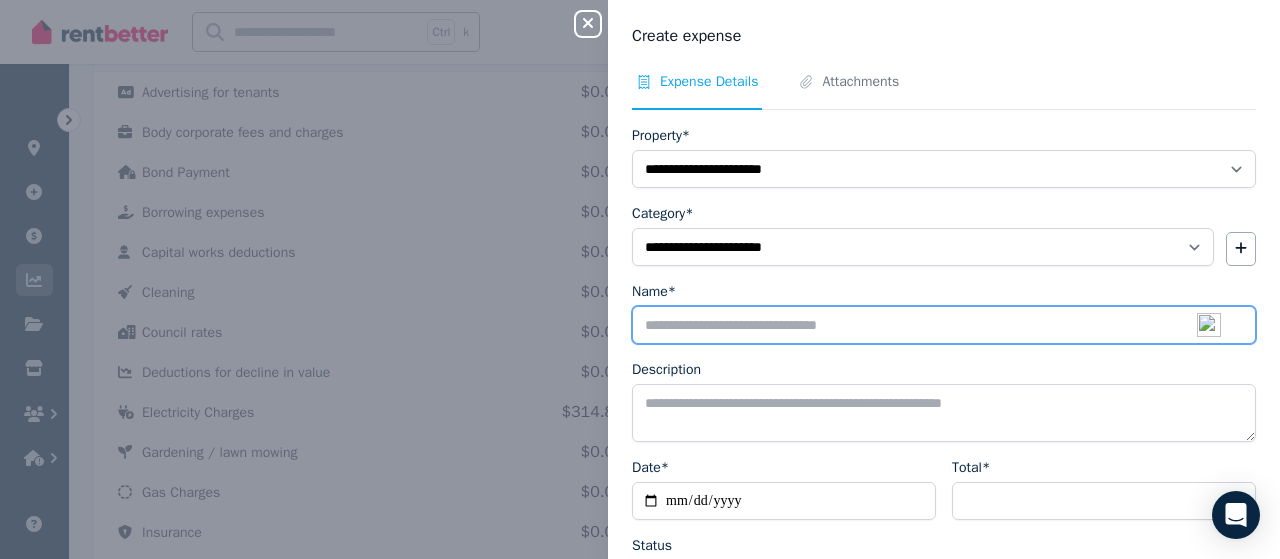 click on "Name*" at bounding box center (944, 325) 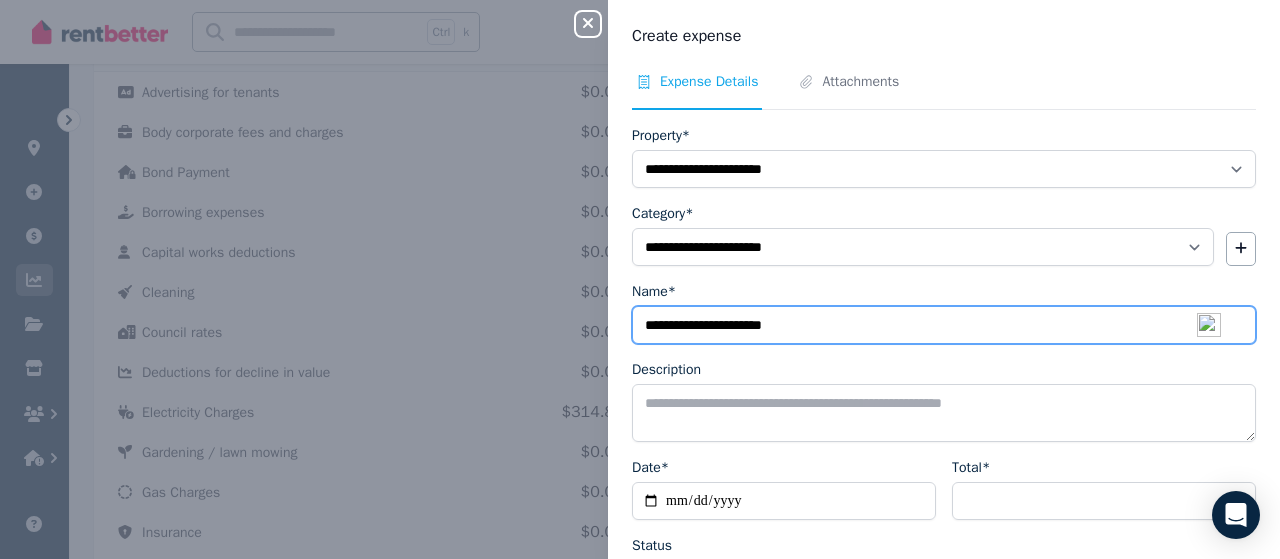 type on "**********" 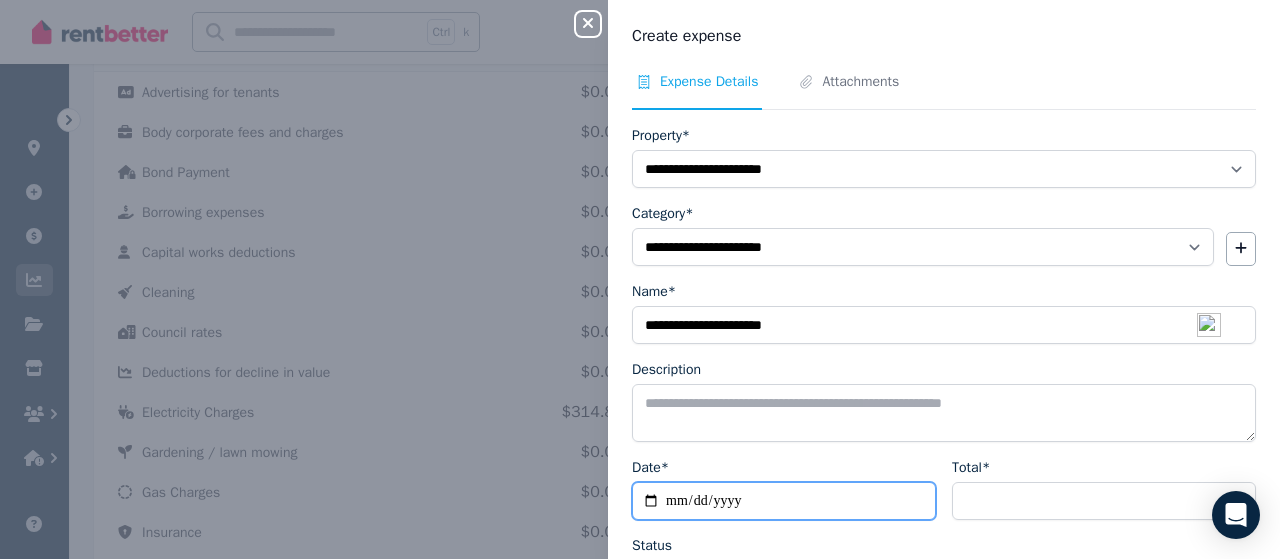 click on "Date*" at bounding box center [784, 501] 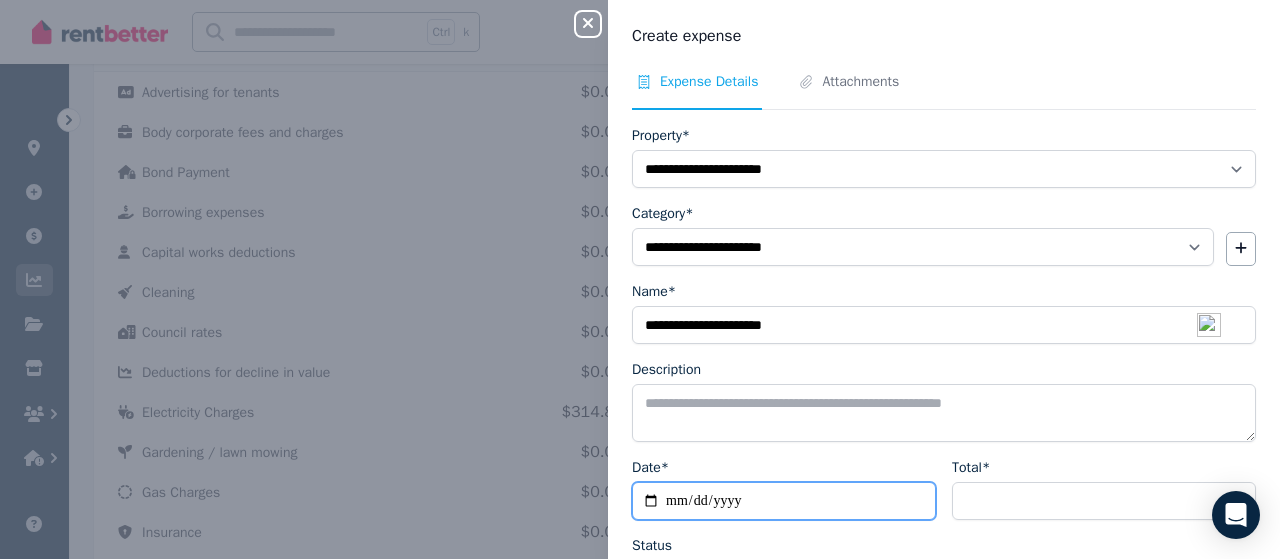 type on "**********" 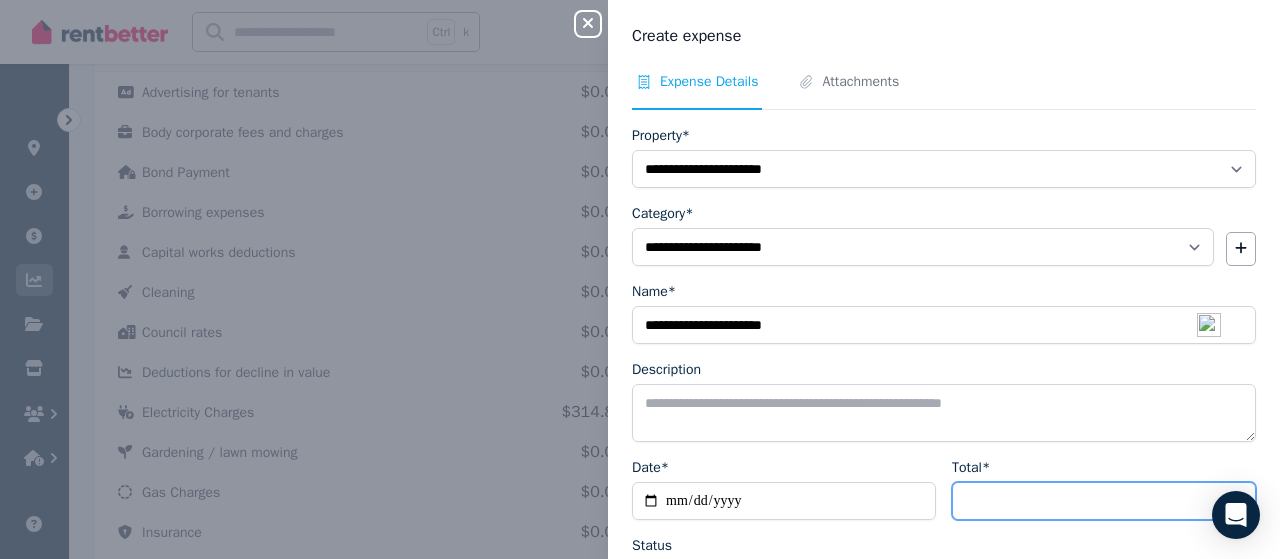 click on "Total*" at bounding box center (1104, 501) 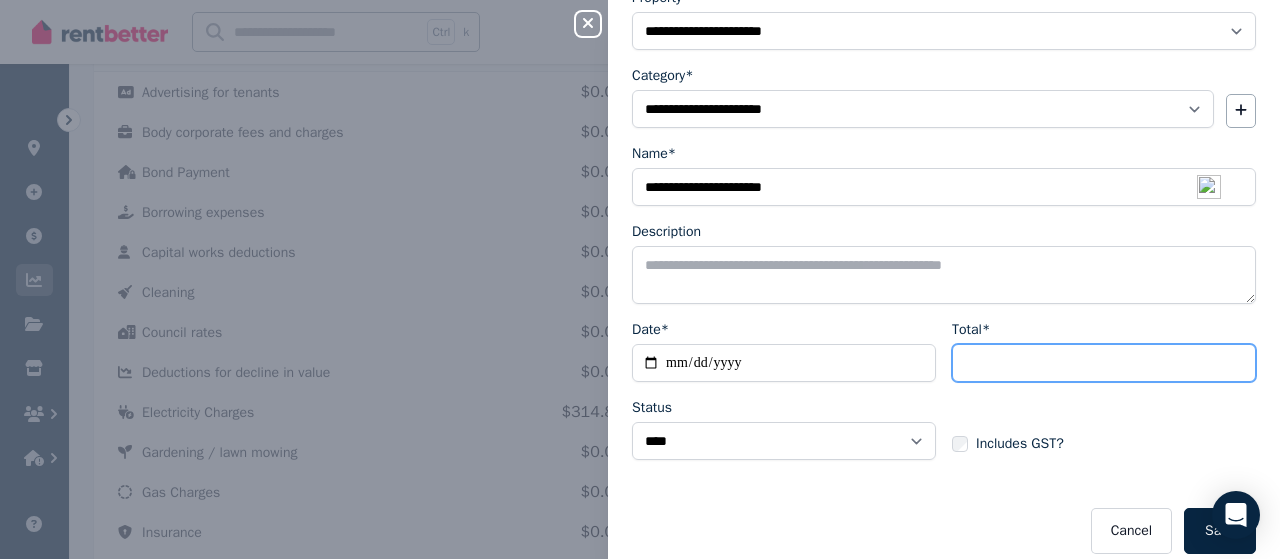 scroll, scrollTop: 152, scrollLeft: 0, axis: vertical 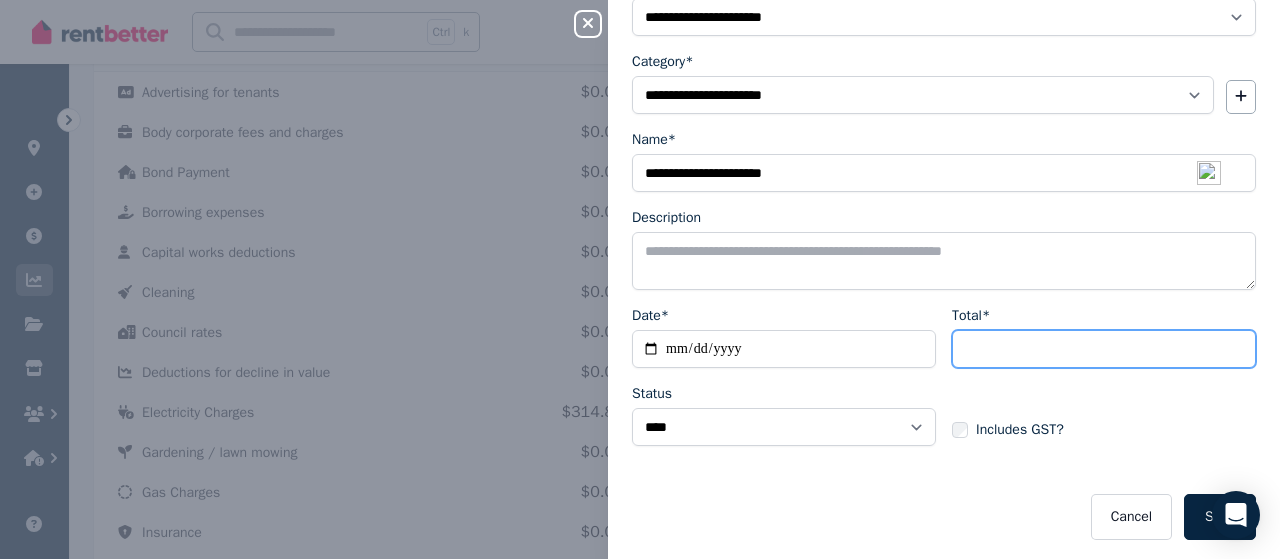 type on "**" 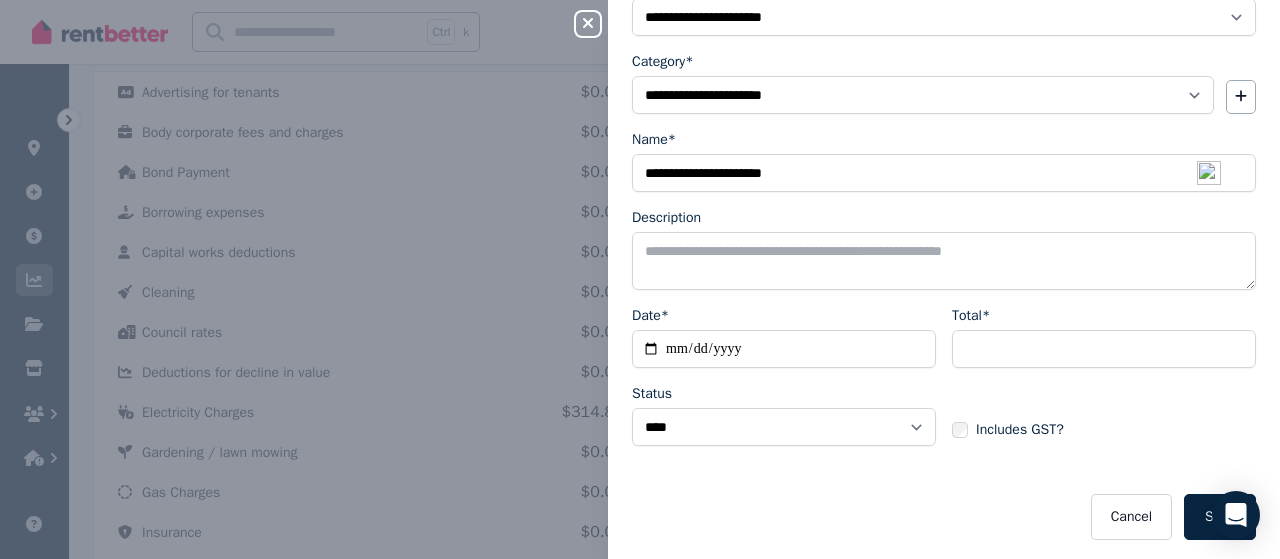 click on "Save" at bounding box center [1220, 517] 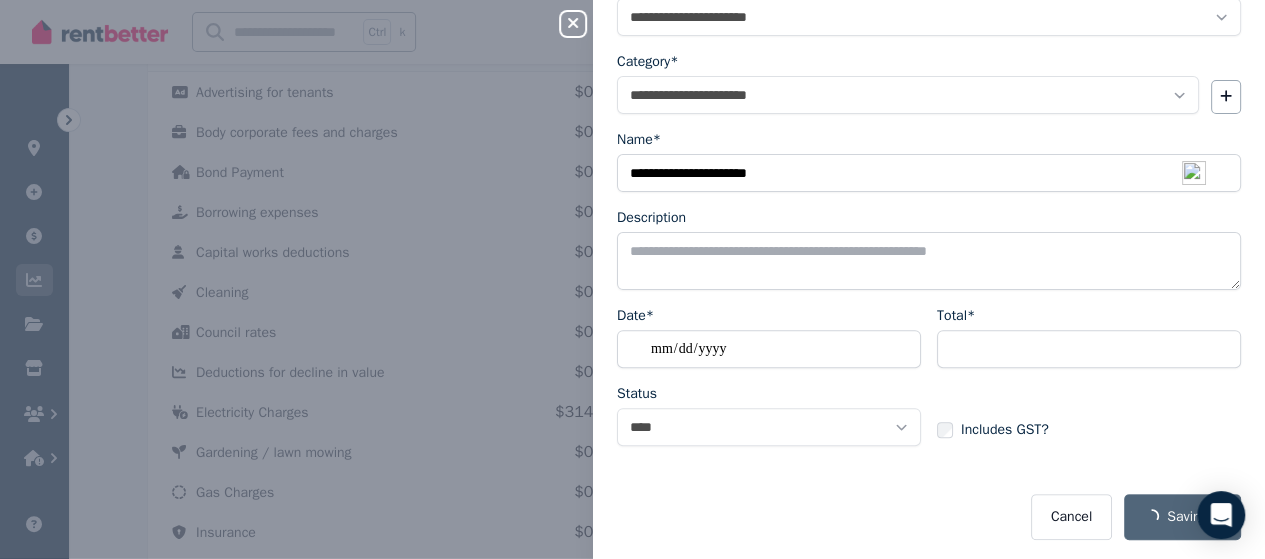 select 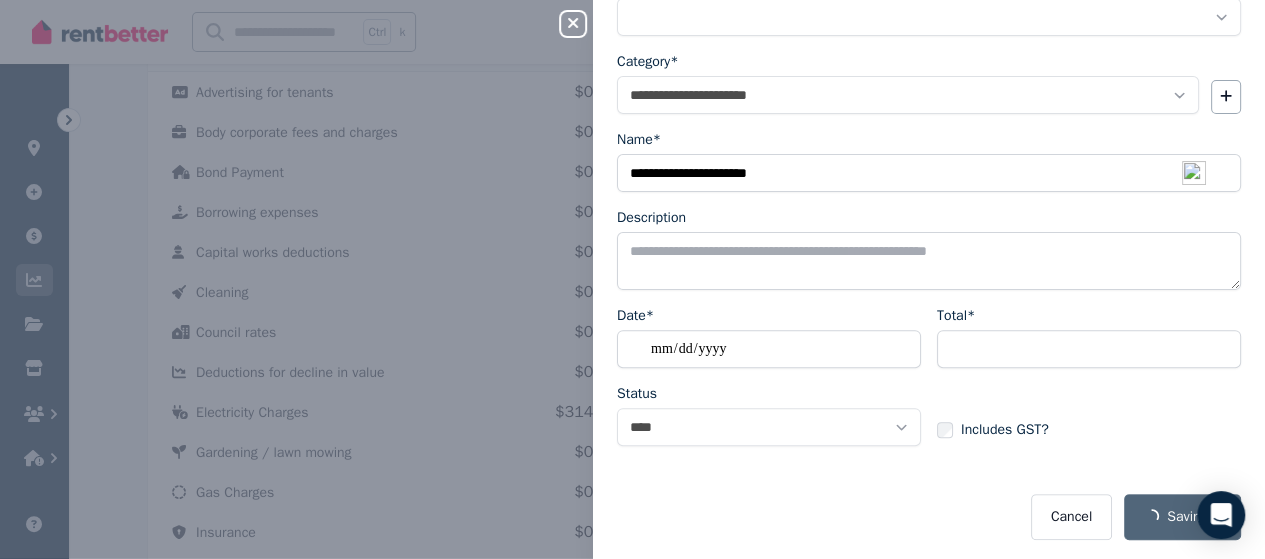 select 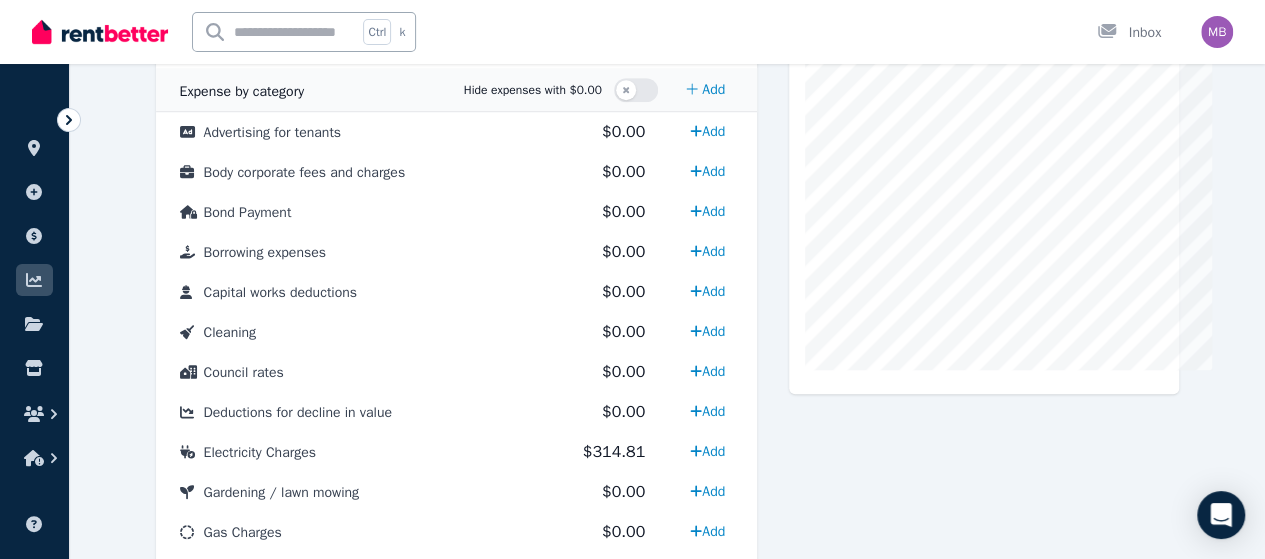 click 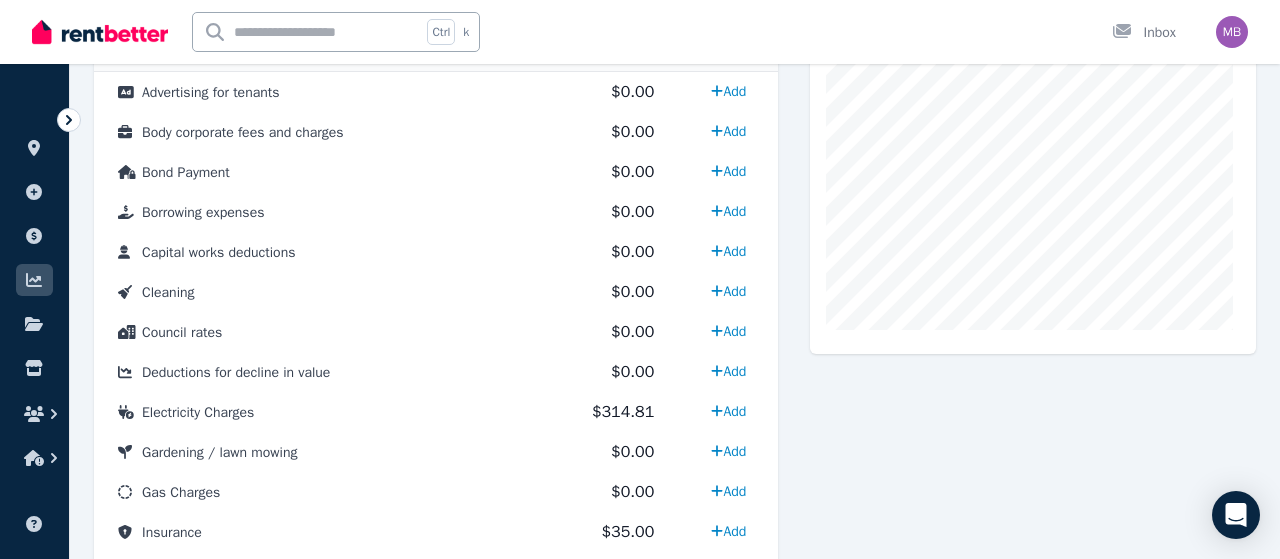 select on "**********" 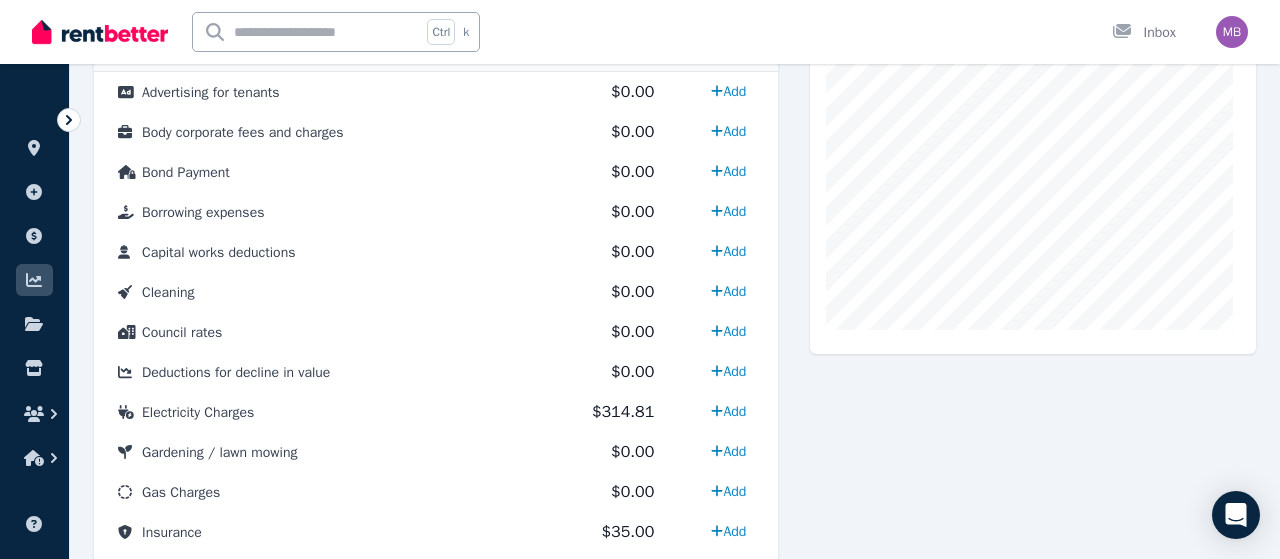 select on "**********" 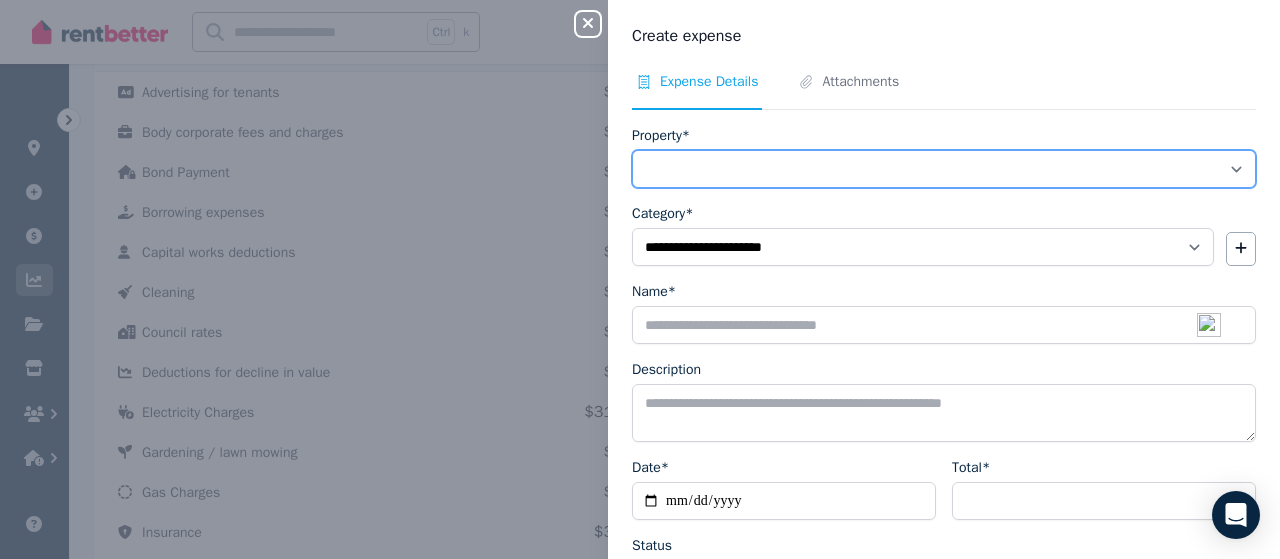 click on "**********" at bounding box center (944, 169) 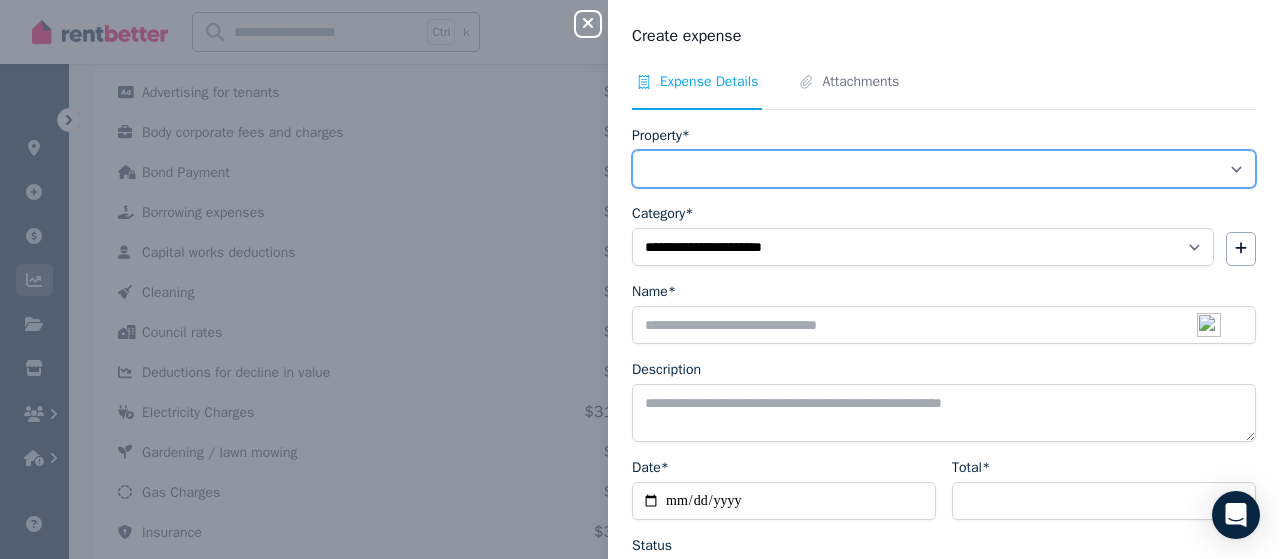 select on "**********" 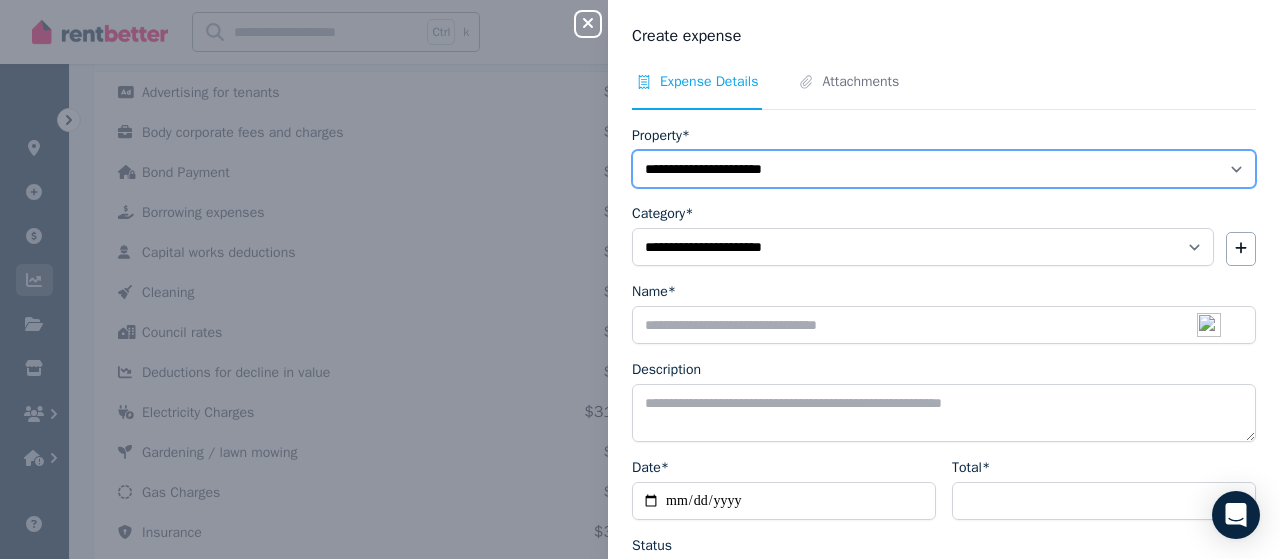 click on "**********" at bounding box center [944, 169] 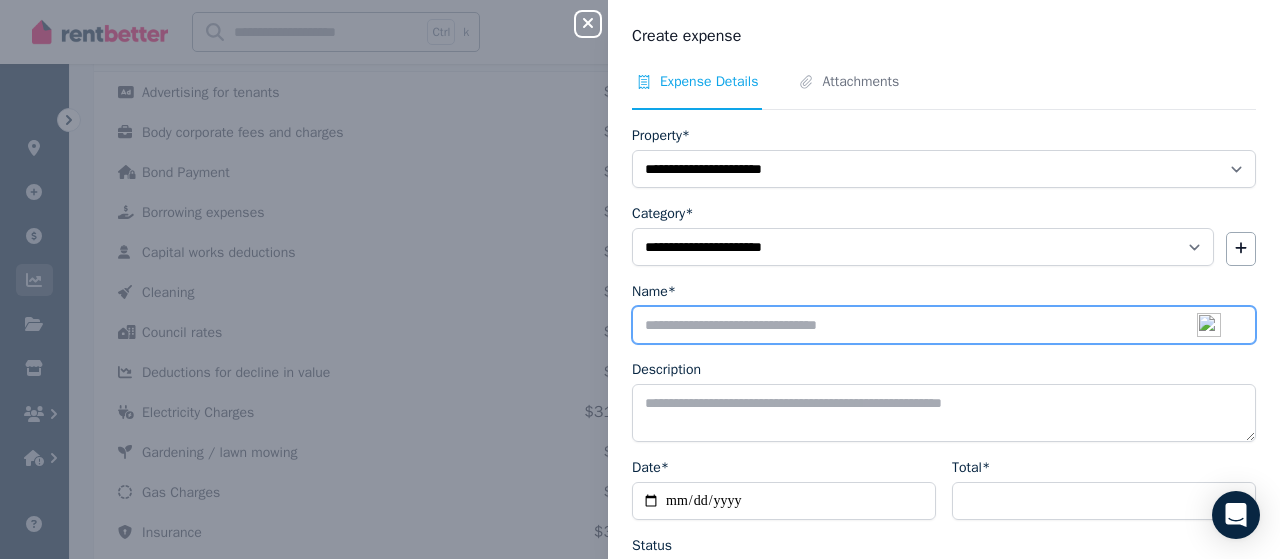 click on "Name*" at bounding box center [944, 325] 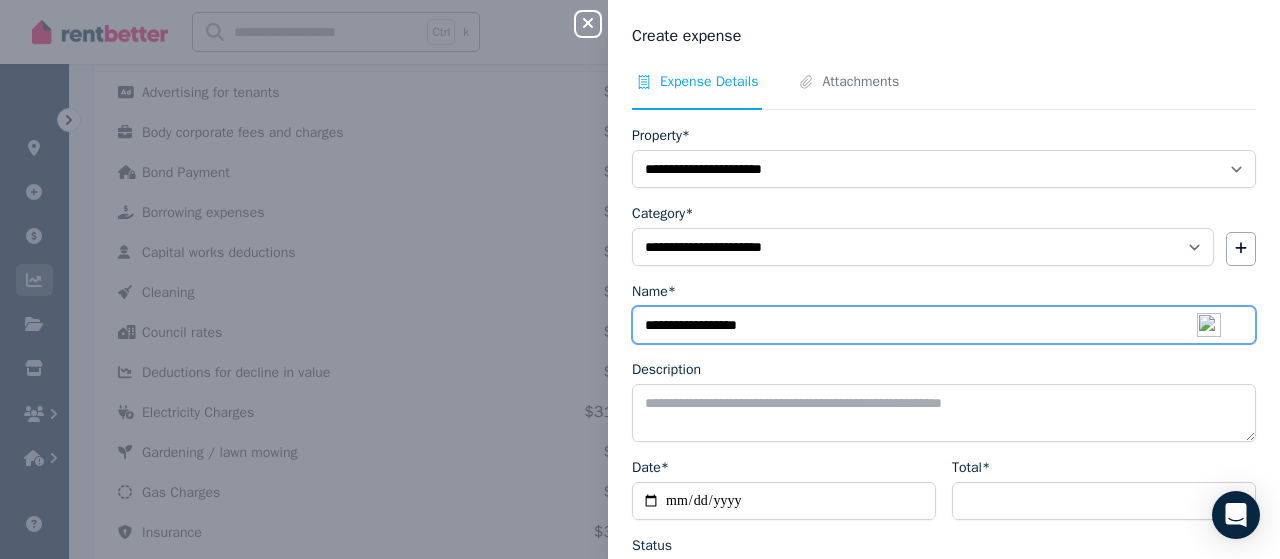 type on "**********" 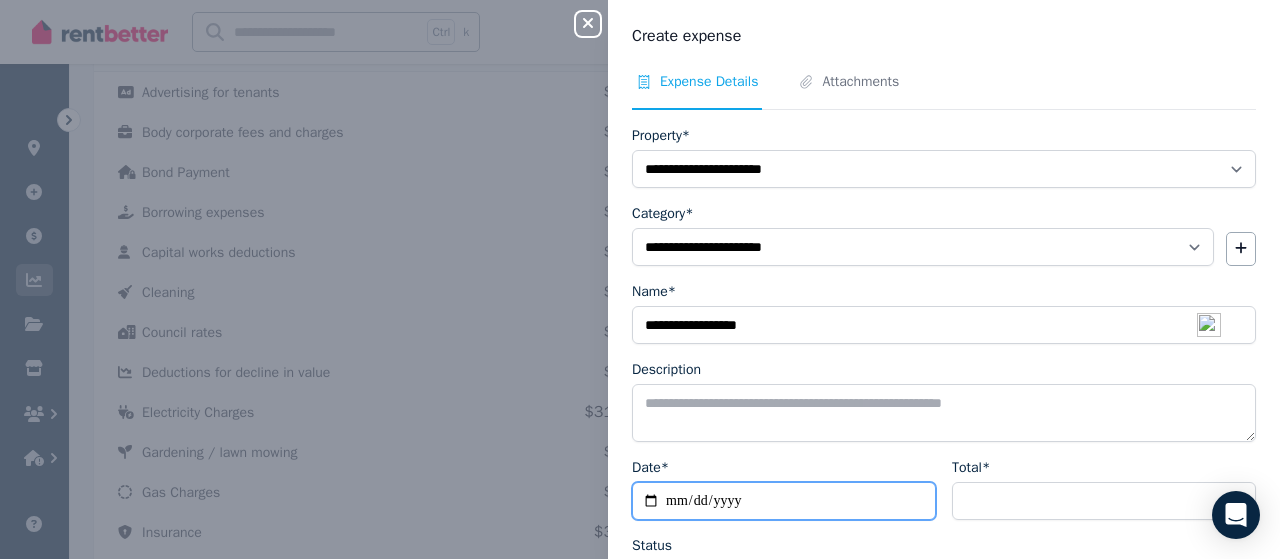 click on "Date*" at bounding box center [784, 501] 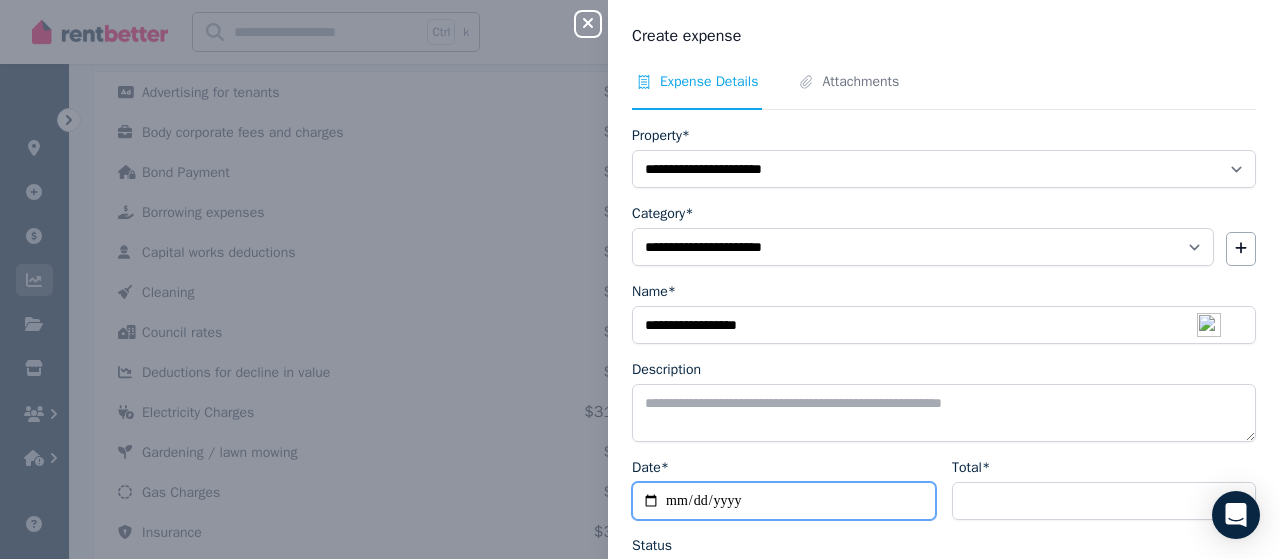 type on "**********" 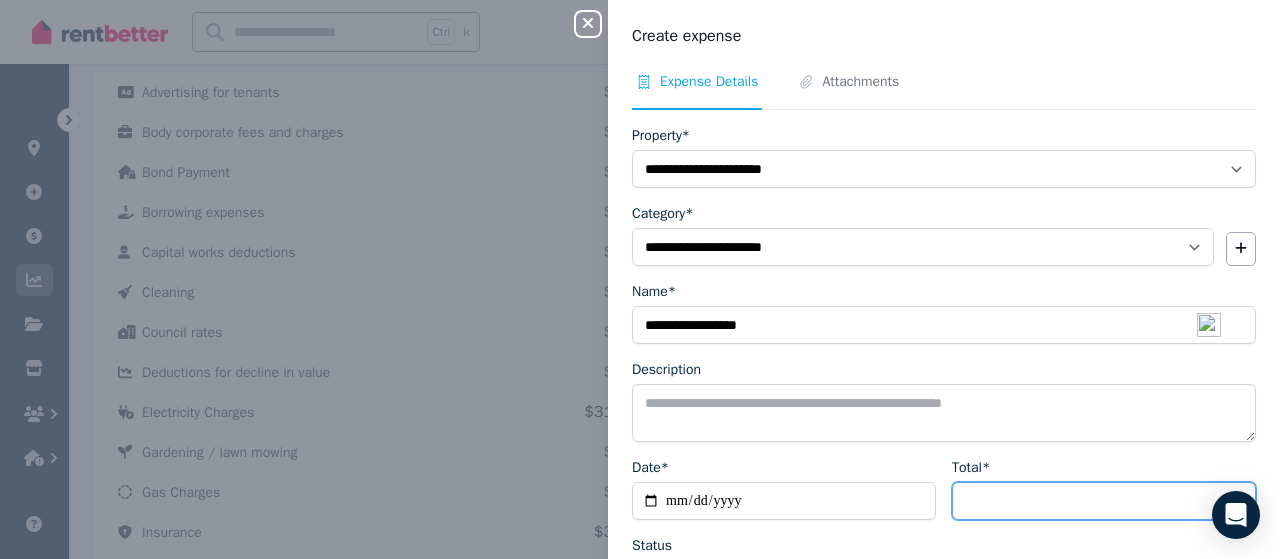 click on "Total*" at bounding box center [1104, 501] 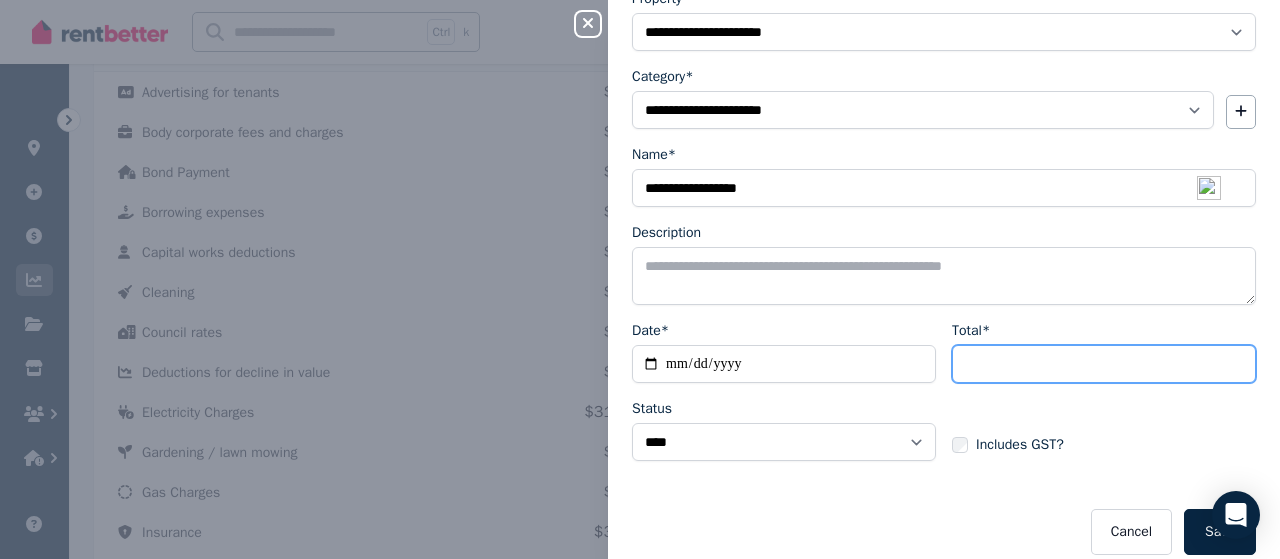 scroll, scrollTop: 152, scrollLeft: 0, axis: vertical 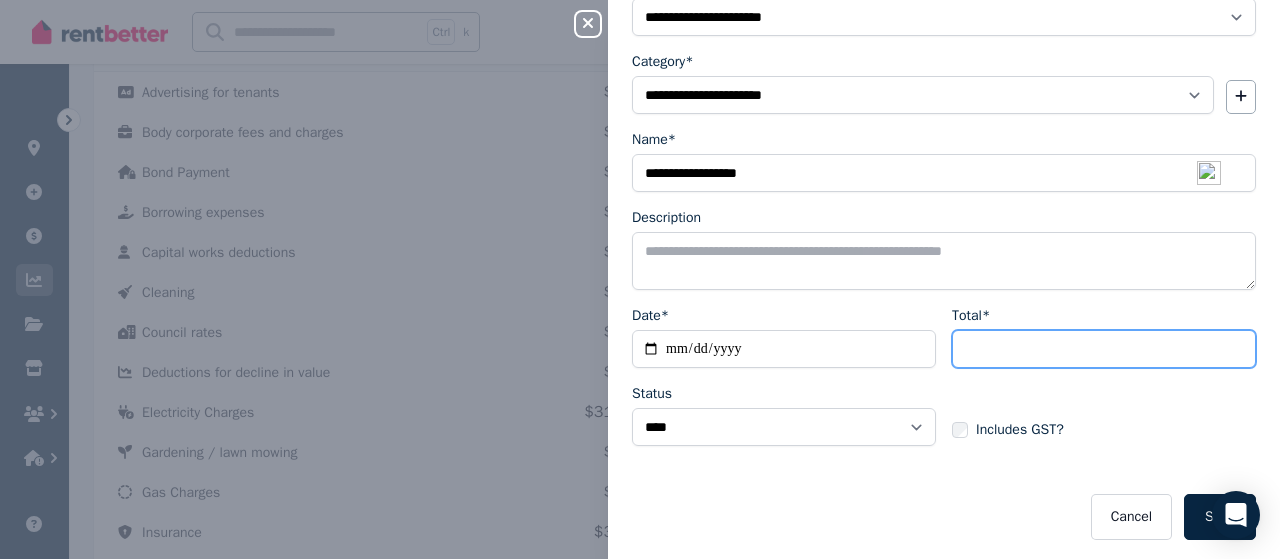 type on "***" 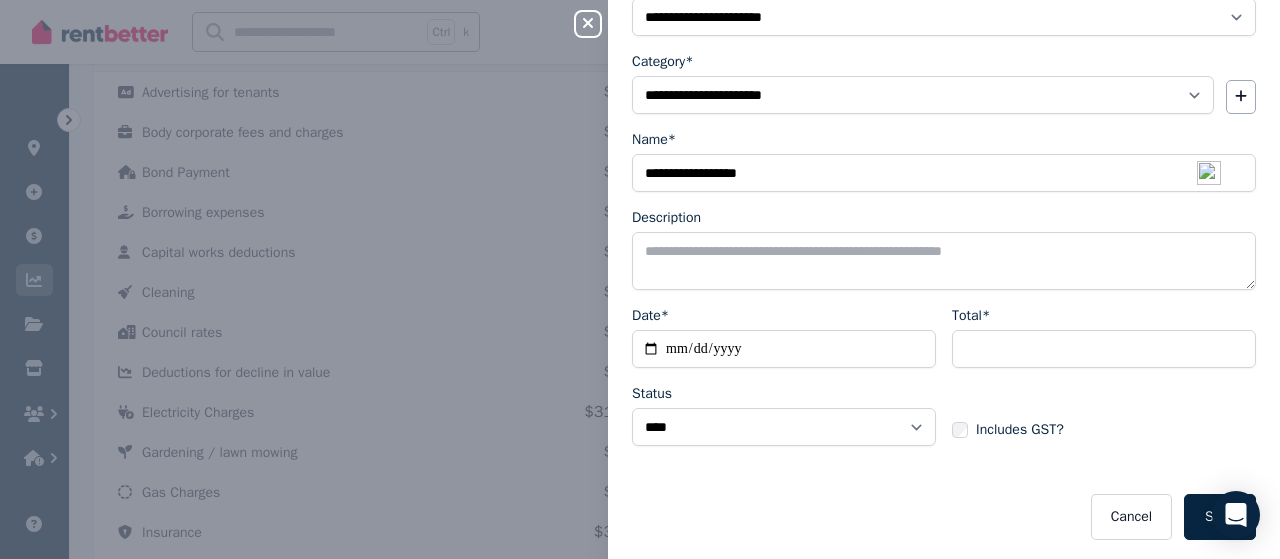 click on "Save" at bounding box center [1220, 517] 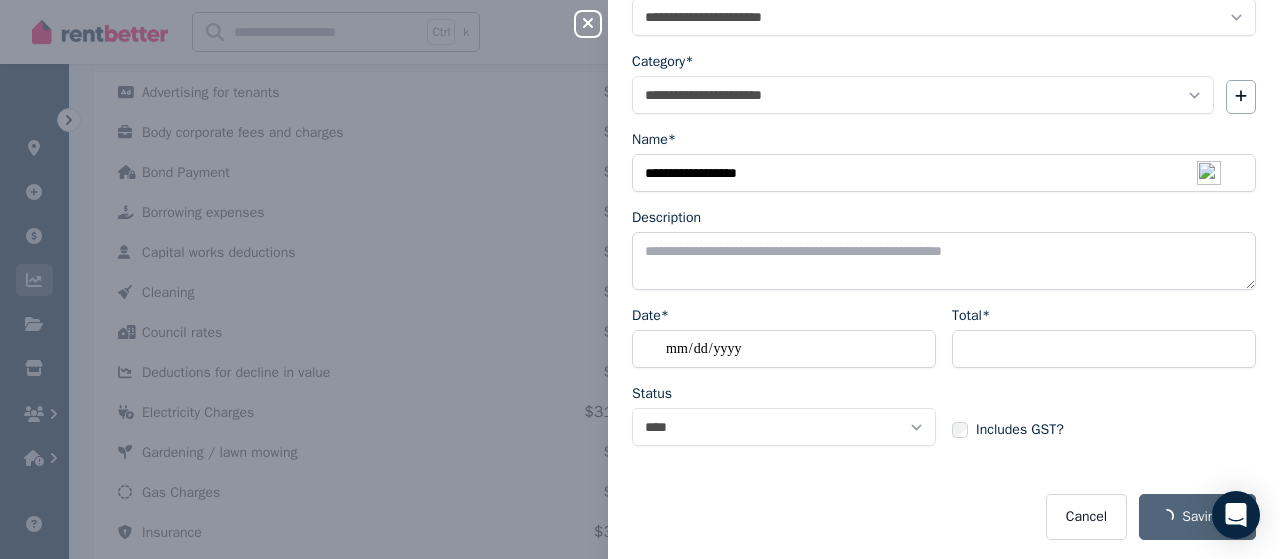 select 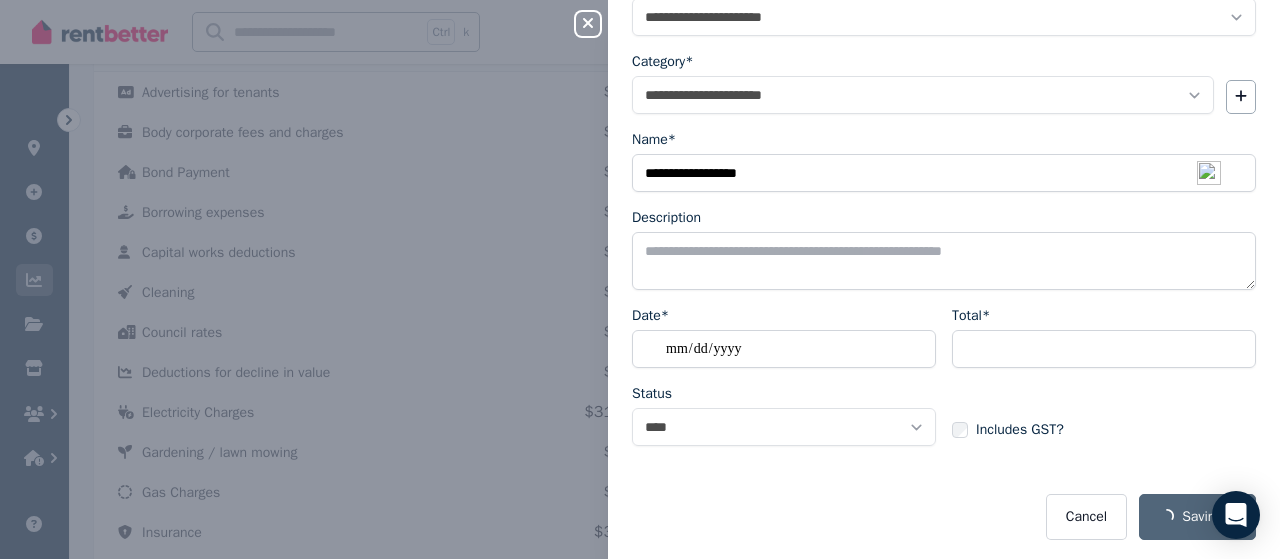 select 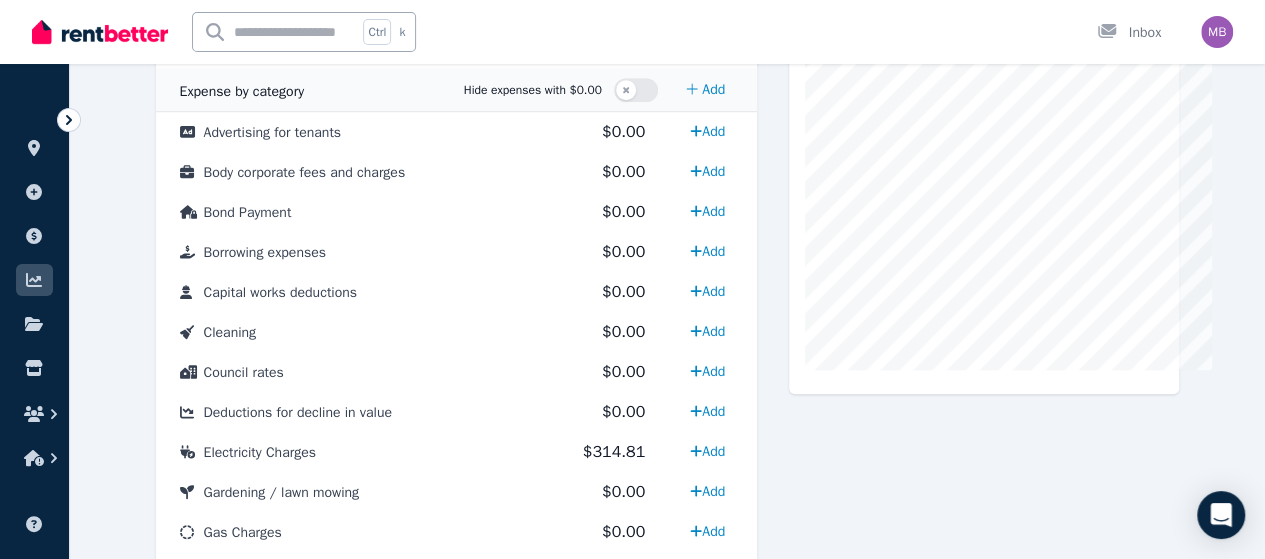 click 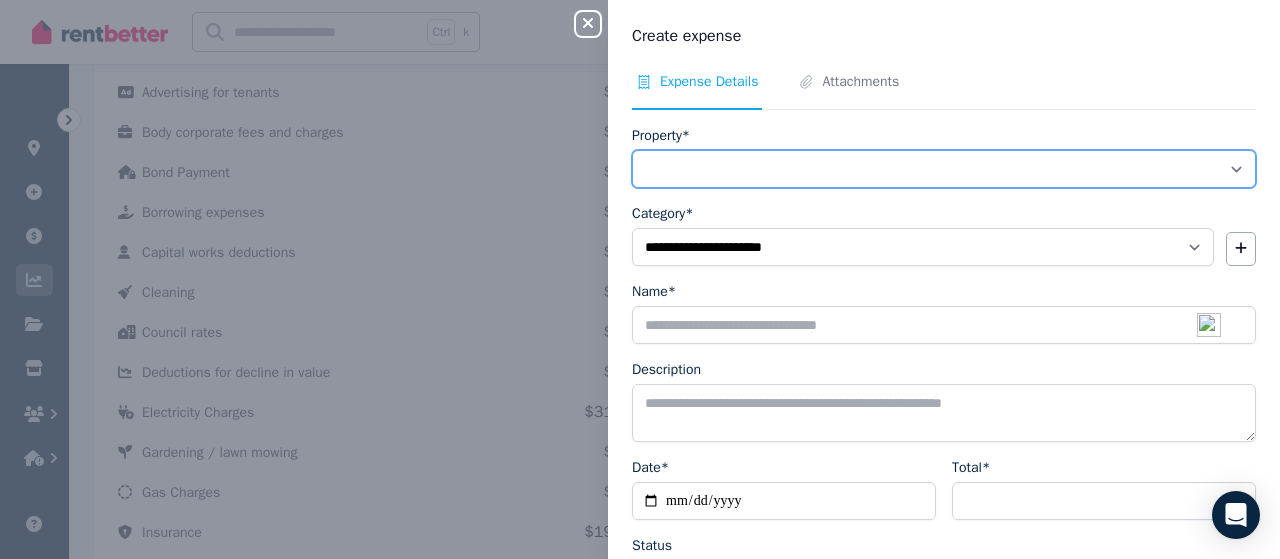 click on "**********" at bounding box center [944, 169] 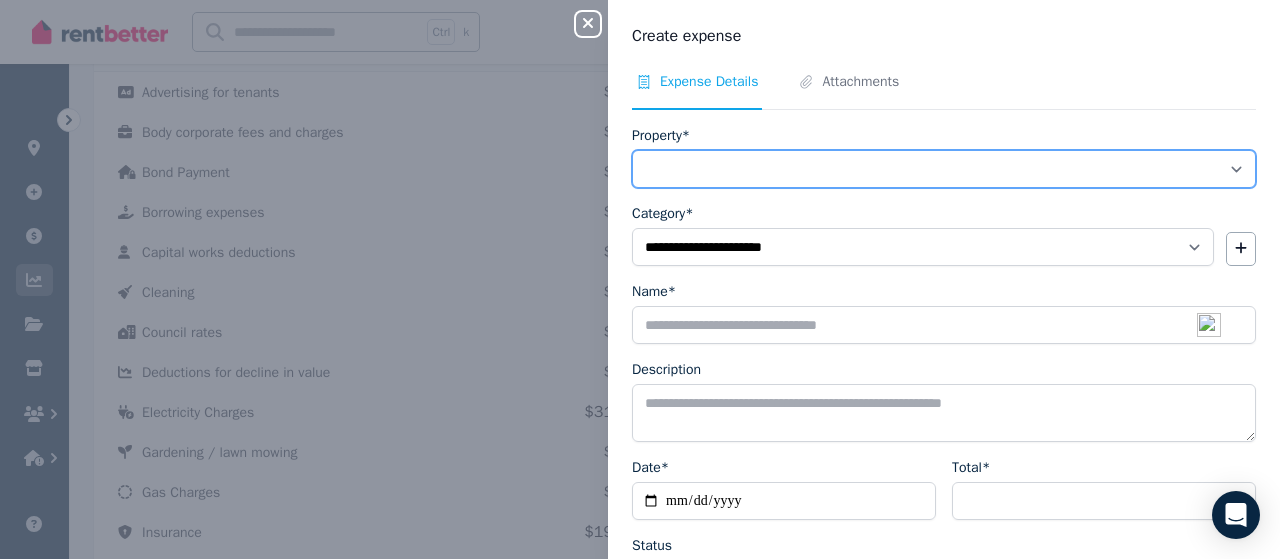 select on "**********" 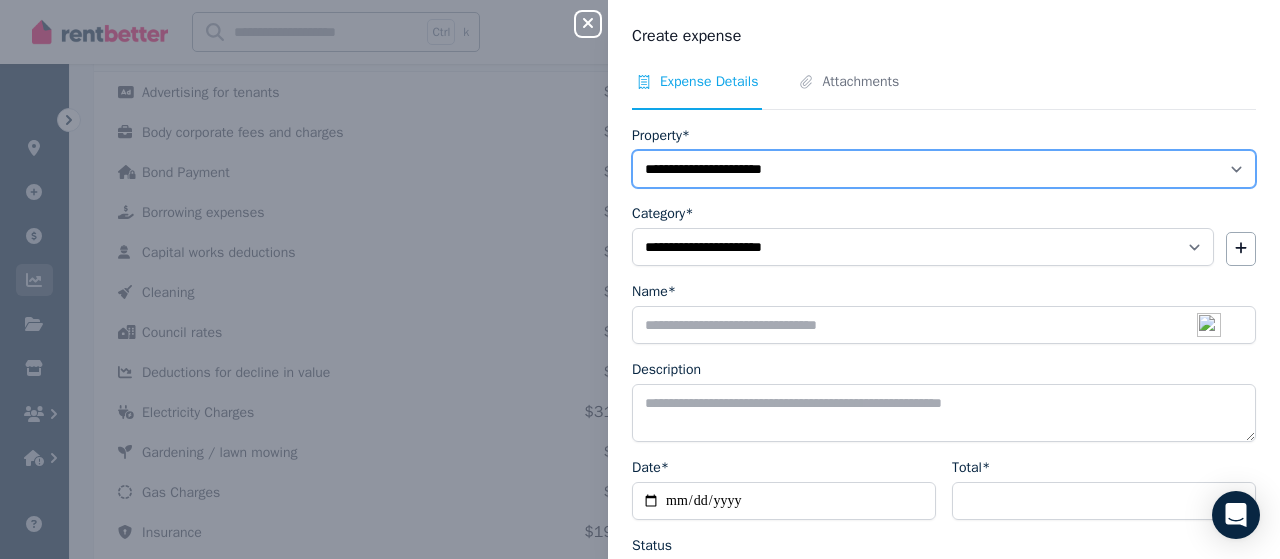 click on "**********" at bounding box center [944, 169] 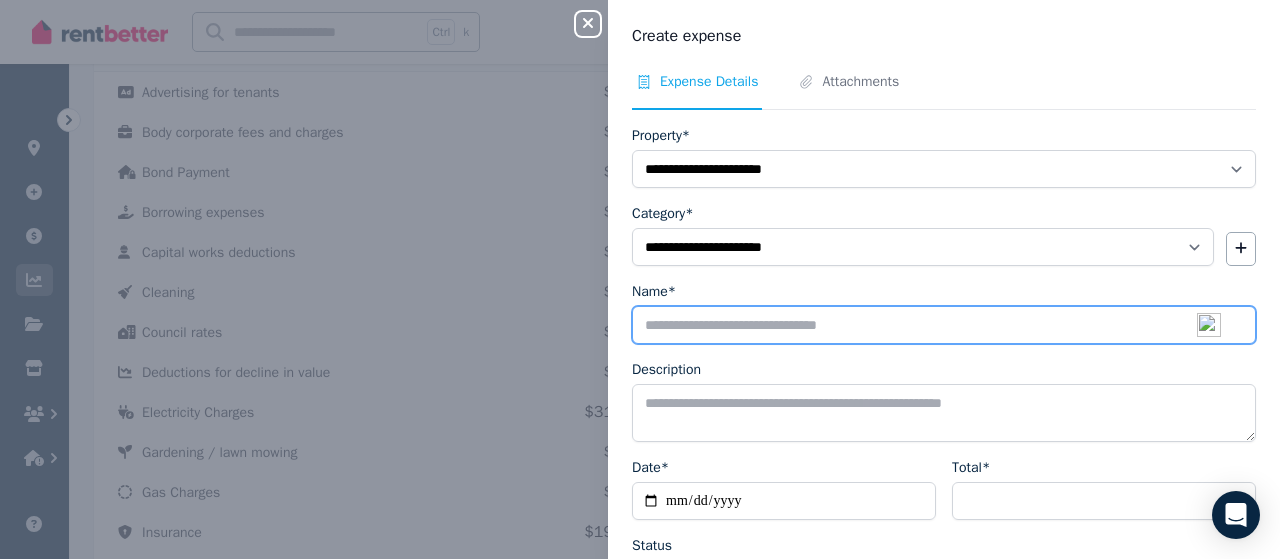 click on "Name*" at bounding box center [944, 325] 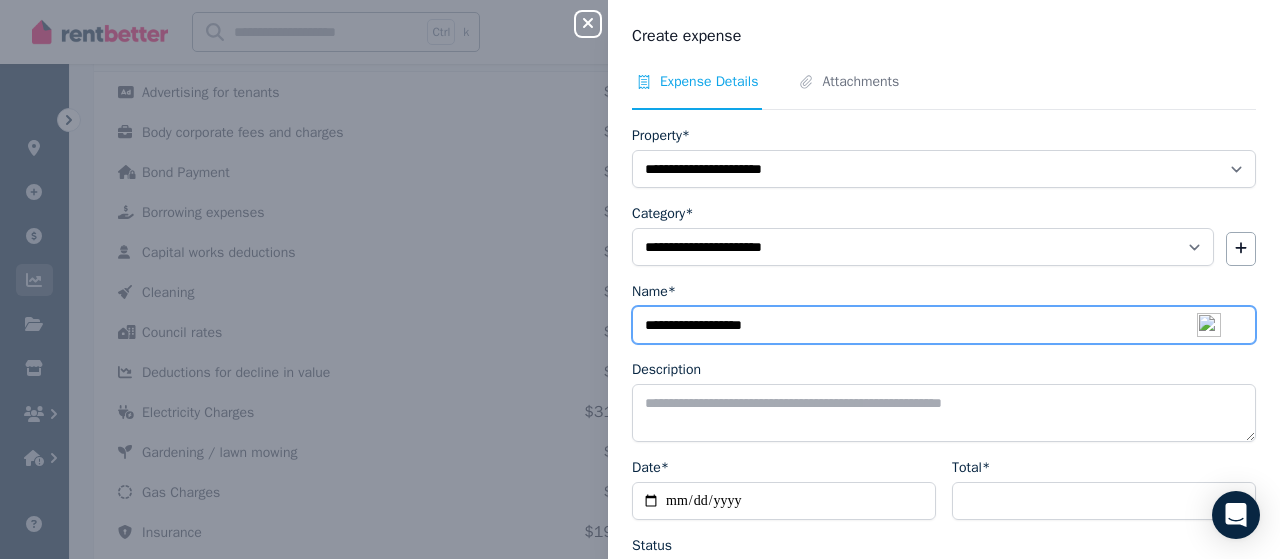 type on "**********" 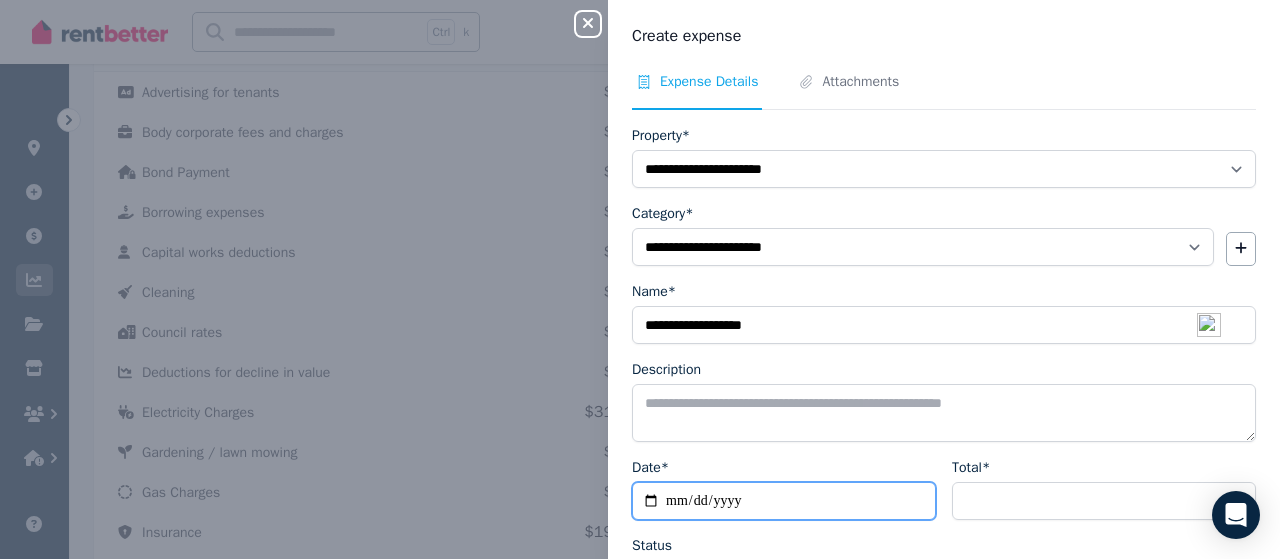 click on "Date*" at bounding box center [784, 501] 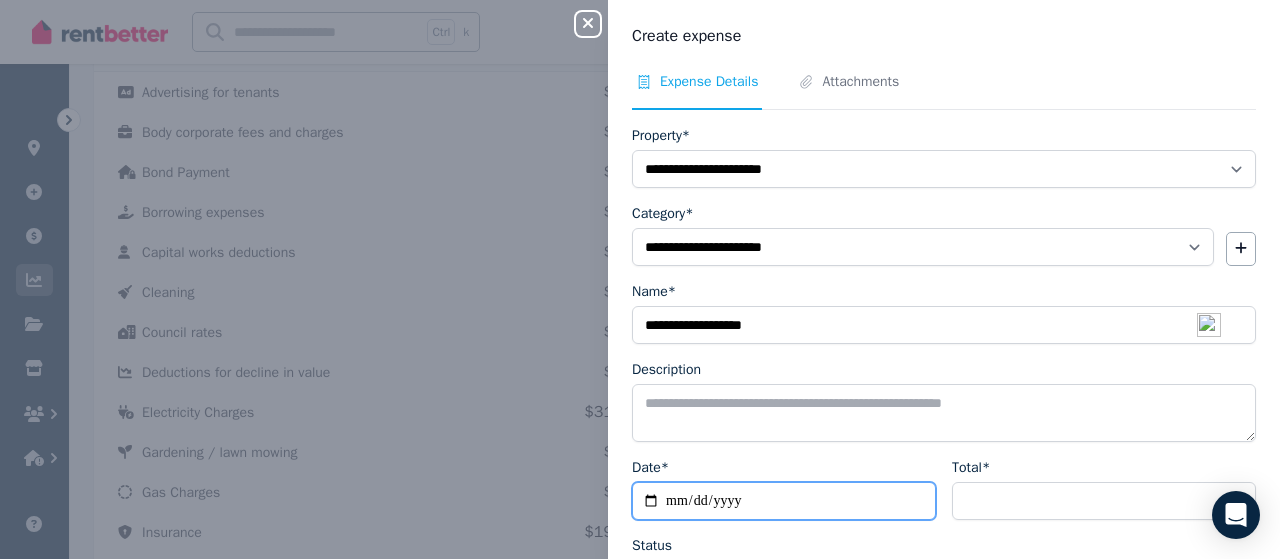 type on "**********" 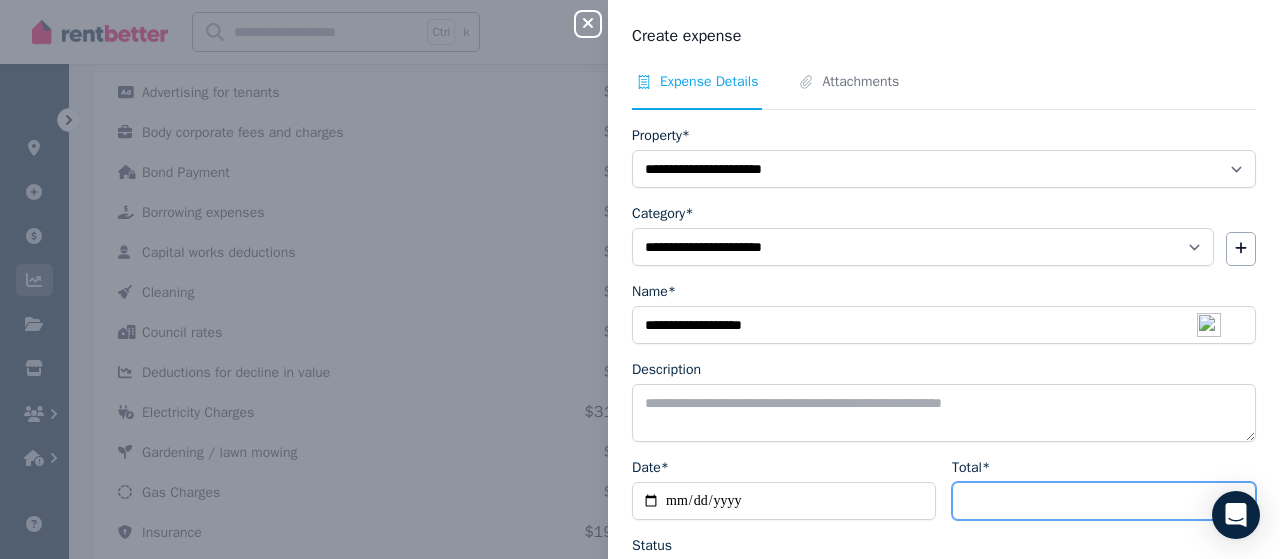 click on "Total*" at bounding box center [1104, 501] 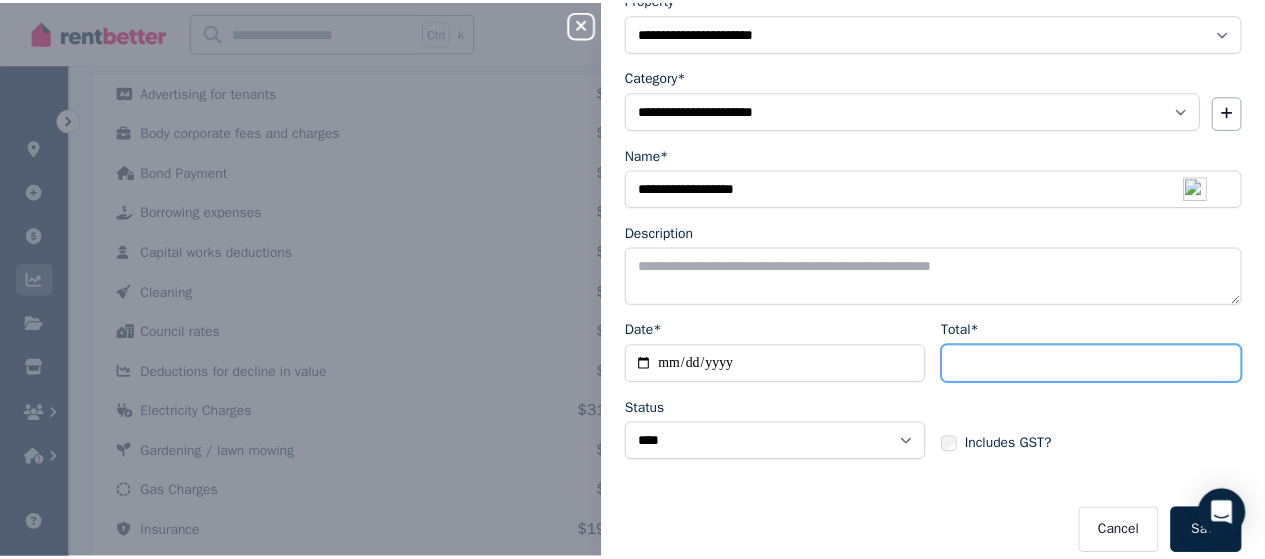 scroll, scrollTop: 152, scrollLeft: 0, axis: vertical 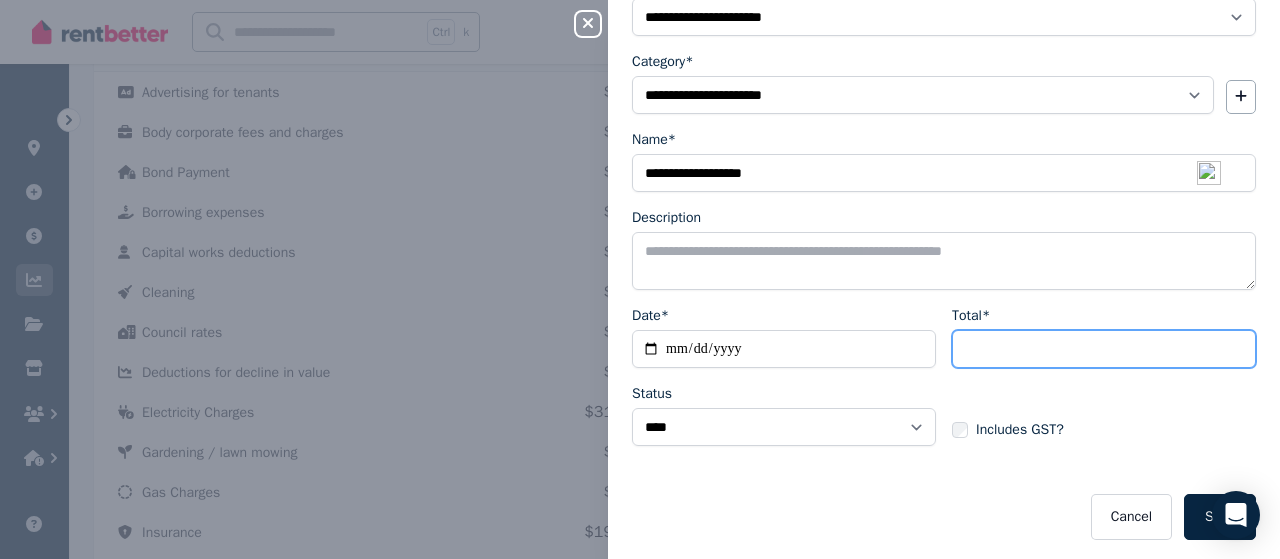 type on "***" 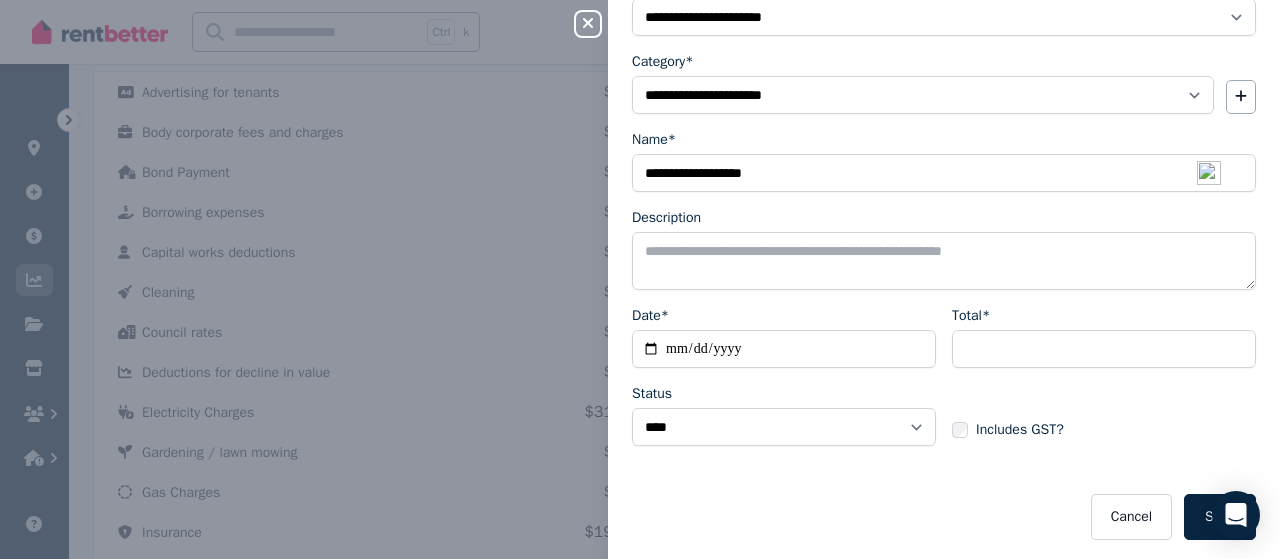 click on "Save" at bounding box center [1220, 517] 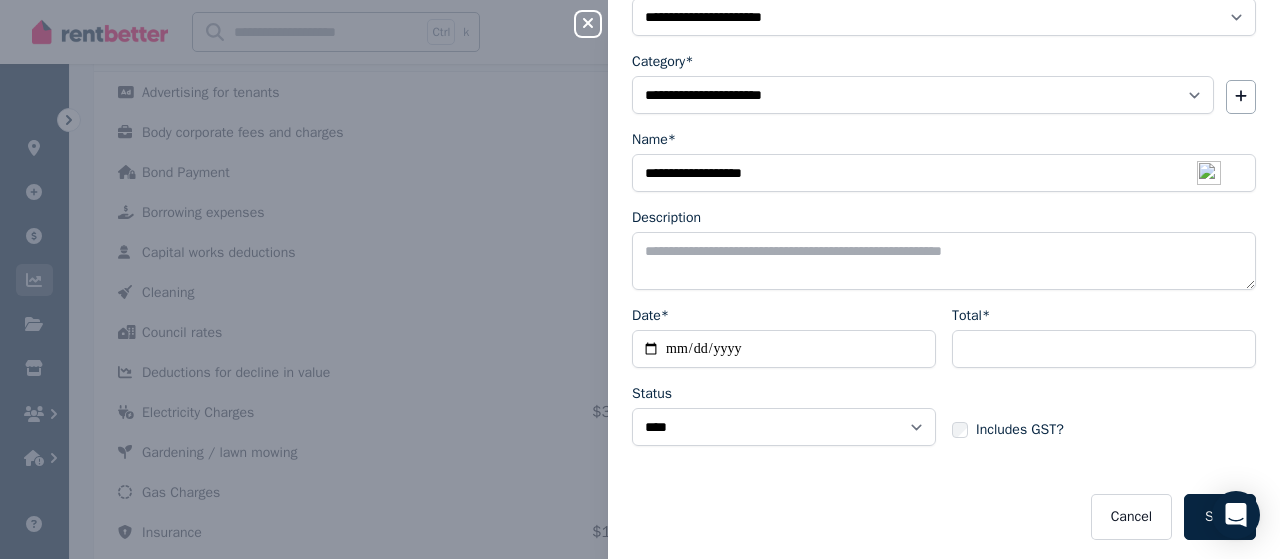 select 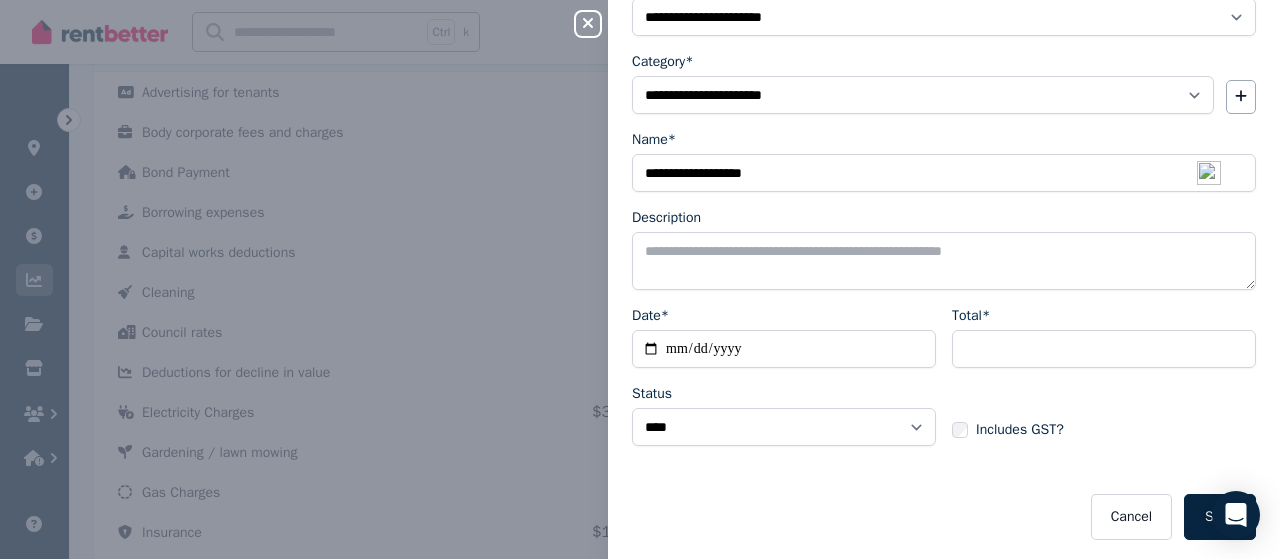 select 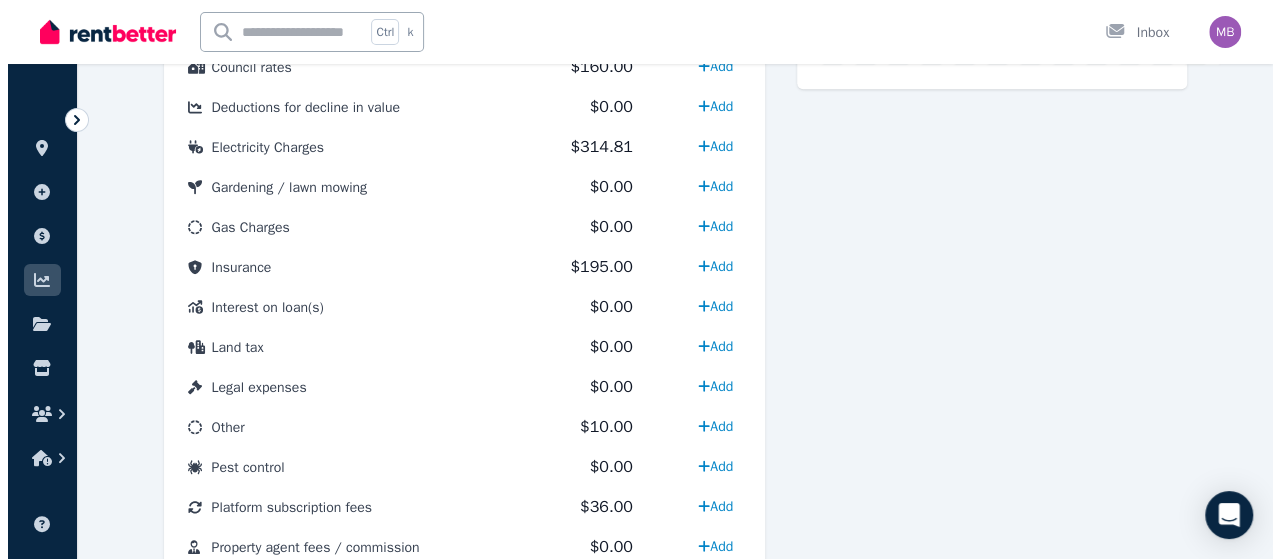 scroll, scrollTop: 882, scrollLeft: 0, axis: vertical 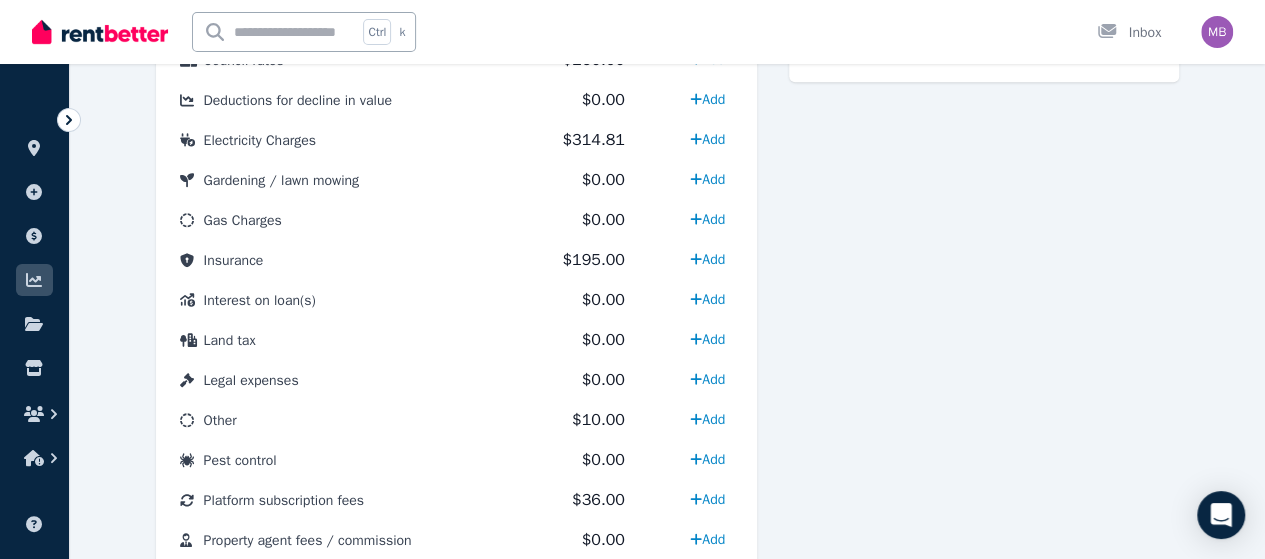 click on "Add" at bounding box center (707, 339) 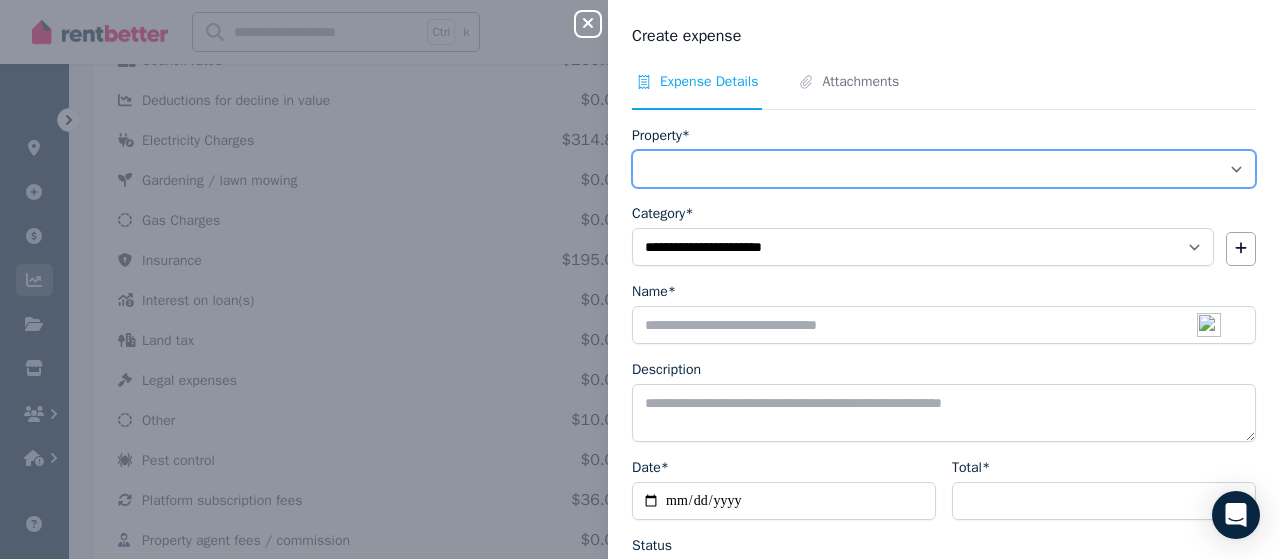 click on "**********" at bounding box center (944, 169) 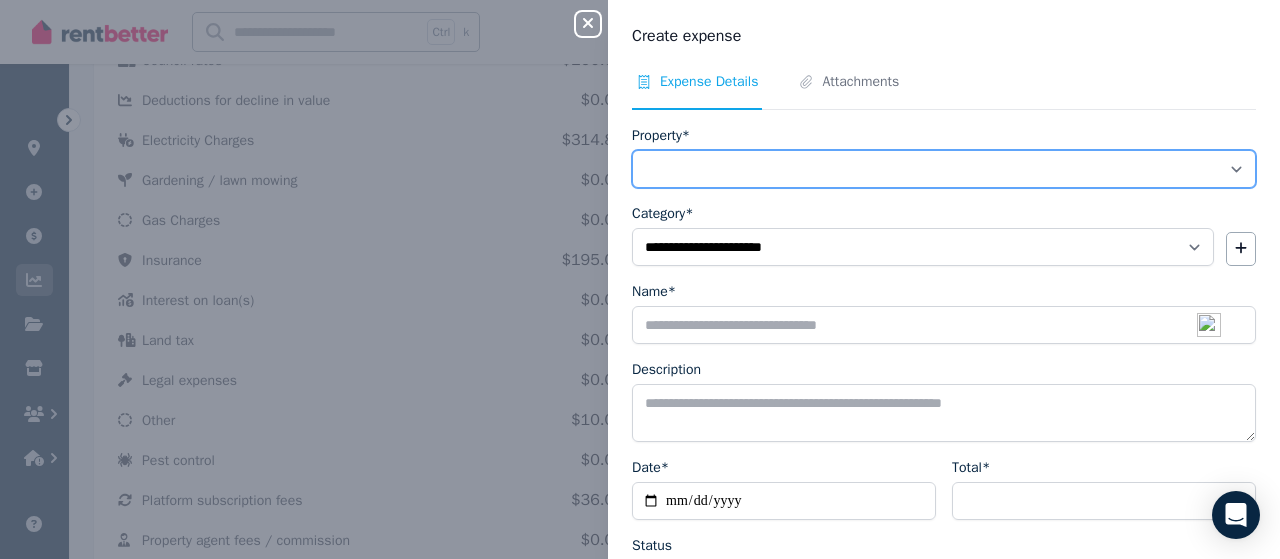 select on "**********" 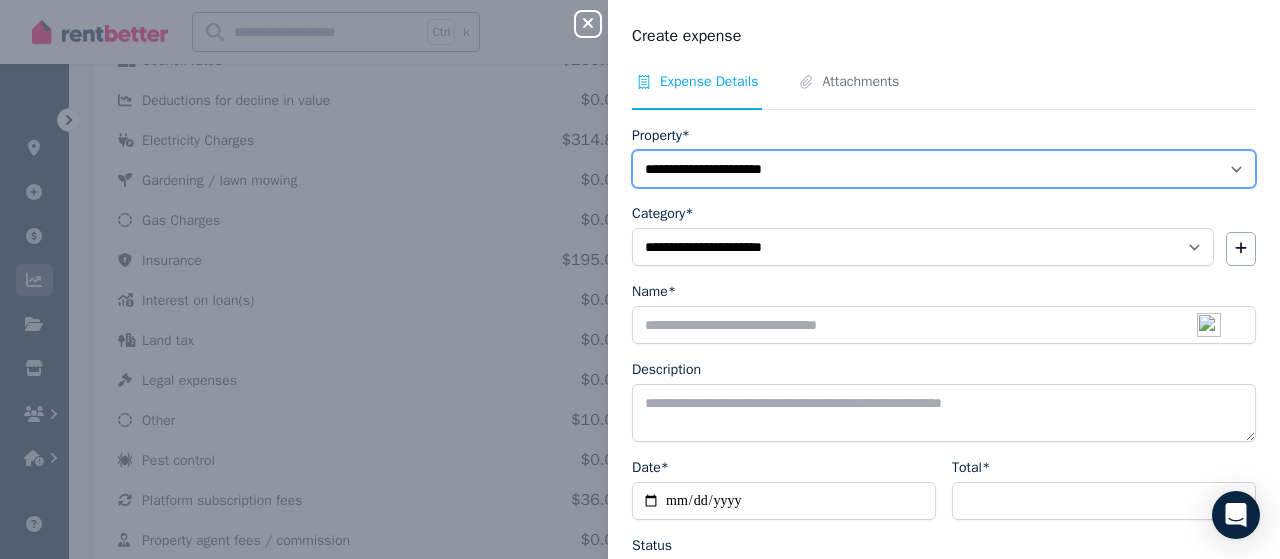 click on "**********" at bounding box center [944, 169] 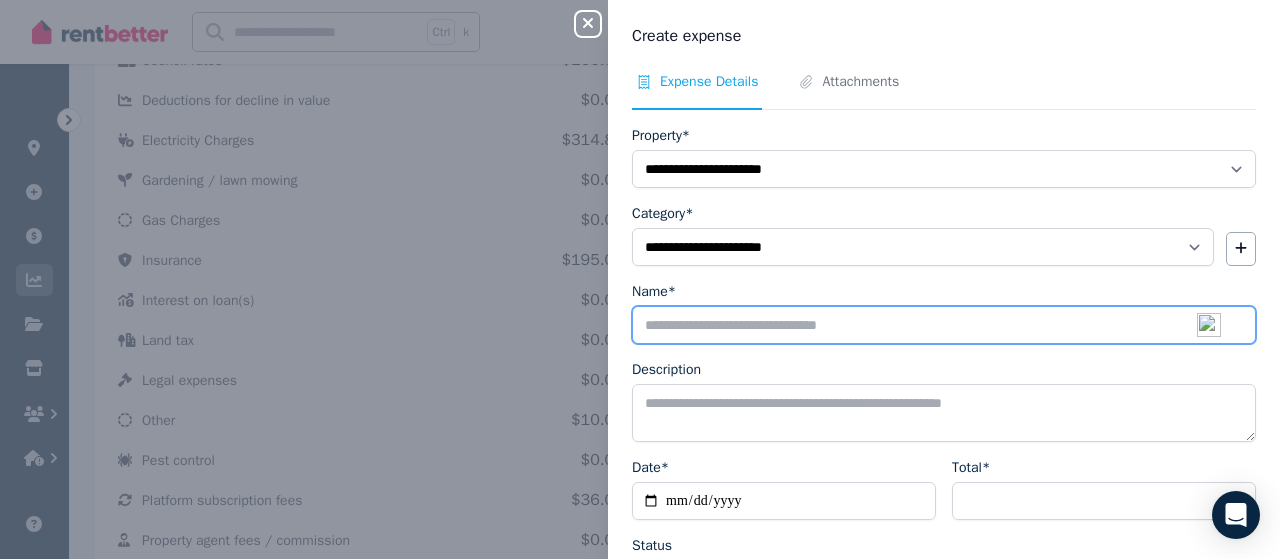 click on "Name*" at bounding box center [944, 325] 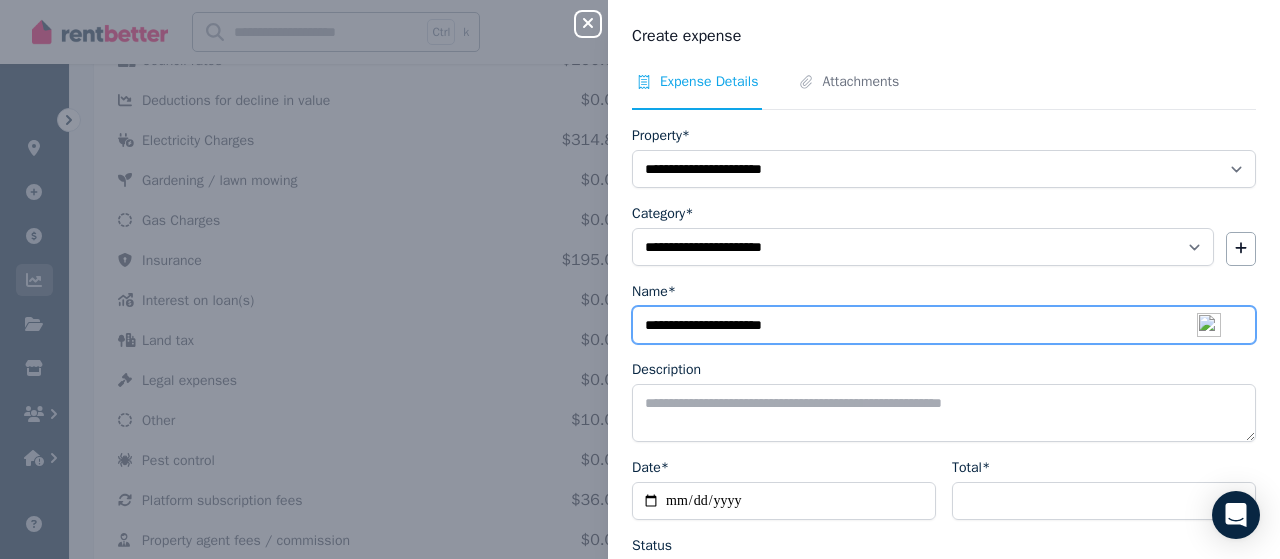 type on "**********" 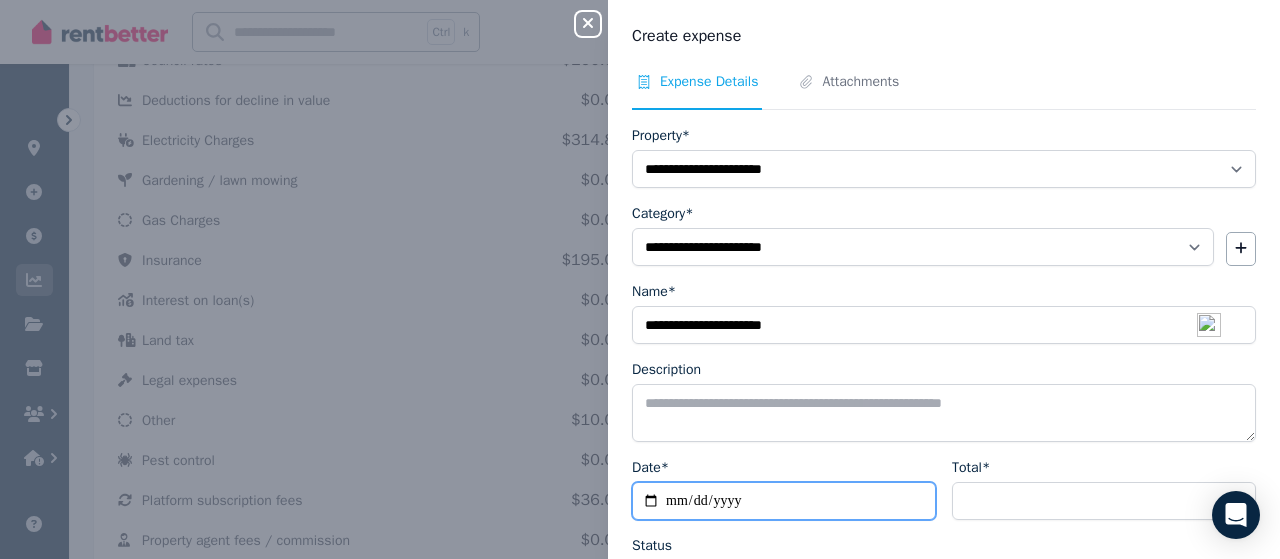 click on "Date*" at bounding box center (784, 501) 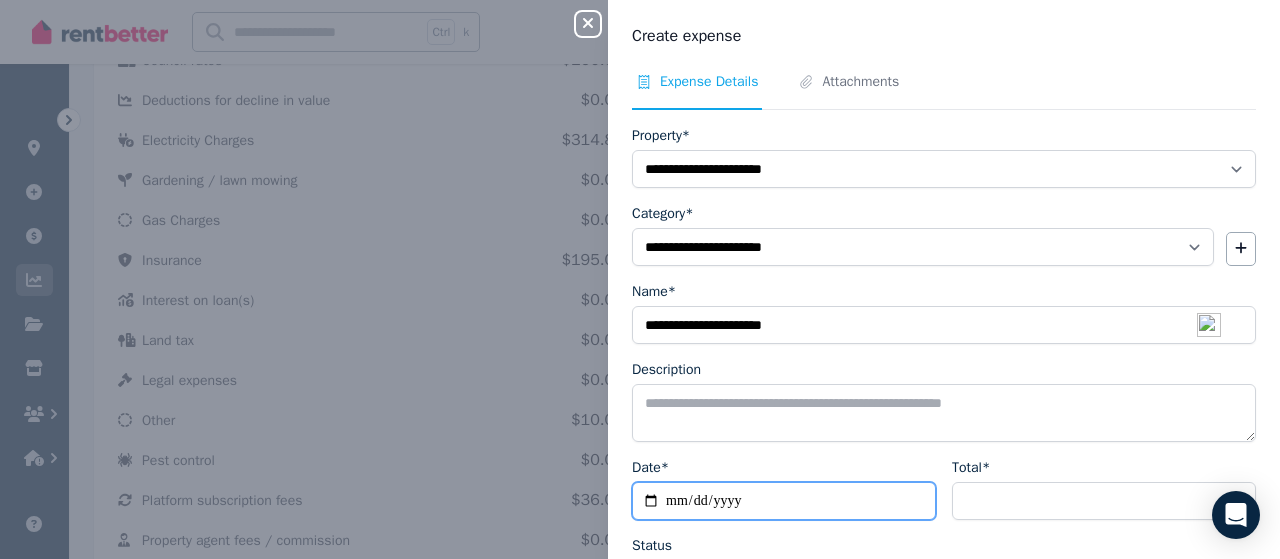 type on "**********" 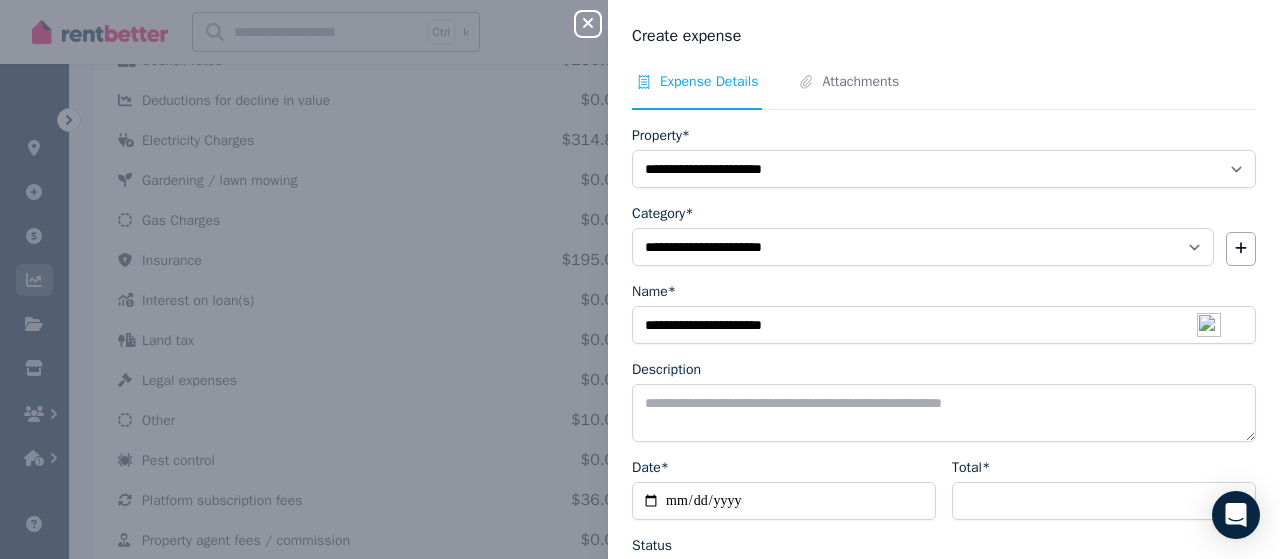 click on "Status" at bounding box center (784, 546) 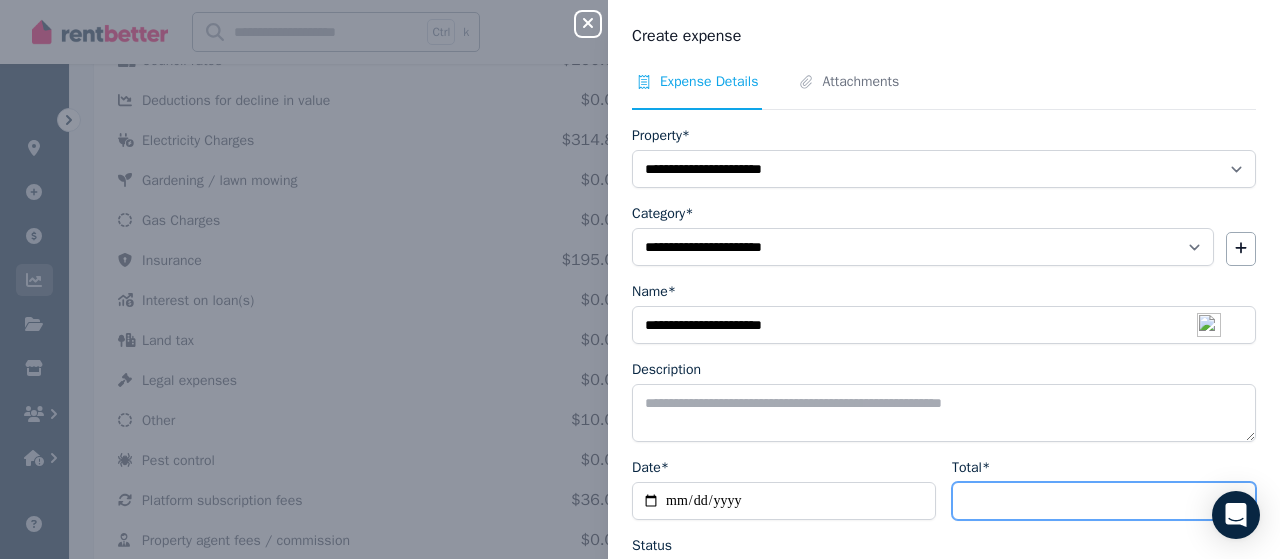 click on "Total*" at bounding box center (1104, 501) 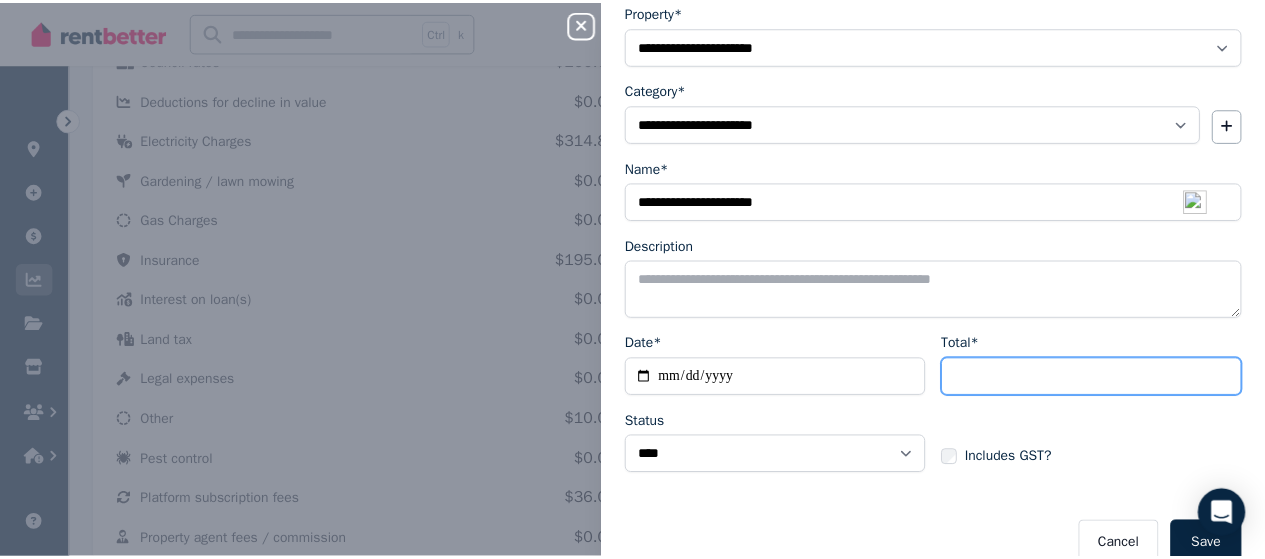 scroll, scrollTop: 152, scrollLeft: 0, axis: vertical 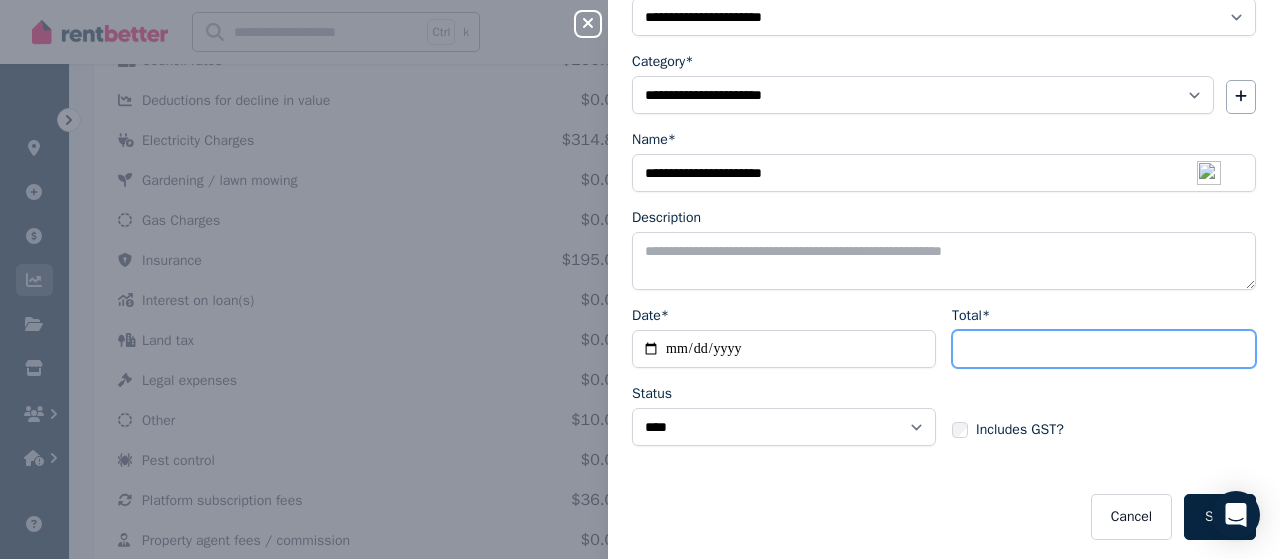 type on "***" 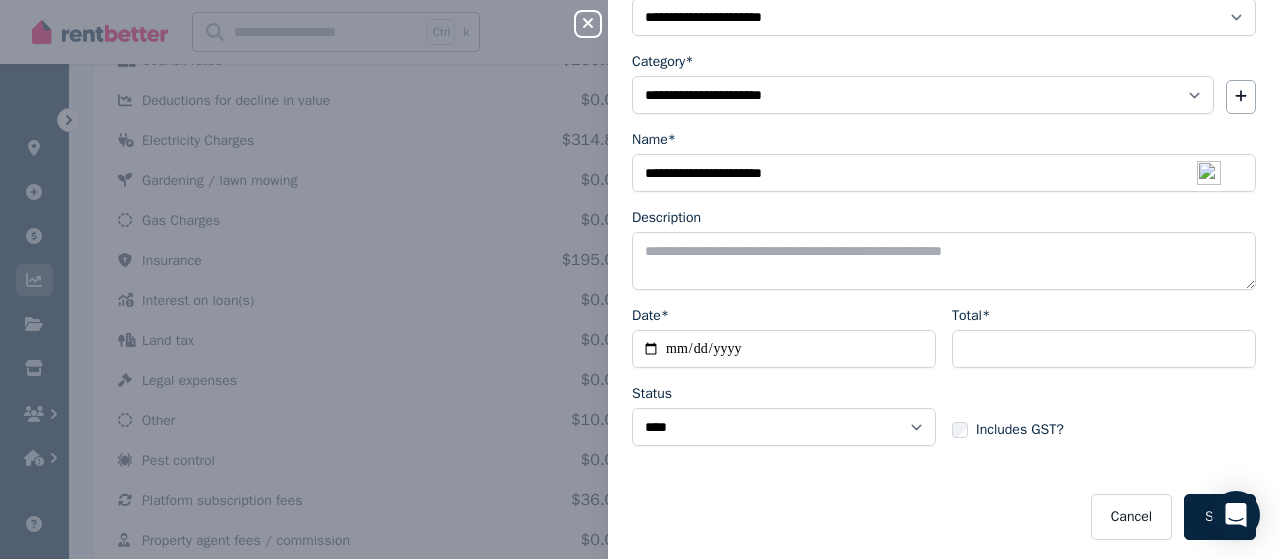 click on "Save" at bounding box center (1220, 517) 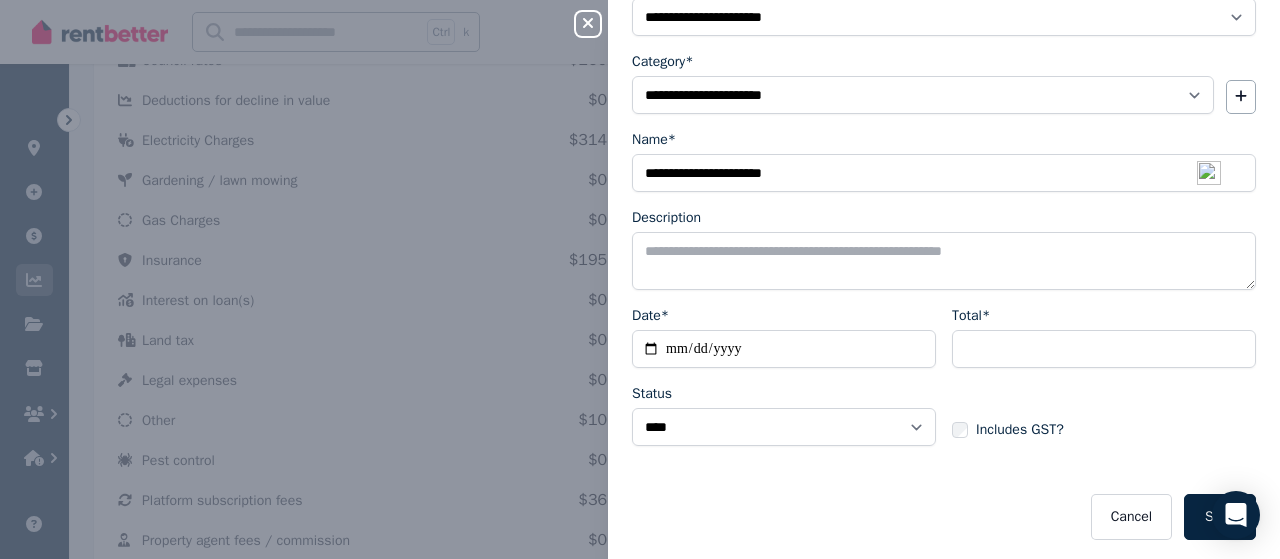 select 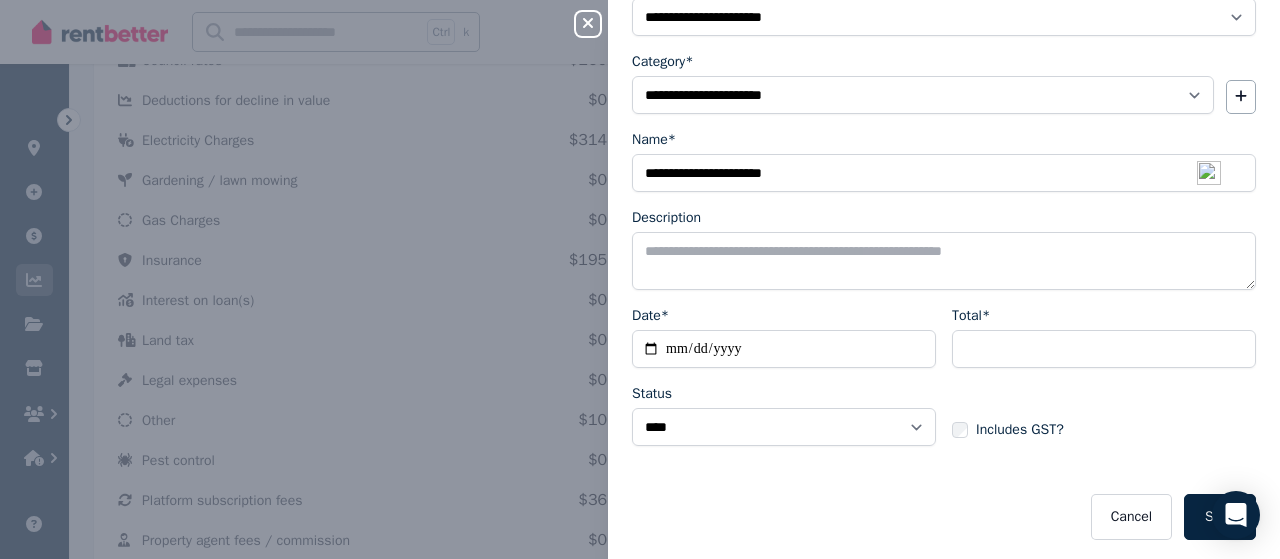 select 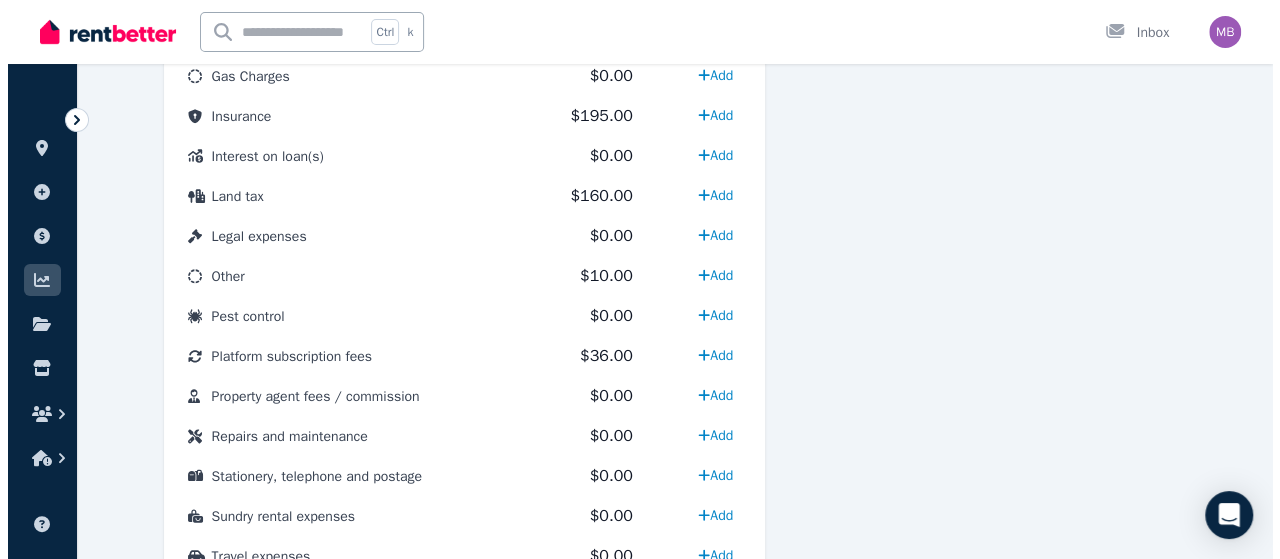 scroll, scrollTop: 1053, scrollLeft: 0, axis: vertical 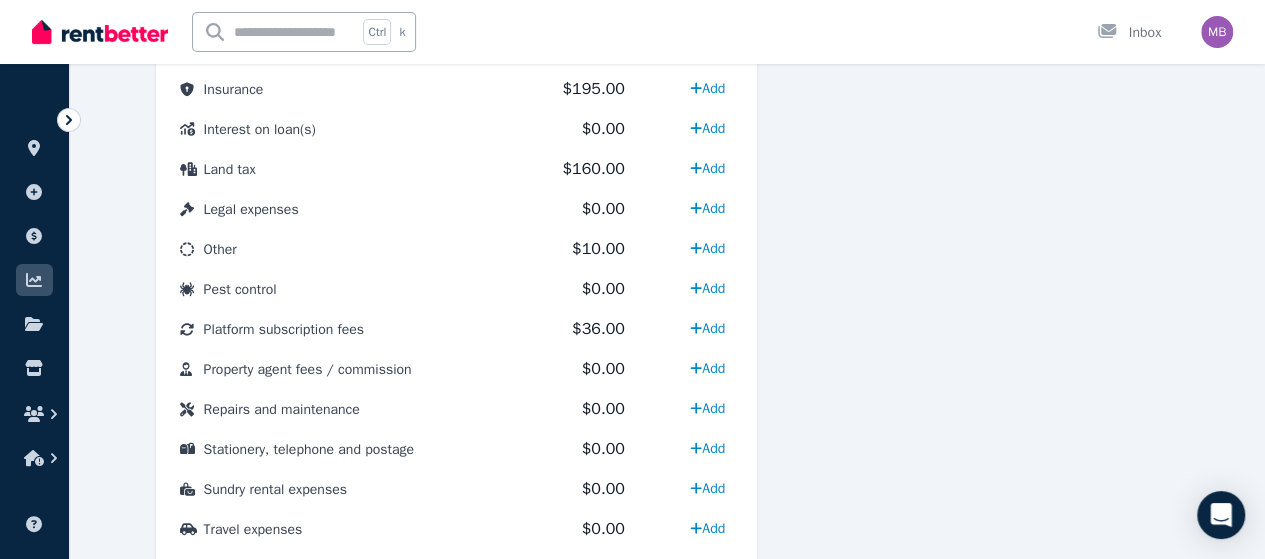 click 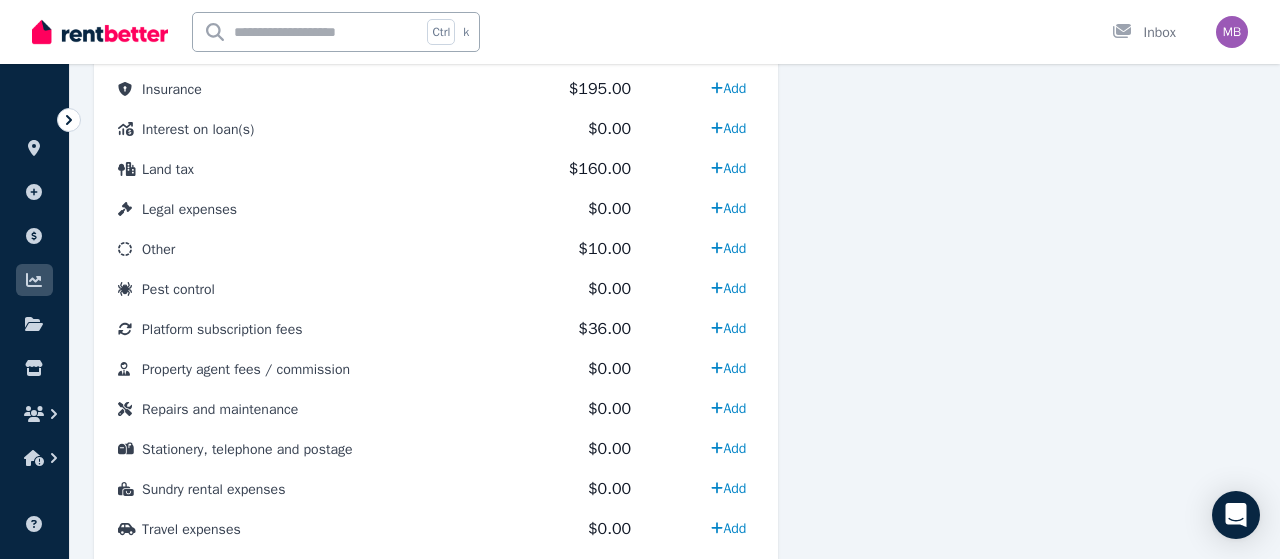 select on "**********" 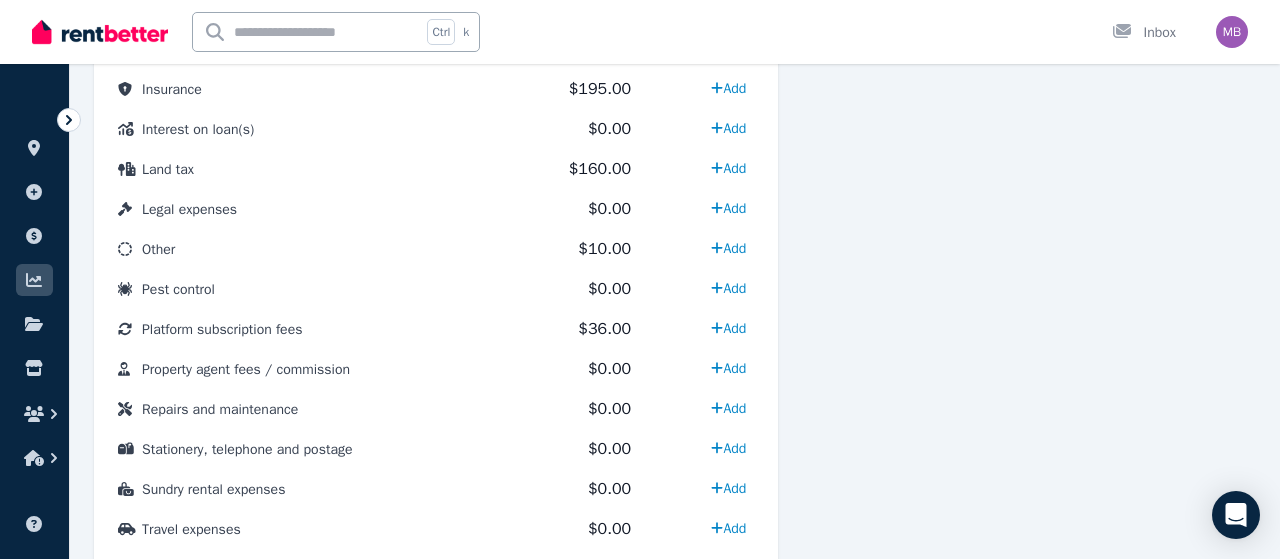 select on "**********" 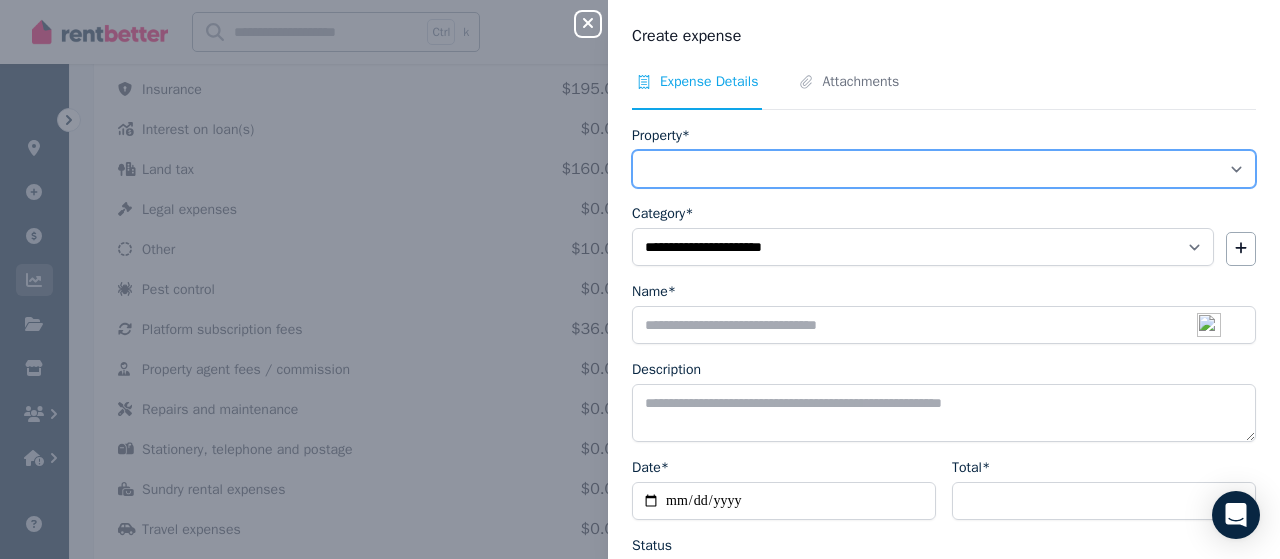click on "**********" at bounding box center (944, 169) 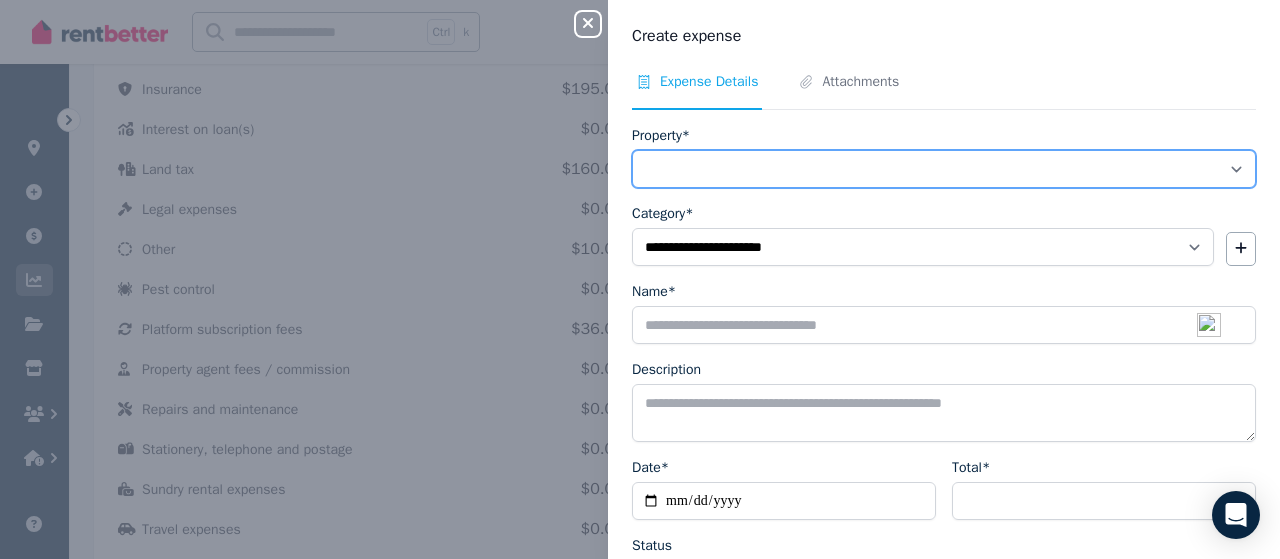 select on "**********" 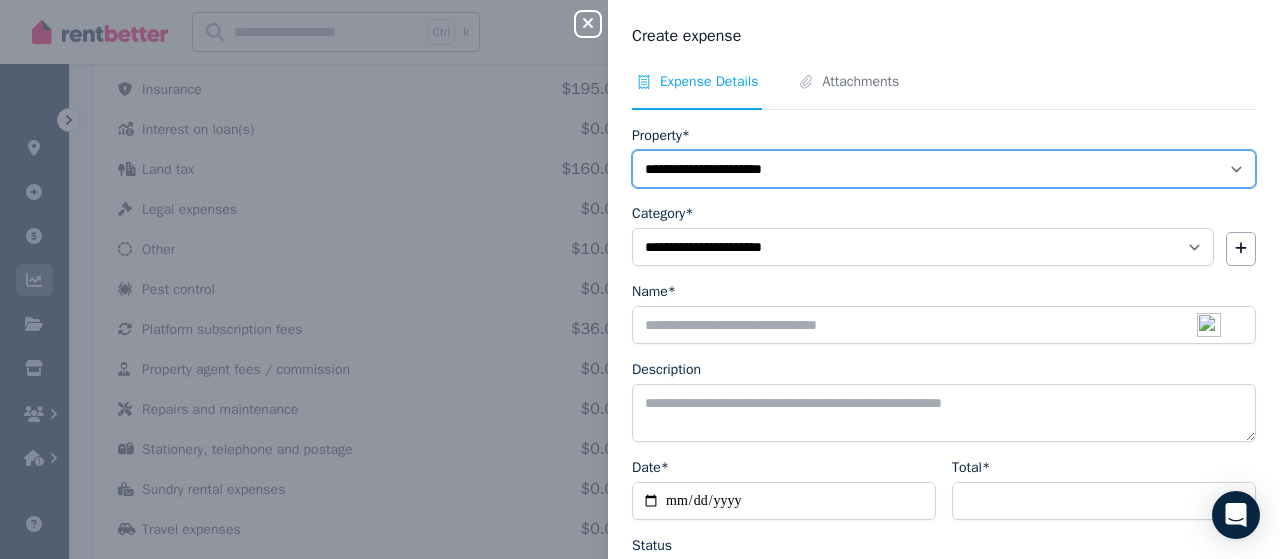 click on "**********" at bounding box center (944, 169) 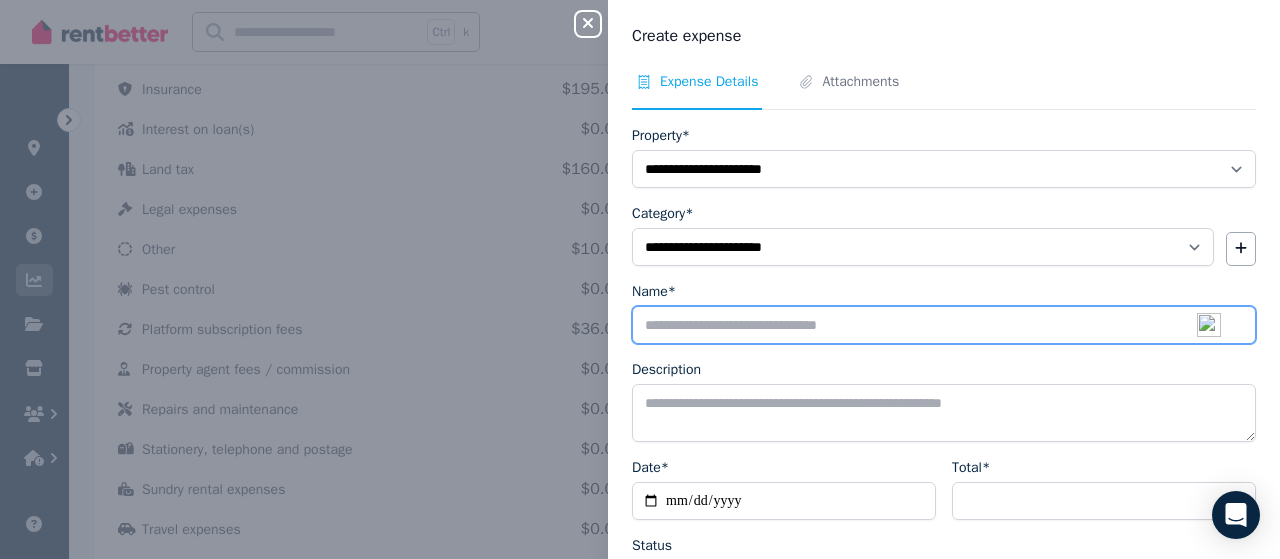 click on "Name*" at bounding box center (944, 325) 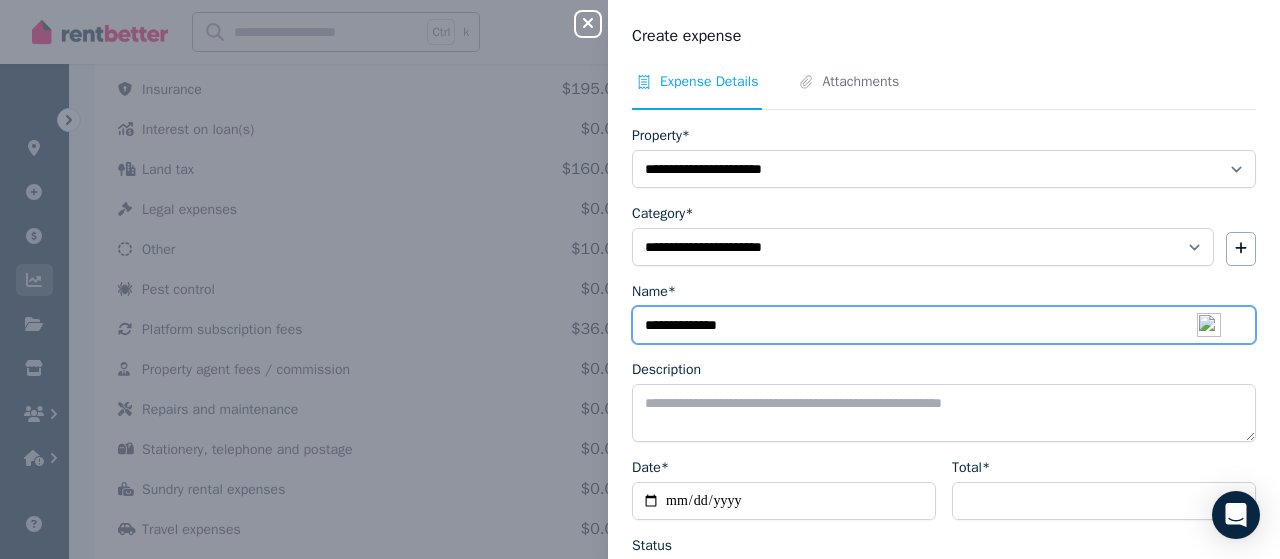 type on "**********" 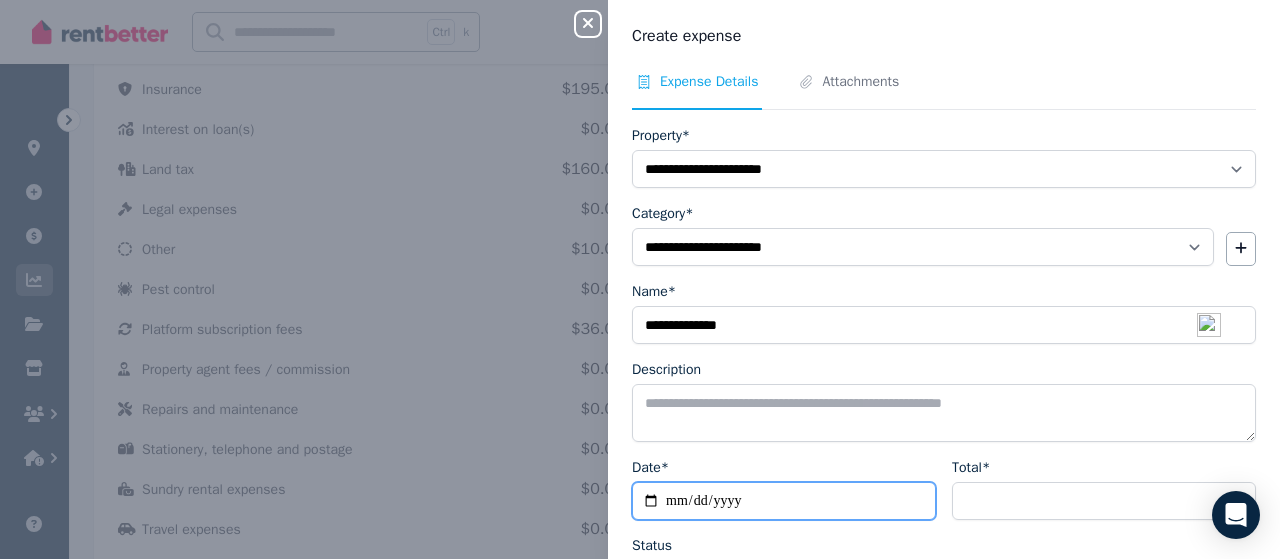 click on "Date*" at bounding box center [784, 501] 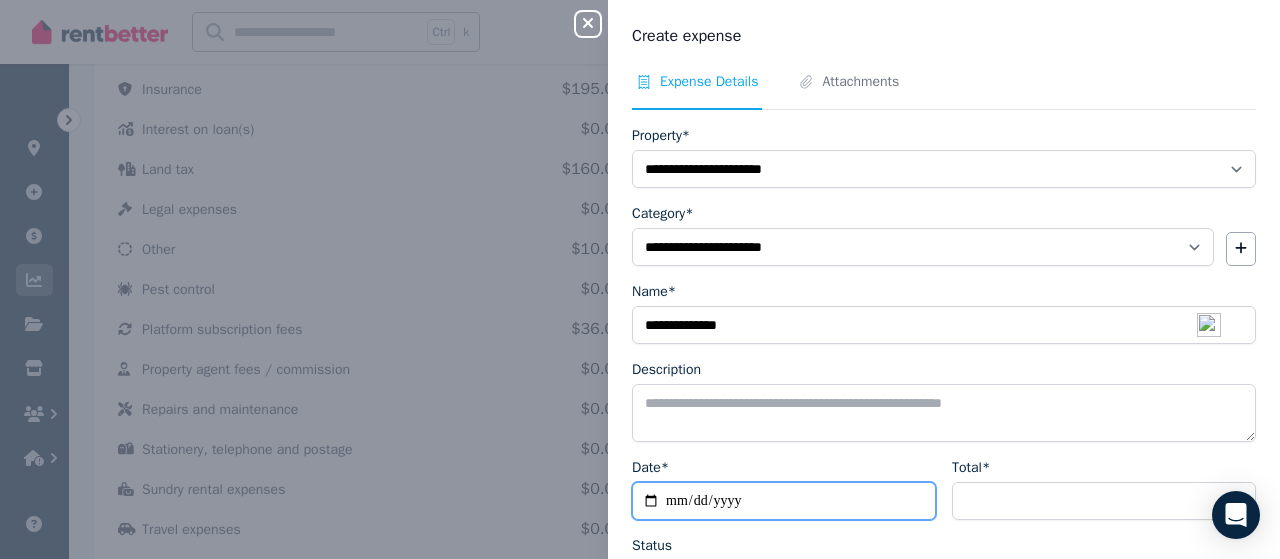 type on "**********" 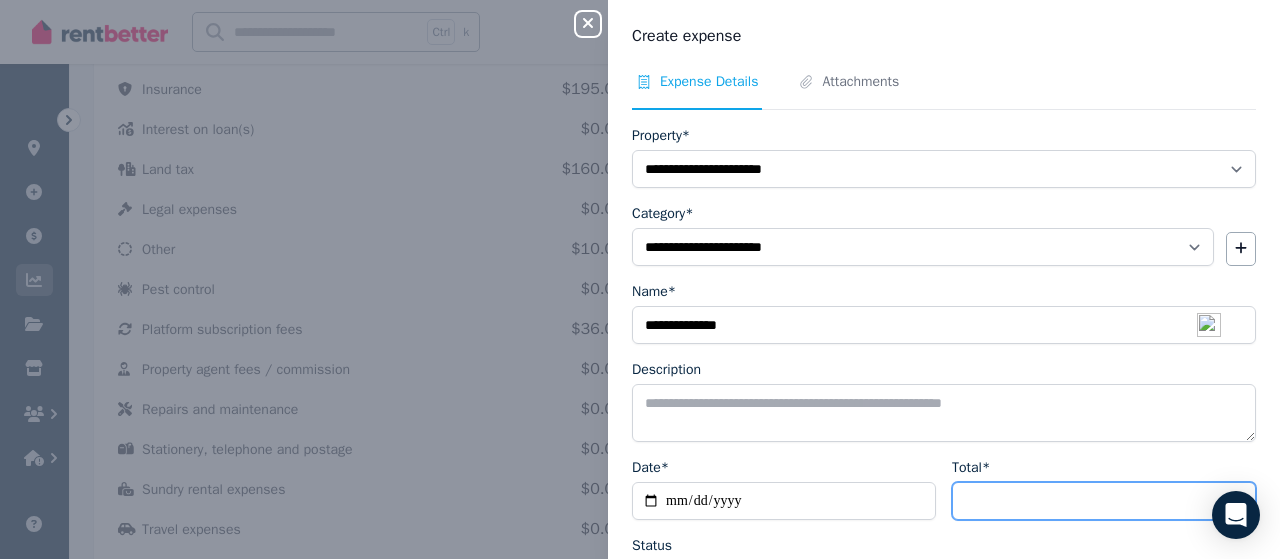 click on "Total*" at bounding box center (1104, 501) 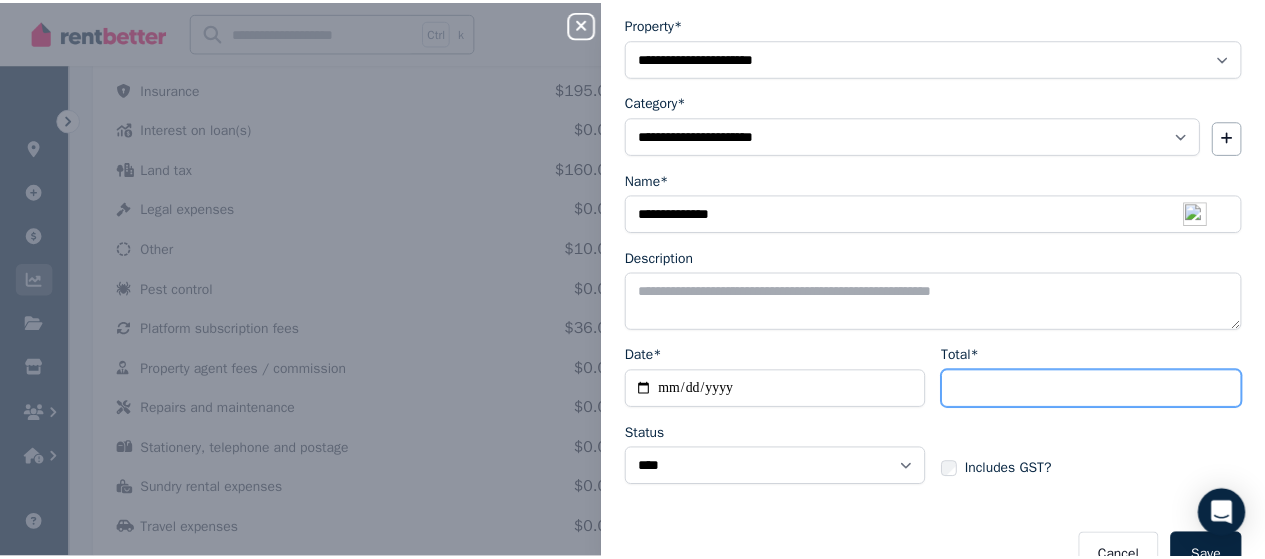 scroll, scrollTop: 152, scrollLeft: 0, axis: vertical 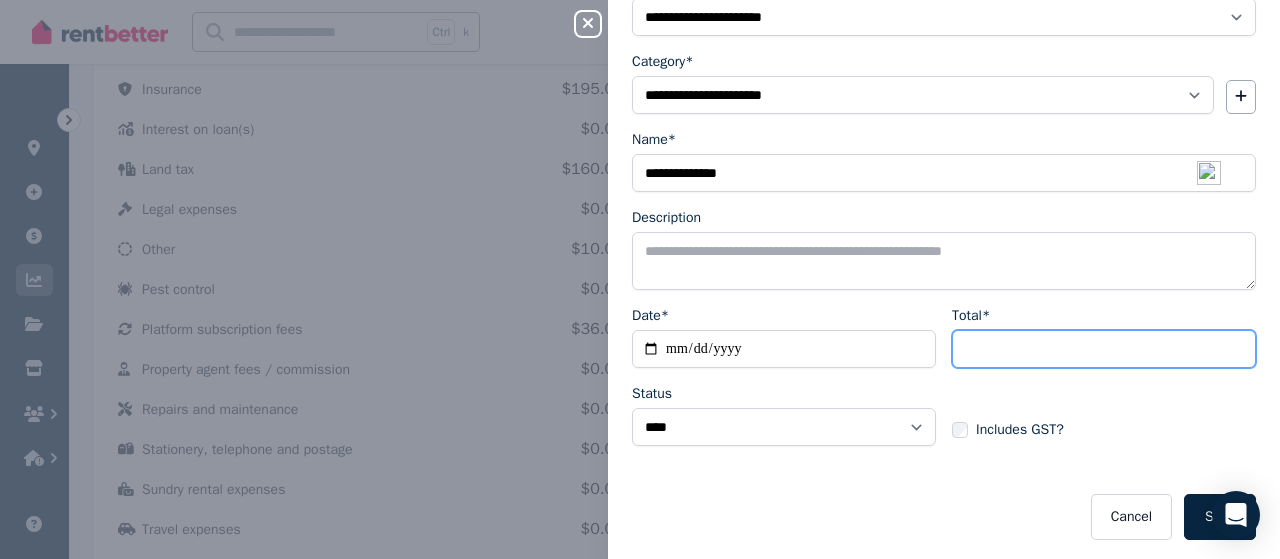 type on "***" 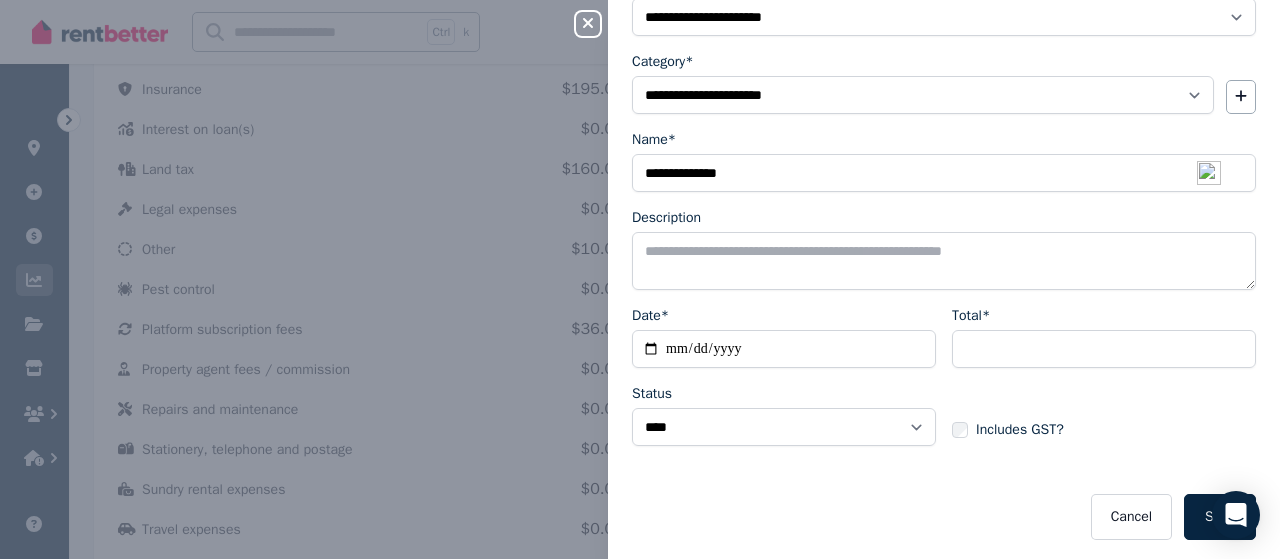 click on "Save" at bounding box center (1220, 517) 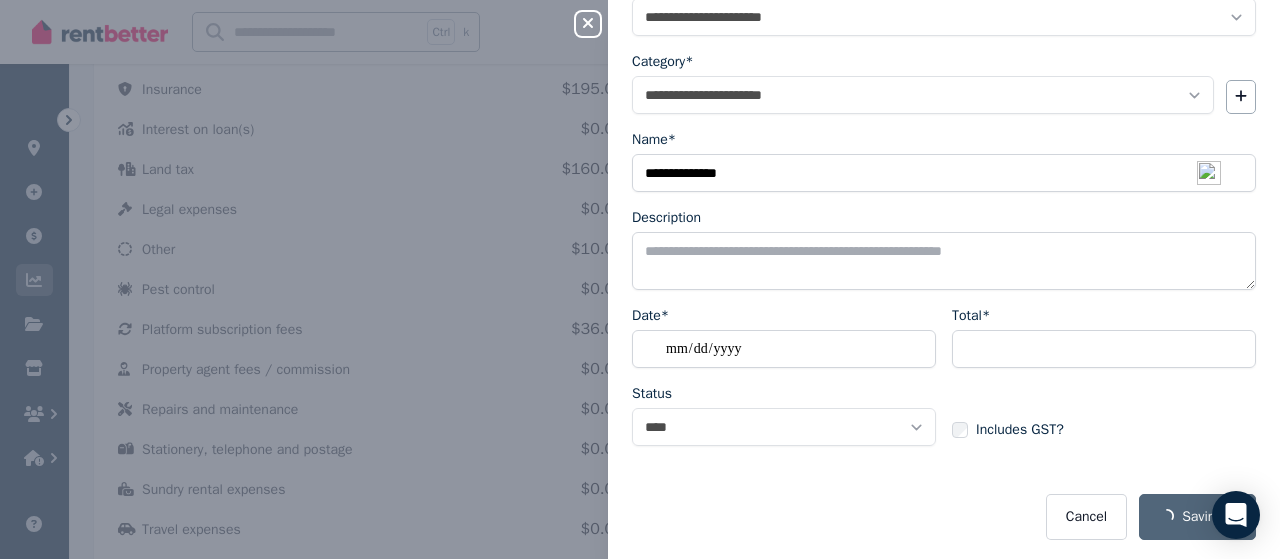select 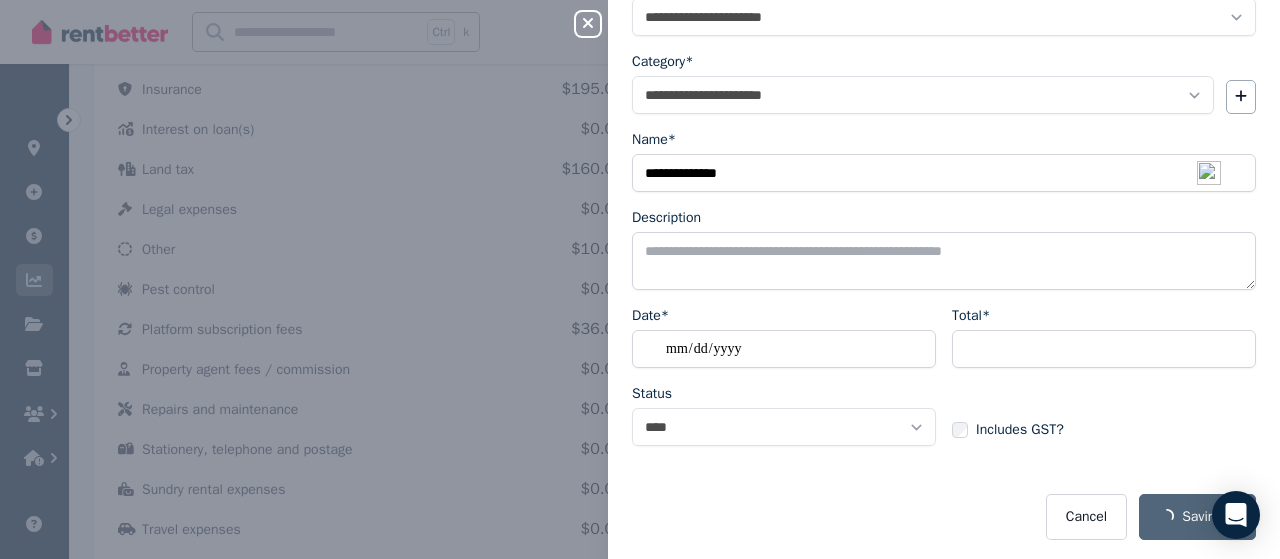 select 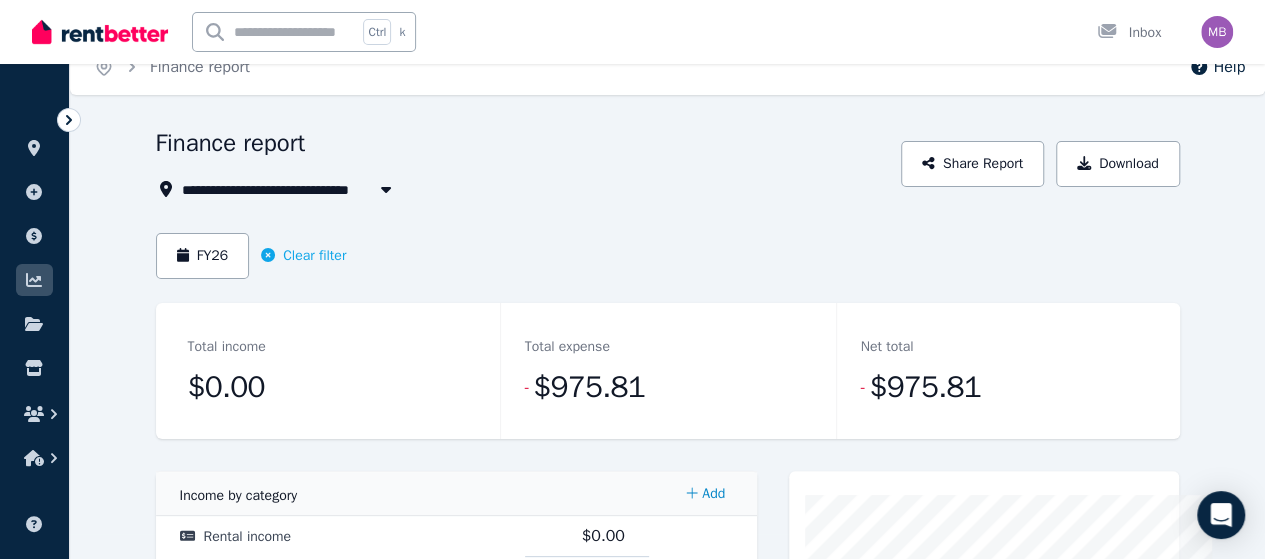 scroll, scrollTop: 0, scrollLeft: 0, axis: both 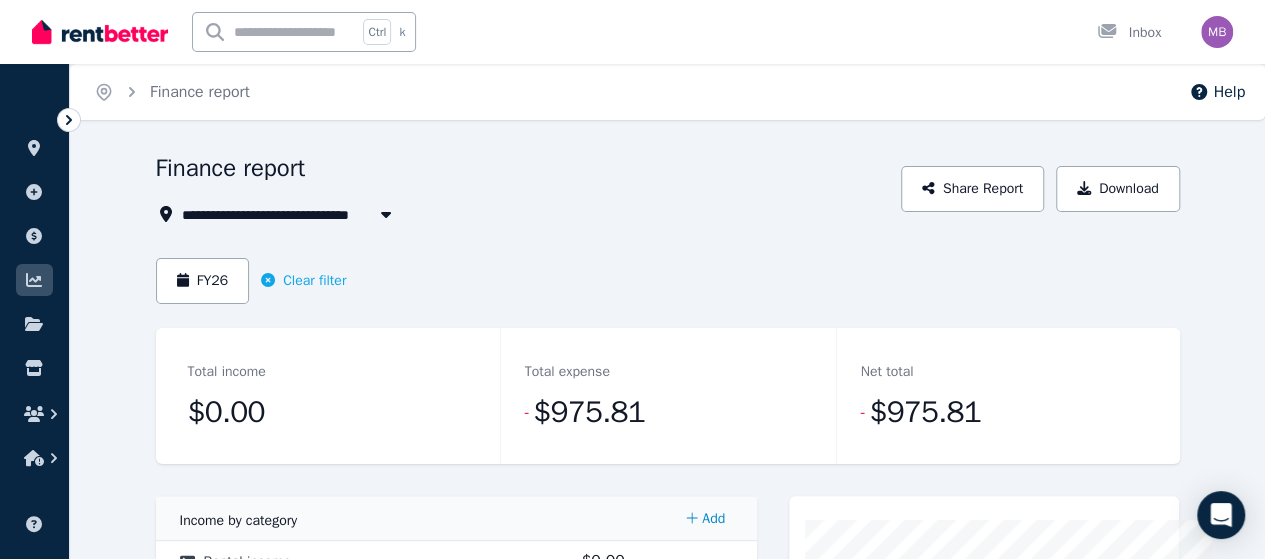click 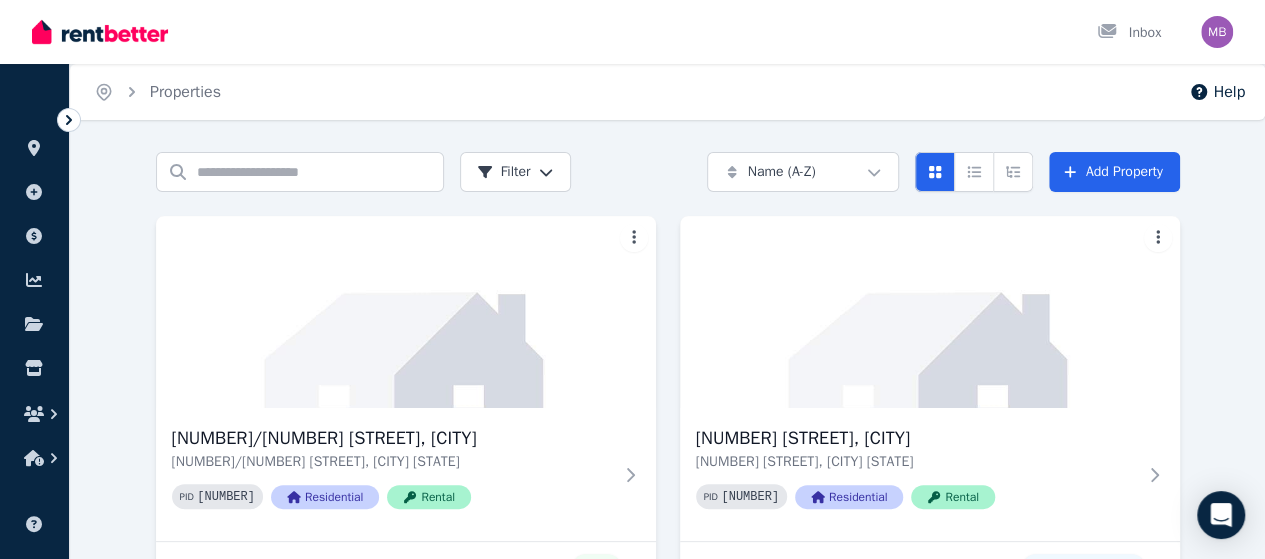 click 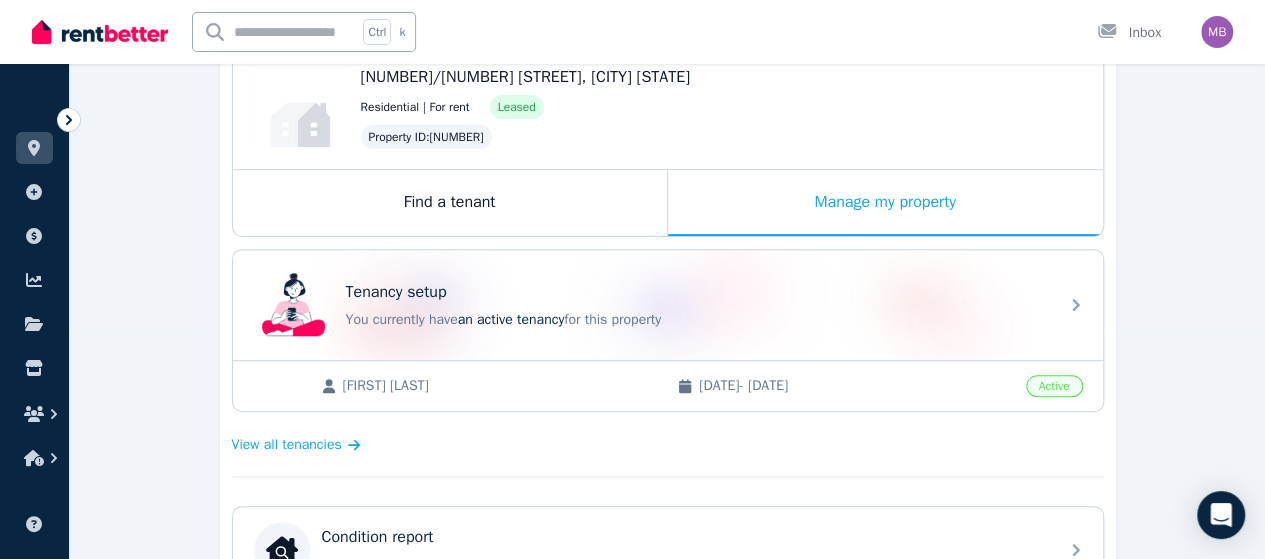 scroll, scrollTop: 293, scrollLeft: 0, axis: vertical 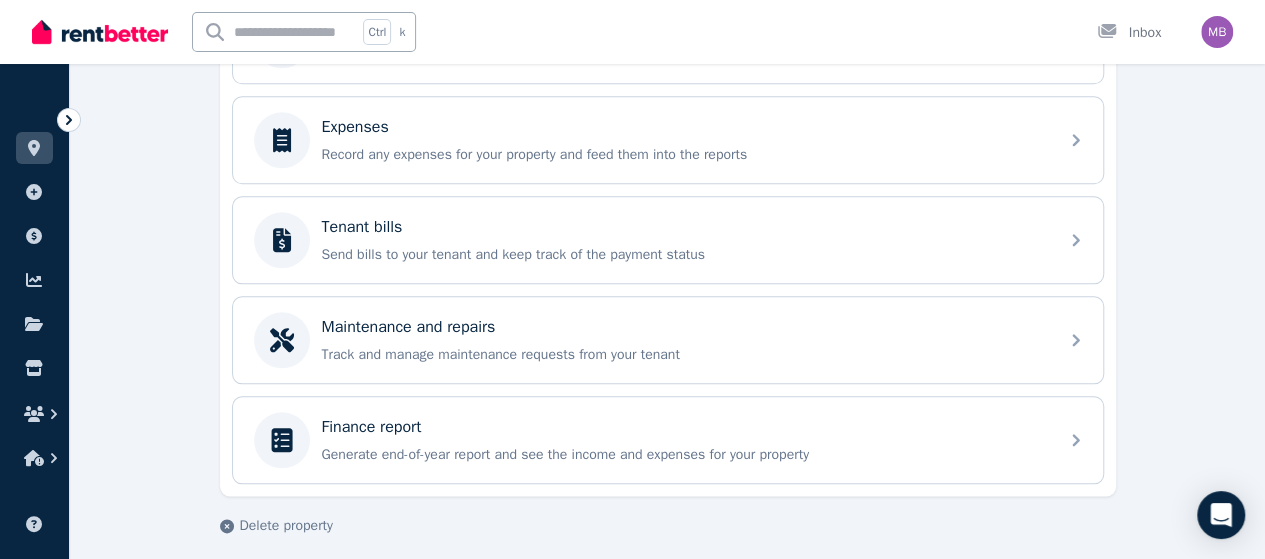 click 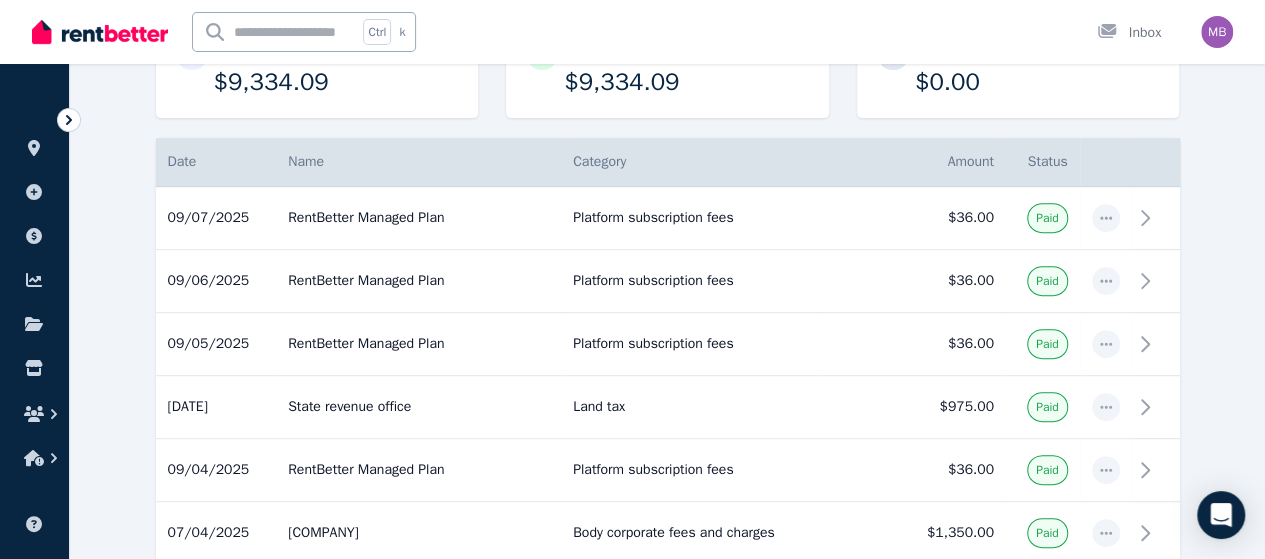 scroll, scrollTop: 319, scrollLeft: 0, axis: vertical 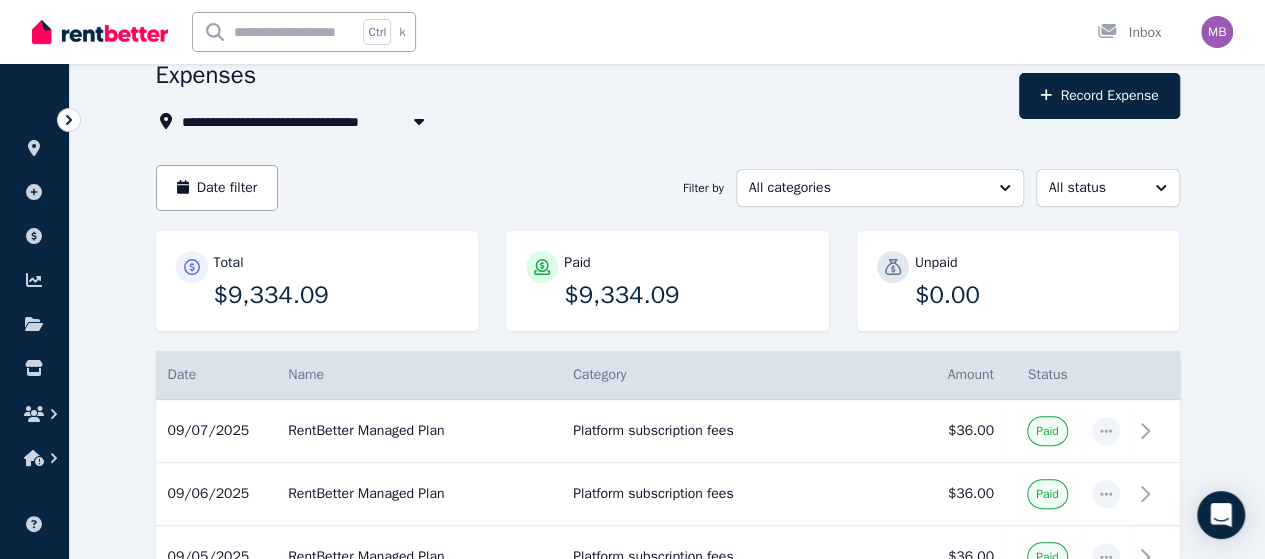 click on "Date filter" at bounding box center (217, 188) 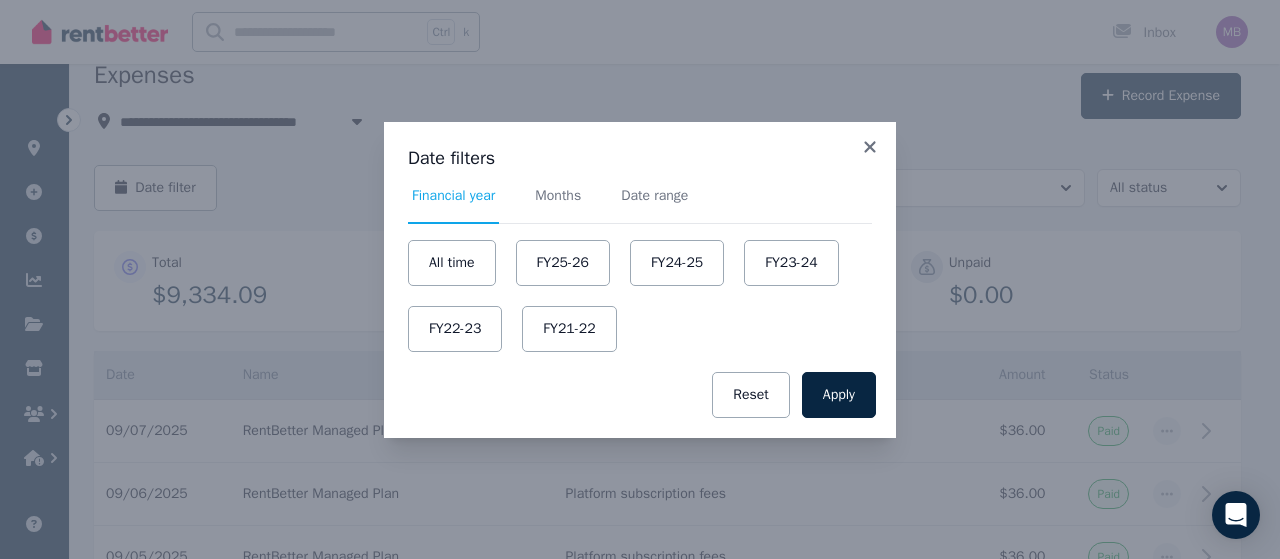 click on "FY24-25" at bounding box center (677, 263) 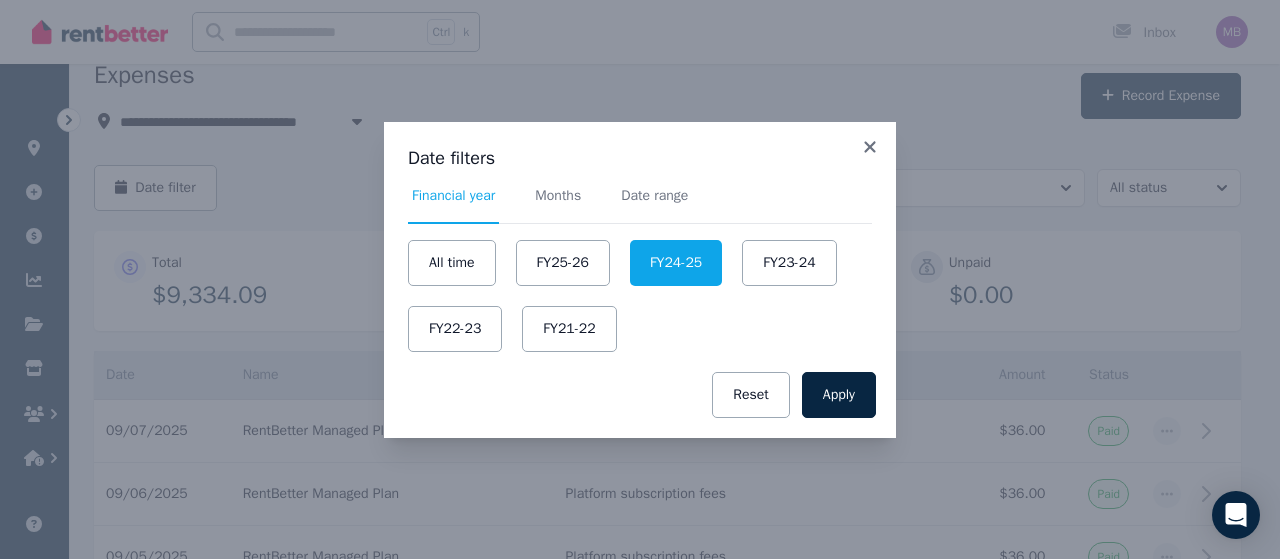 click on "Apply" at bounding box center (839, 395) 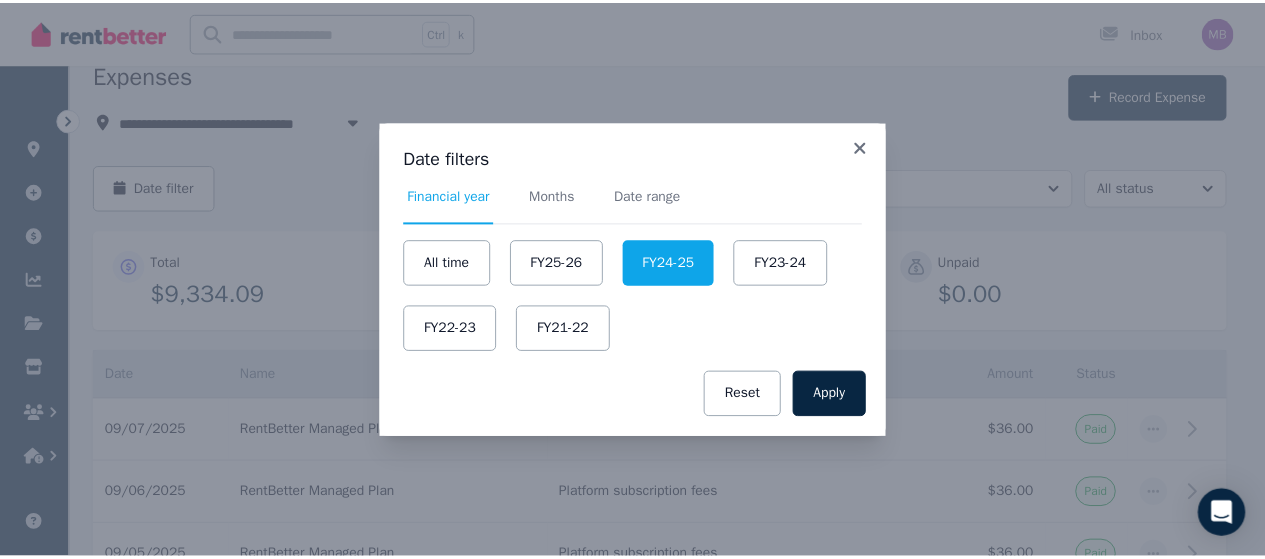 scroll, scrollTop: 0, scrollLeft: 0, axis: both 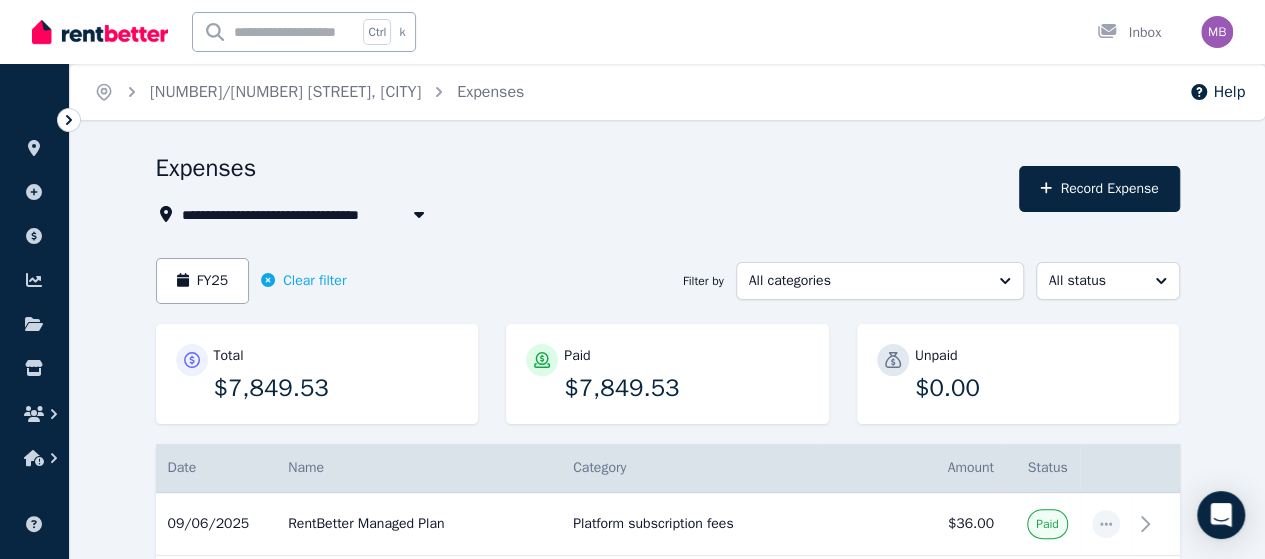 click 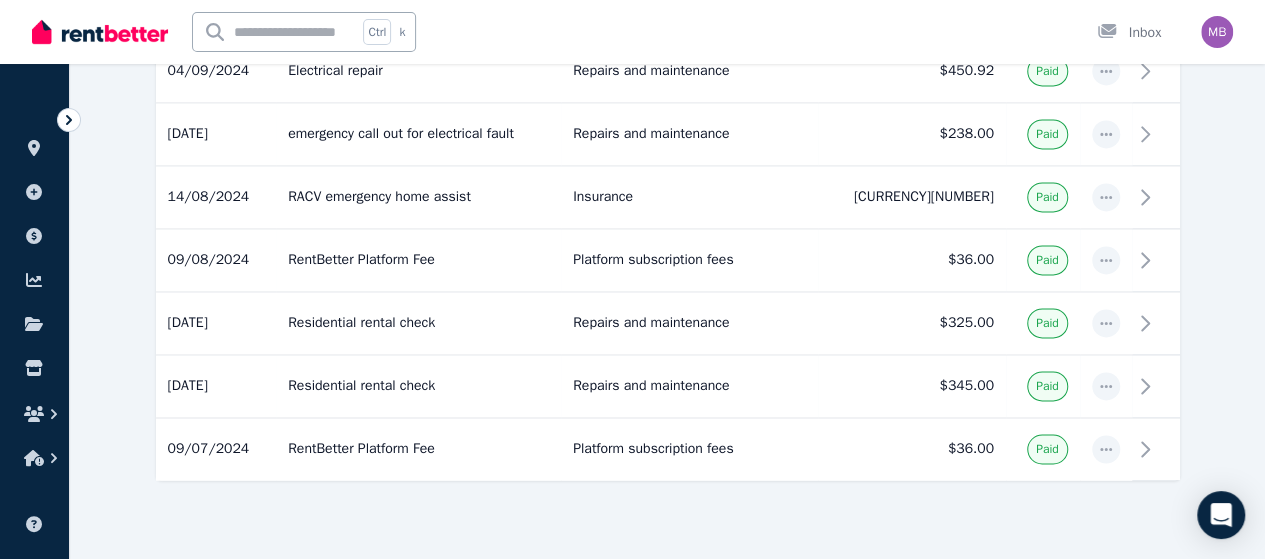 scroll, scrollTop: 1404, scrollLeft: 0, axis: vertical 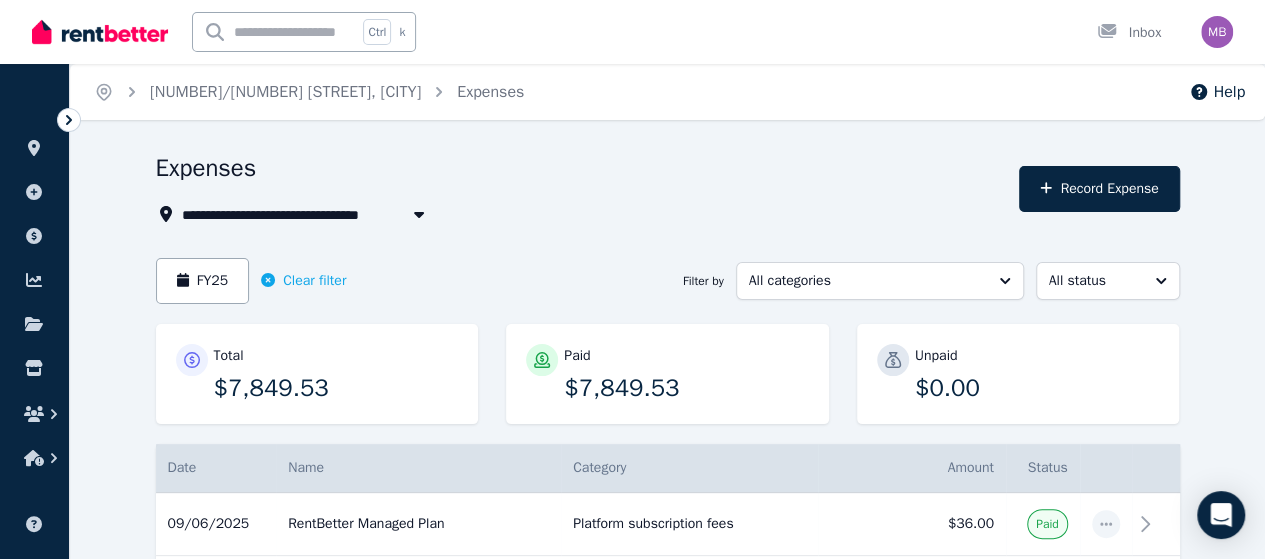 click 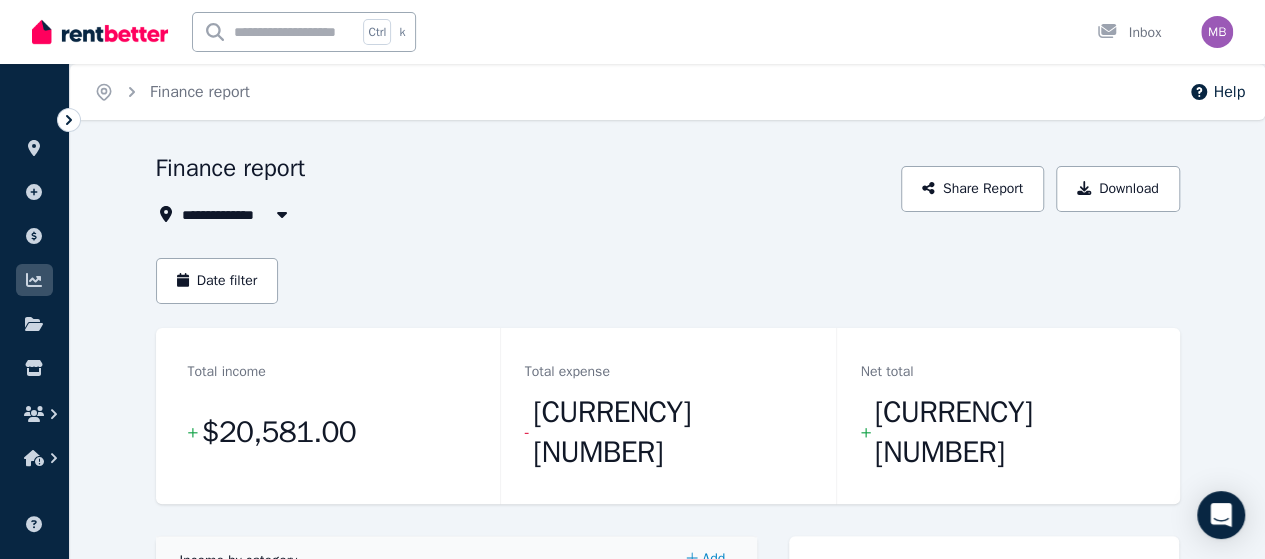 click 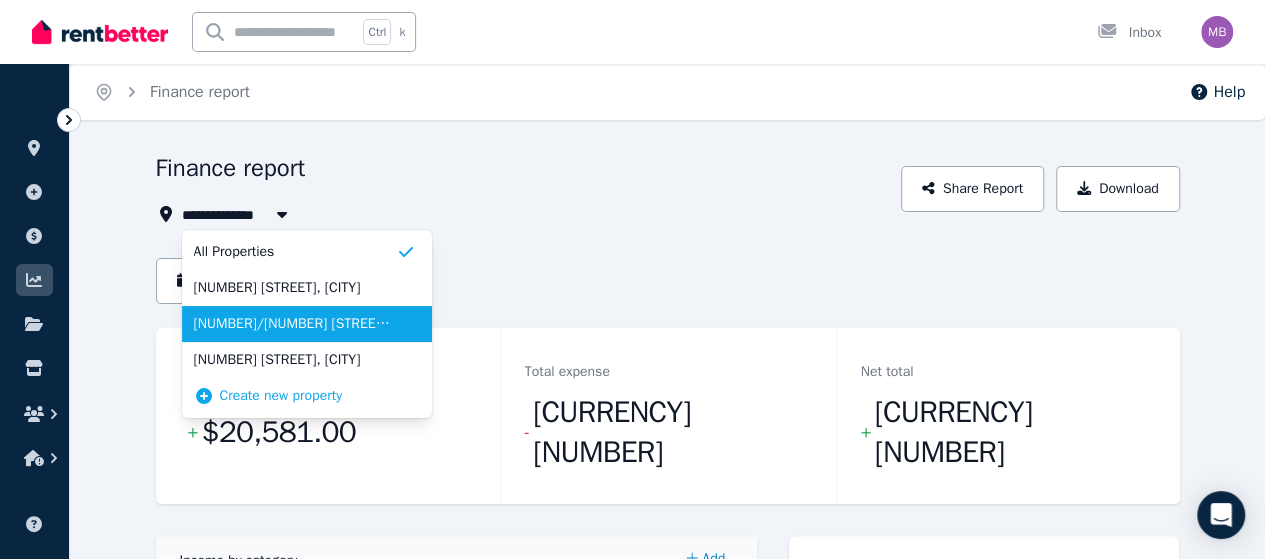 click on "[NUMBER]/[NUMBER] [STREET], [CITY]" at bounding box center (295, 324) 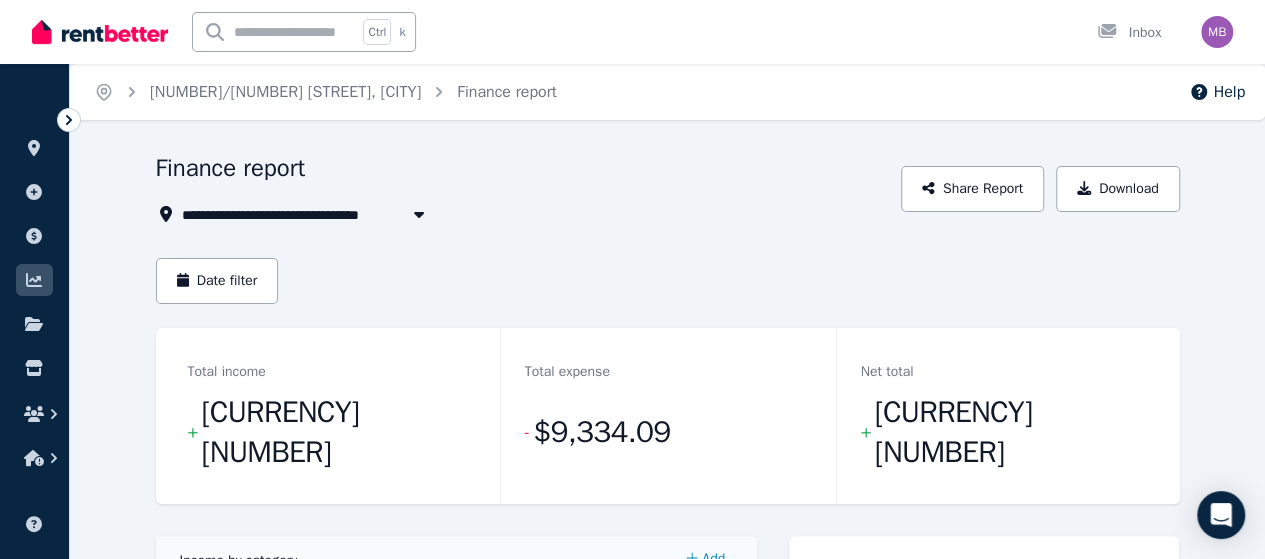 click on "Date filter" at bounding box center (217, 281) 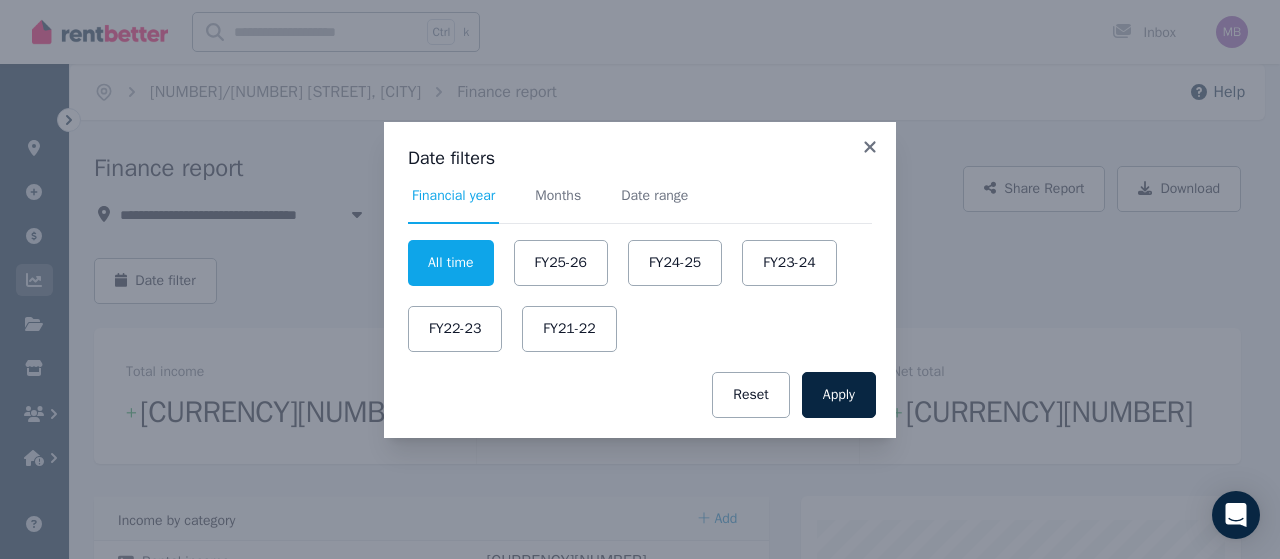 click on "FY24-25" at bounding box center (675, 263) 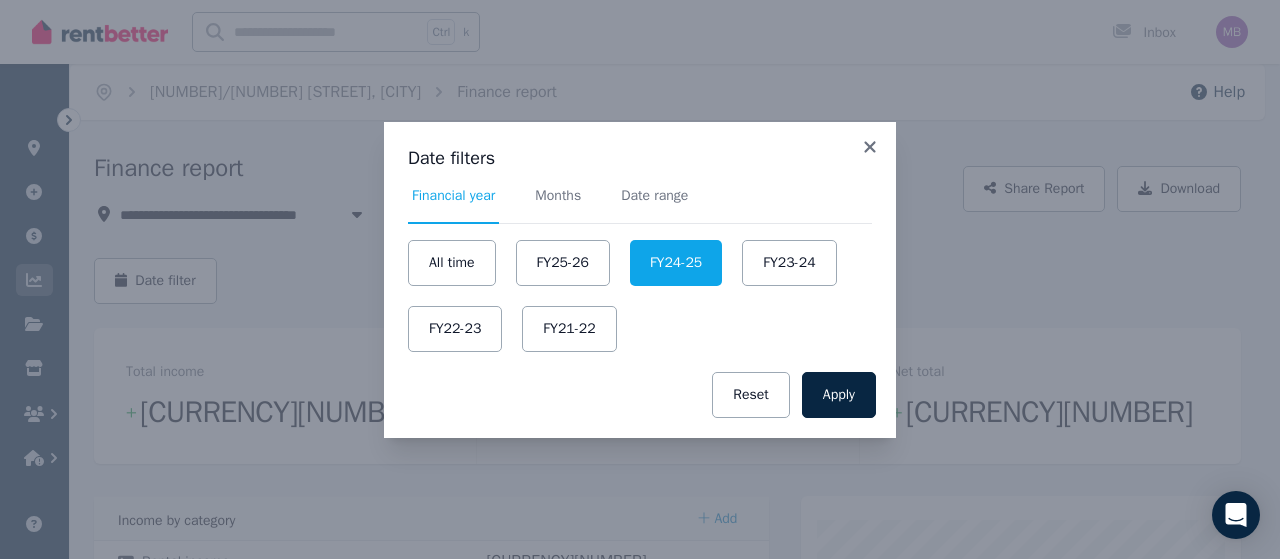 click on "Apply" at bounding box center (839, 395) 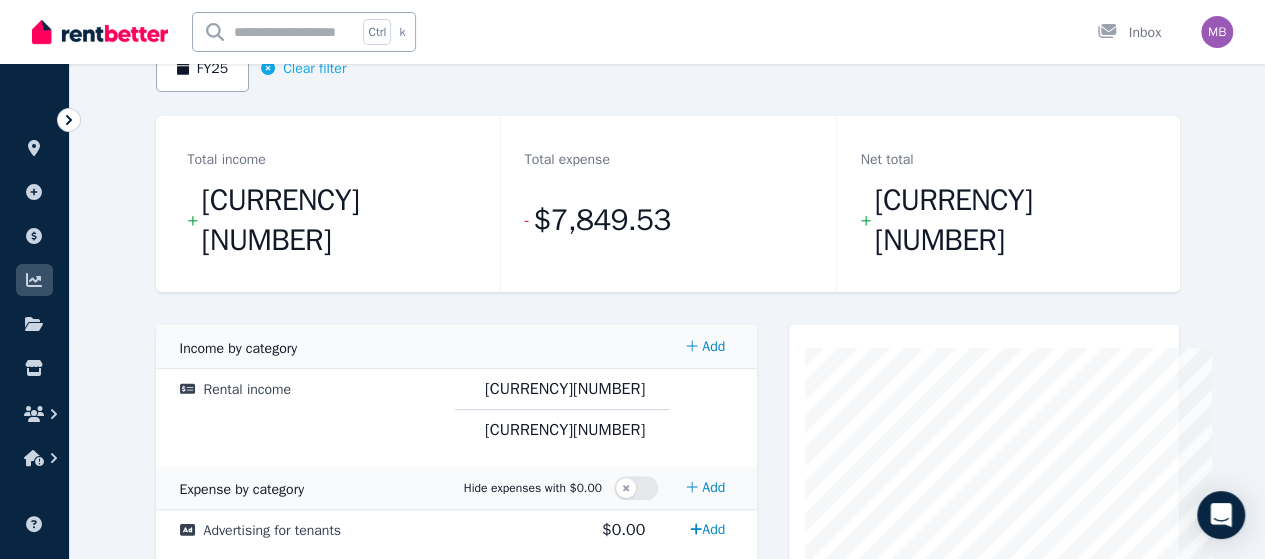 scroll, scrollTop: 386, scrollLeft: 0, axis: vertical 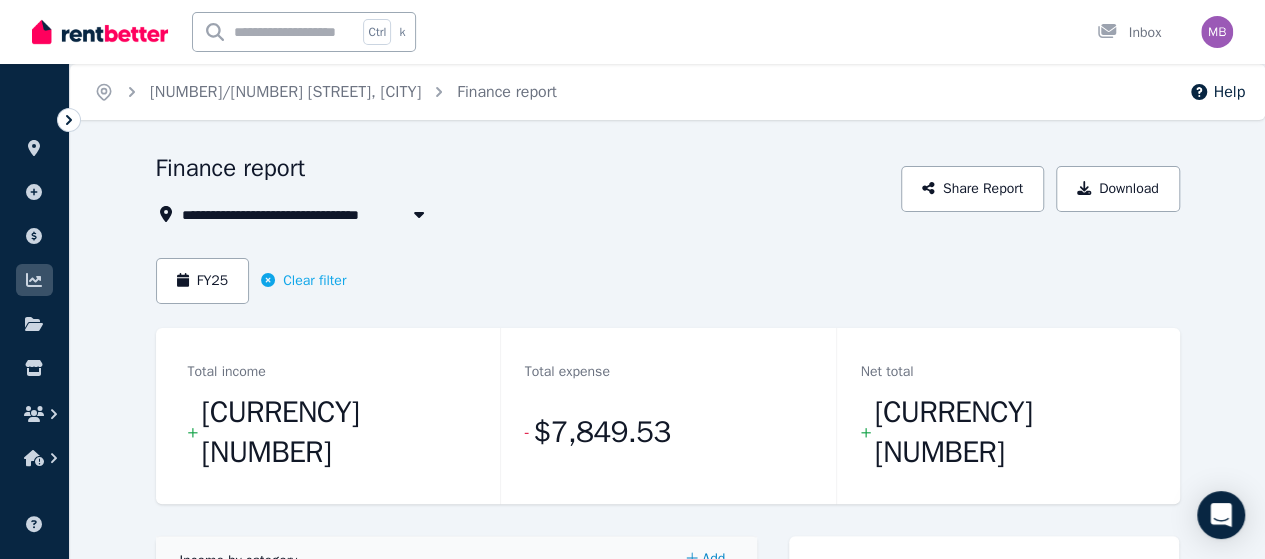 click 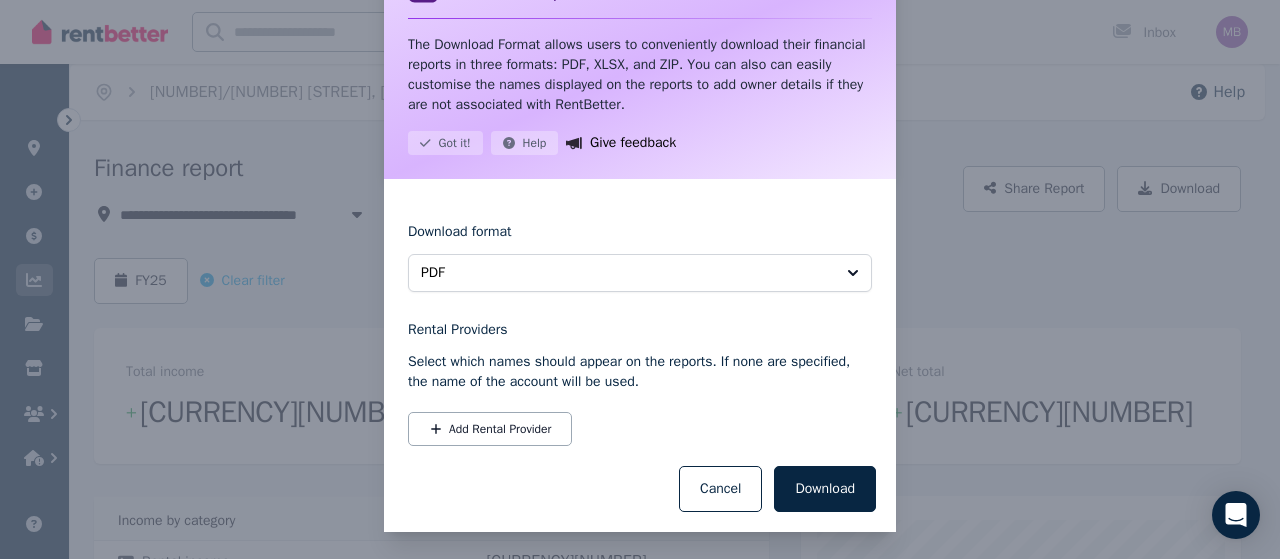 scroll, scrollTop: 81, scrollLeft: 0, axis: vertical 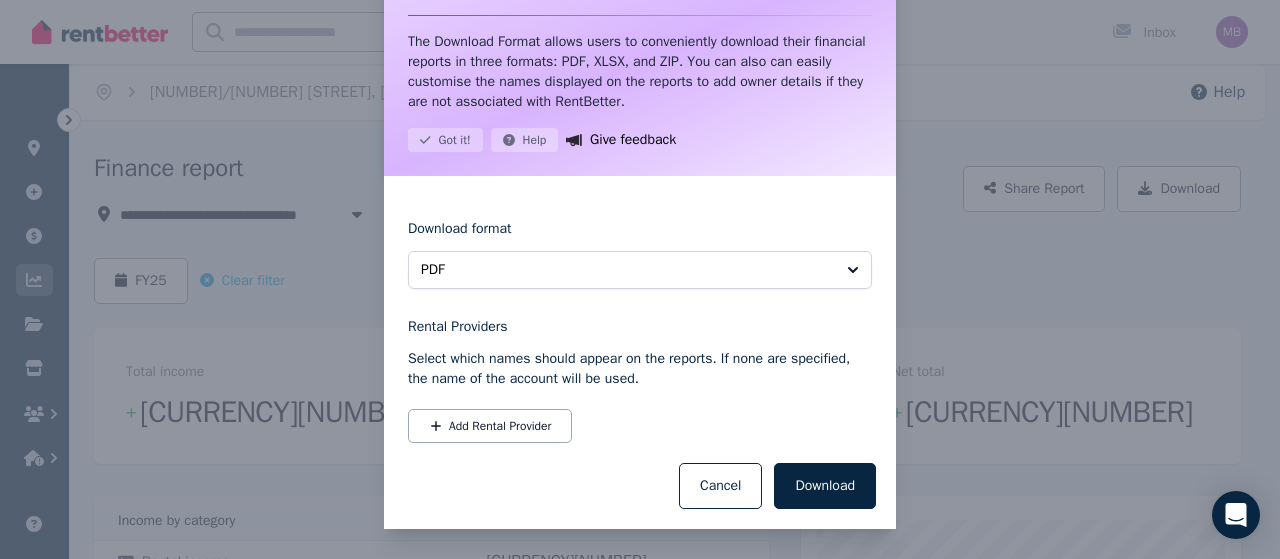 click on "Download" at bounding box center [825, 486] 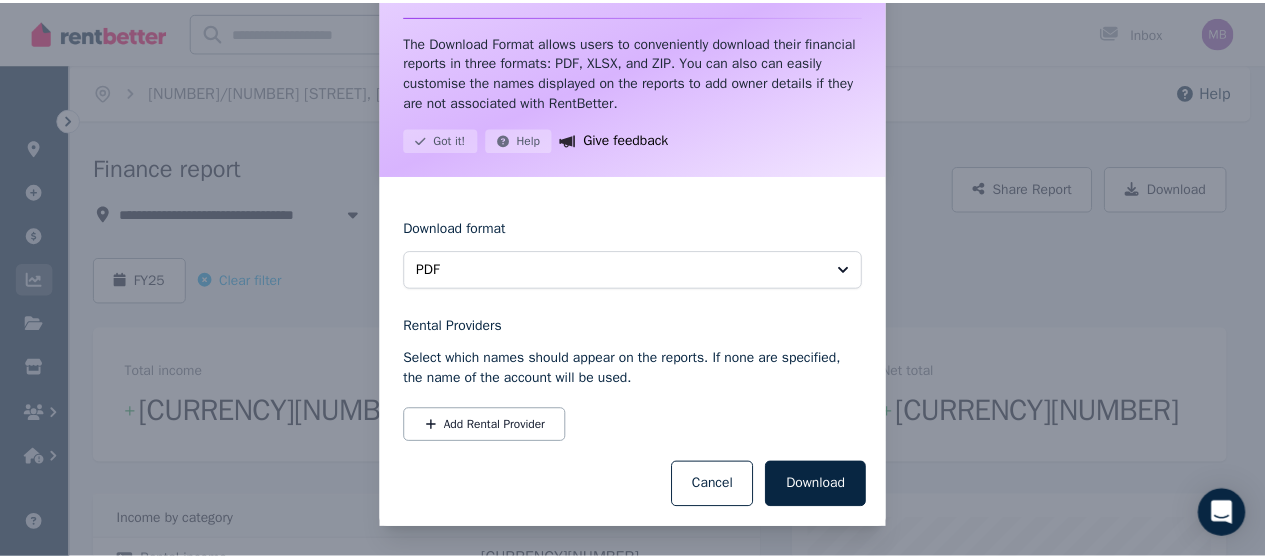scroll, scrollTop: 56, scrollLeft: 0, axis: vertical 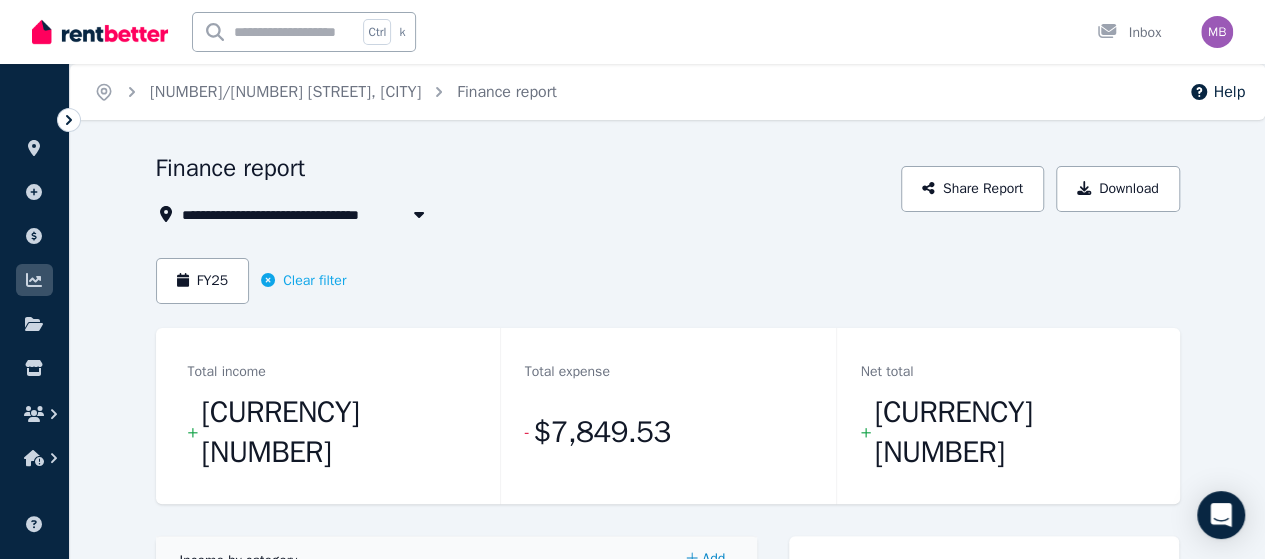drag, startPoint x: 365, startPoint y: 207, endPoint x: 297, endPoint y: 234, distance: 73.1642 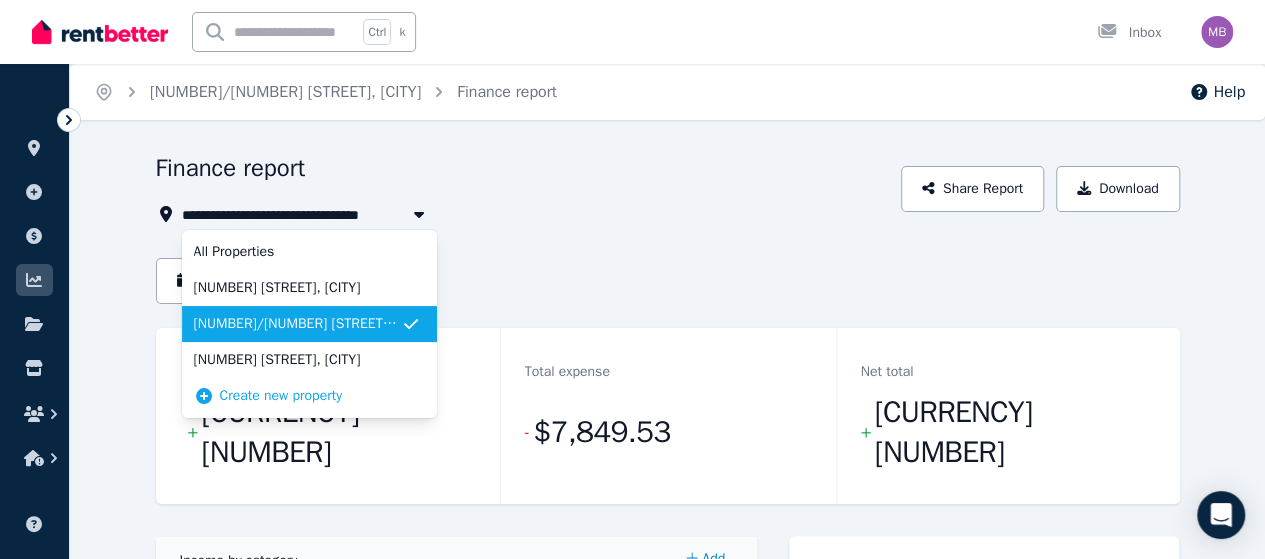 click on "**********" at bounding box center [523, 214] 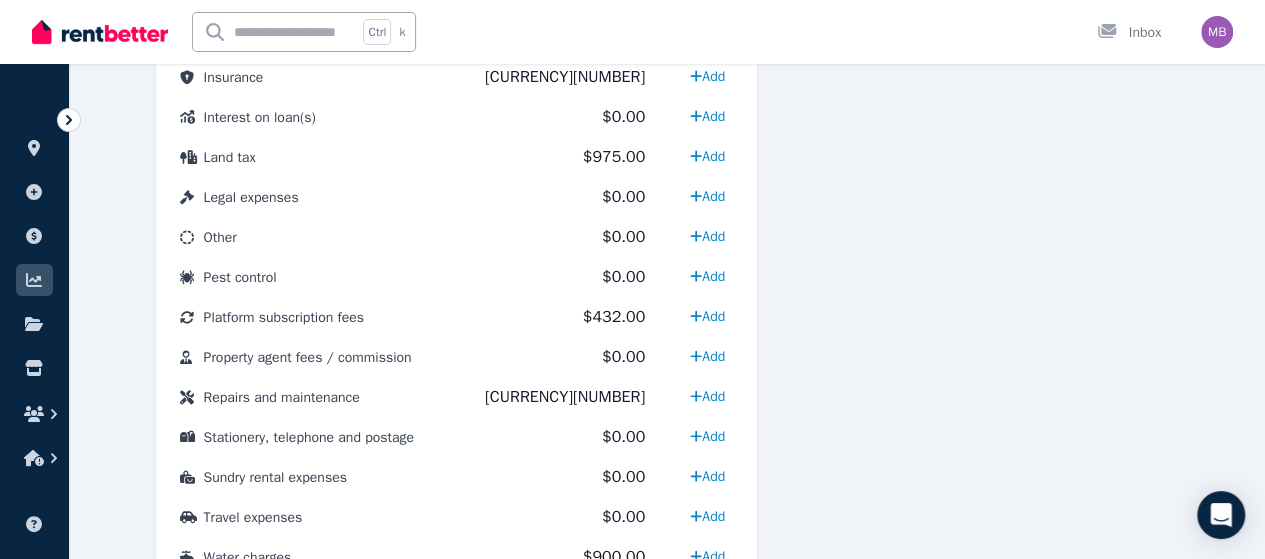 scroll, scrollTop: 1190, scrollLeft: 0, axis: vertical 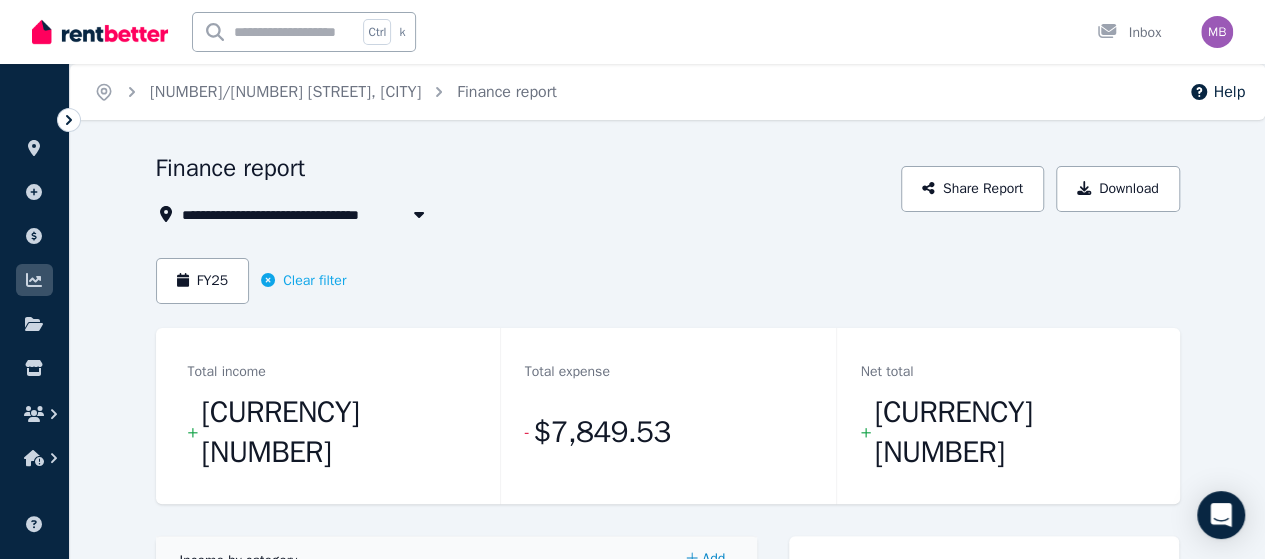 click 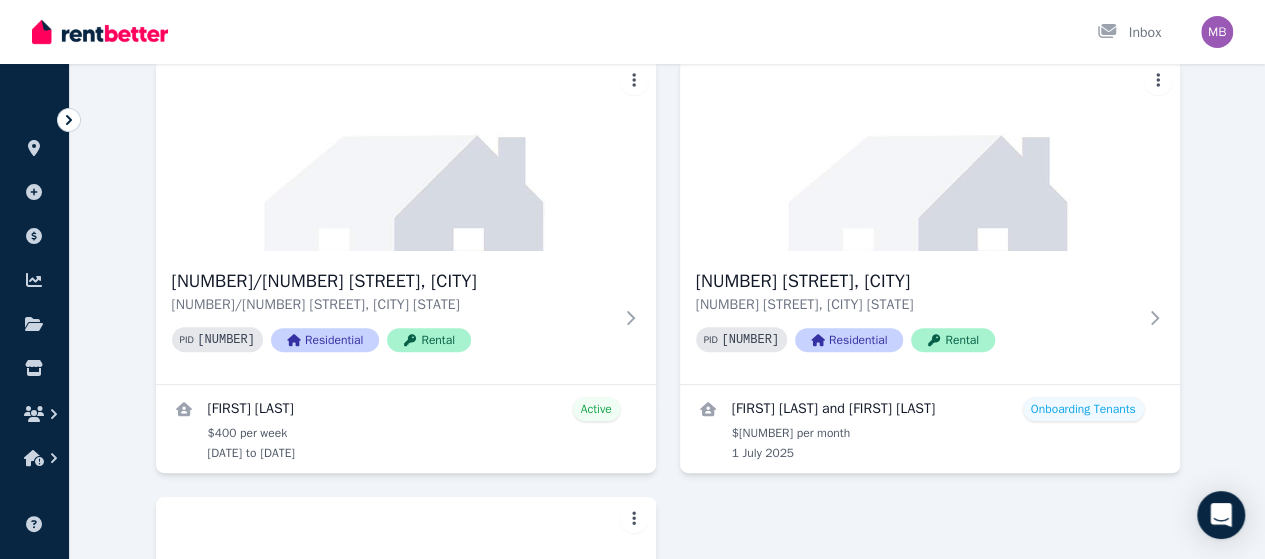 scroll, scrollTop: 146, scrollLeft: 0, axis: vertical 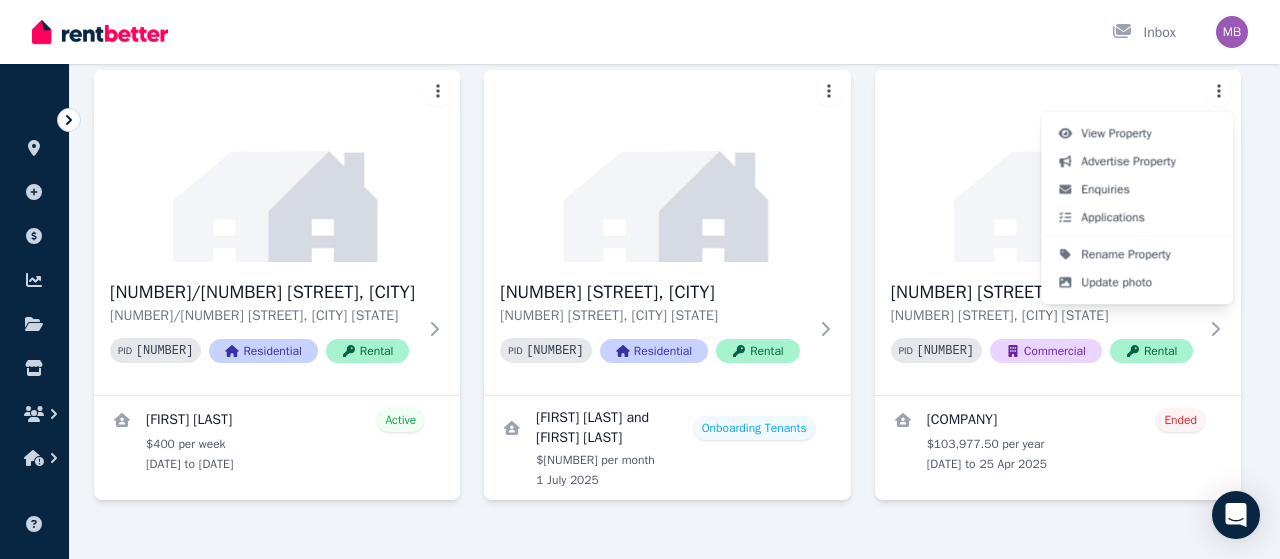 click on "Open main menu Inbox Open user menu ORGANISE Properties Add property Payments Finance report Documents Marketplace Help centre Refer a friend Account settings Your profile [FIRST] [LAST] Home Properties Help Search properties Filter Name (A-Z) Add Property [NUMBER]/[NUMBER] [STREET], [CITY] [NUMBER]/[NUMBER] [STREET], [CITY] [STATE] PID   [NUMBER] Residential Rental [FIRST] [LAST] [FIRST] [LAST] Active $[NUMBER] per week [DATE] to [DATE] [NUMBER] [STREET], [CITY] [NUMBER] [STREET], [CITY] [STATE] PID   [NUMBER] Residential Rental [FIRST] [LAST] and [FIRST] [LAST] Onboarding Tenants $[NUMBER] per month [DATE] [NUMBER] [STREET], [CITY] [NUMBER] [STREET], [CITY] [STATE] PID   [NUMBER] Commercial Rental [COMPANY] Ended $[NUMBER] per year [DATE] to [DATE] /portal
View Property Advertise Property Enquiries Applications Rename Property Update photo" at bounding box center [640, 133] 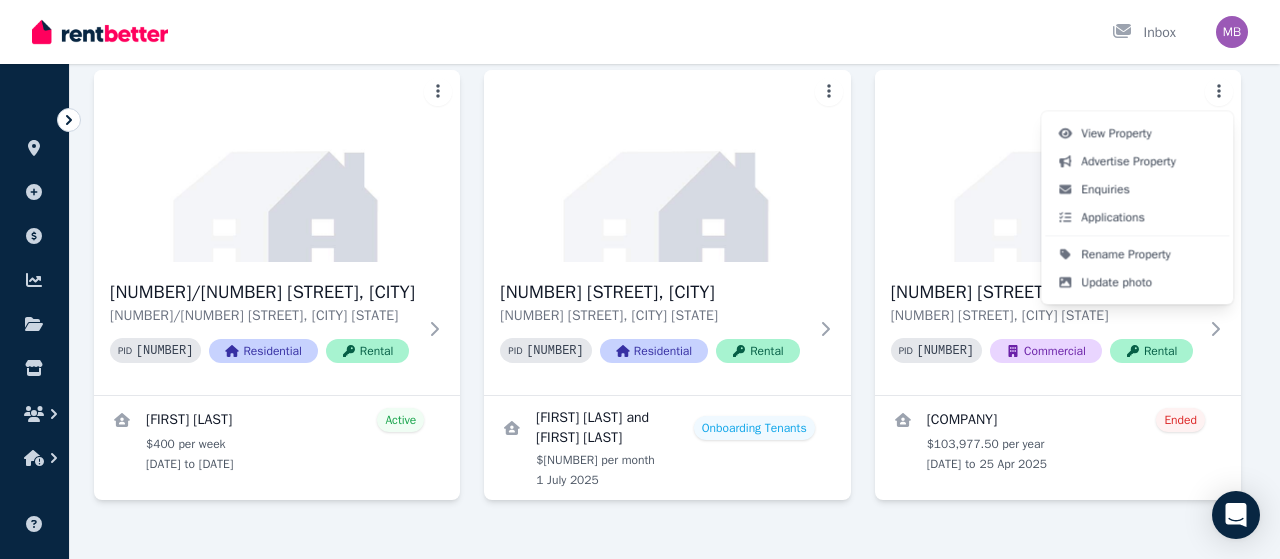 click on "Open main menu Inbox Open user menu ORGANISE Properties Add property Payments Finance report Documents Marketplace Help centre Refer a friend Account settings Your profile [FIRST] [LAST] Home Properties Help Search properties Filter Name (A-Z) Add Property [NUMBER]/[NUMBER] [STREET], [CITY] [NUMBER]/[NUMBER] [STREET], [CITY] [STATE] PID   [NUMBER] Residential Rental [FIRST] [LAST] [FIRST] [LAST] Active $[NUMBER] per week [DATE] to [DATE] [NUMBER] [STREET], [CITY] [NUMBER] [STREET], [CITY] [STATE] PID   [NUMBER] Residential Rental [FIRST] [LAST] and [FIRST] [LAST] Onboarding Tenants $[NUMBER] per month [DATE] [NUMBER] [STREET], [CITY] [NUMBER] [STREET], [CITY] [STATE] PID   [NUMBER] Commercial Rental [COMPANY] Ended $[NUMBER] per year [DATE] to [DATE] /portal
View Property Advertise Property Enquiries Applications Rename Property Update photo" at bounding box center (640, 133) 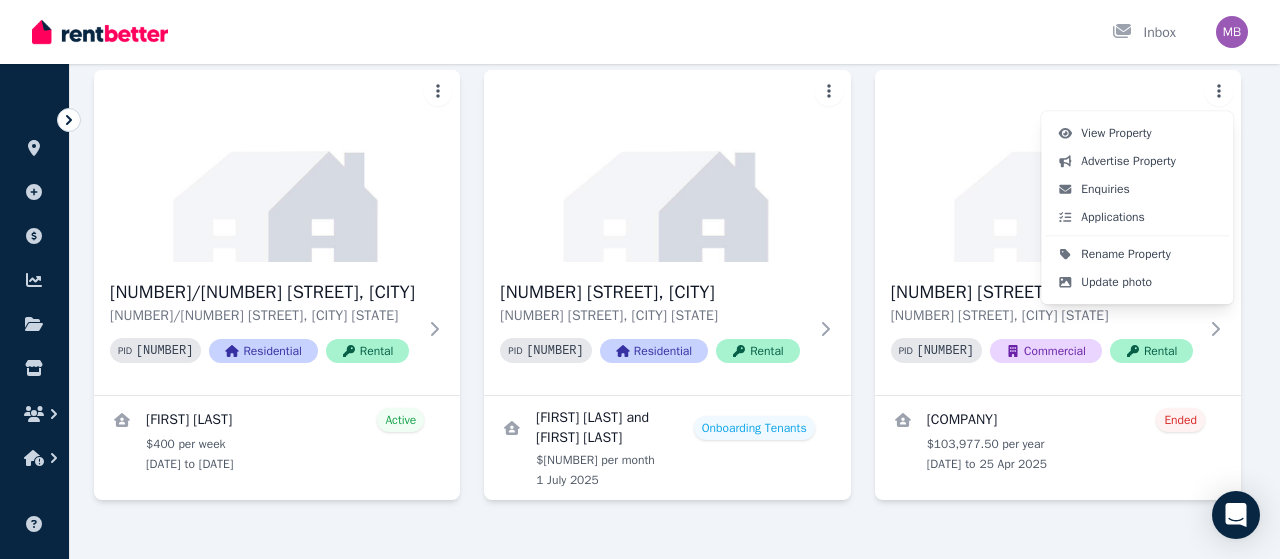 click on "Open main menu Inbox Open user menu ORGANISE Properties Add property Payments Finance report Documents Marketplace Help centre Refer a friend Account settings Your profile [FIRST] [LAST] Home Properties Help Search properties Filter Name (A-Z) Add Property [NUMBER]/[NUMBER] [STREET], [CITY] [NUMBER]/[NUMBER] [STREET], [CITY] [STATE] PID   [NUMBER] Residential Rental [FIRST] [LAST] [FIRST] [LAST] Active $[NUMBER] per week [DATE] to [DATE] [NUMBER] [STREET], [CITY] [NUMBER] [STREET], [CITY] [STATE] PID   [NUMBER] Residential Rental [FIRST] [LAST] and [FIRST] [LAST] Onboarding Tenants $[NUMBER] per month [DATE] [NUMBER] [STREET], [CITY] [NUMBER] [STREET], [CITY] [STATE] PID   [NUMBER] Commercial Rental [COMPANY] Ended $[NUMBER] per year [DATE] to [DATE] /portal
View Property Advertise Property Enquiries Applications Rename Property Update photo" at bounding box center [640, 133] 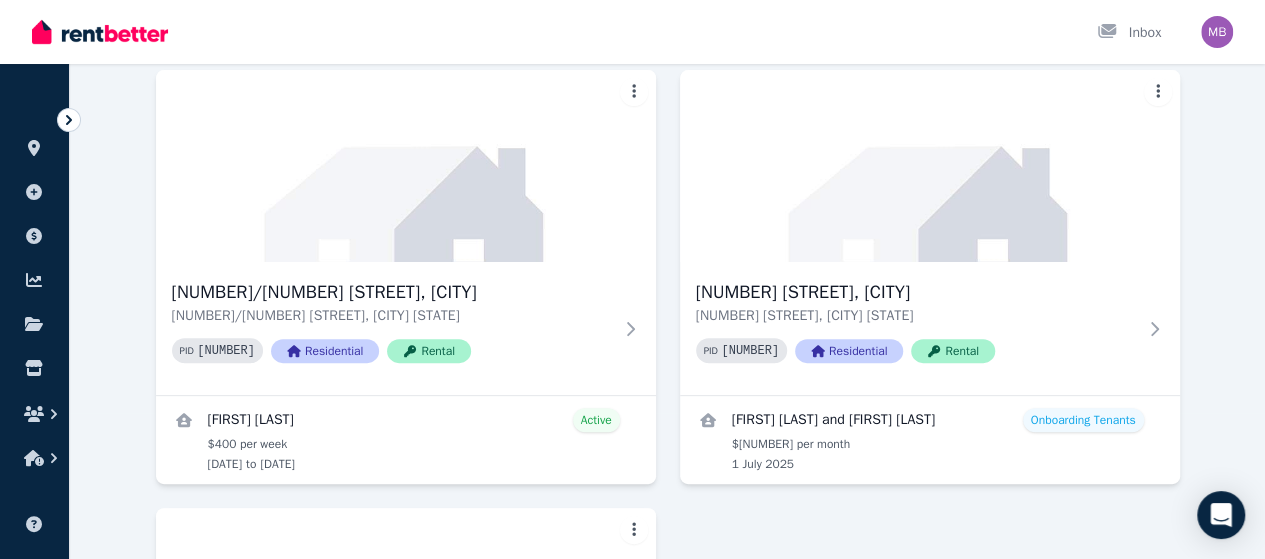 click on "Residential" at bounding box center (325, 351) 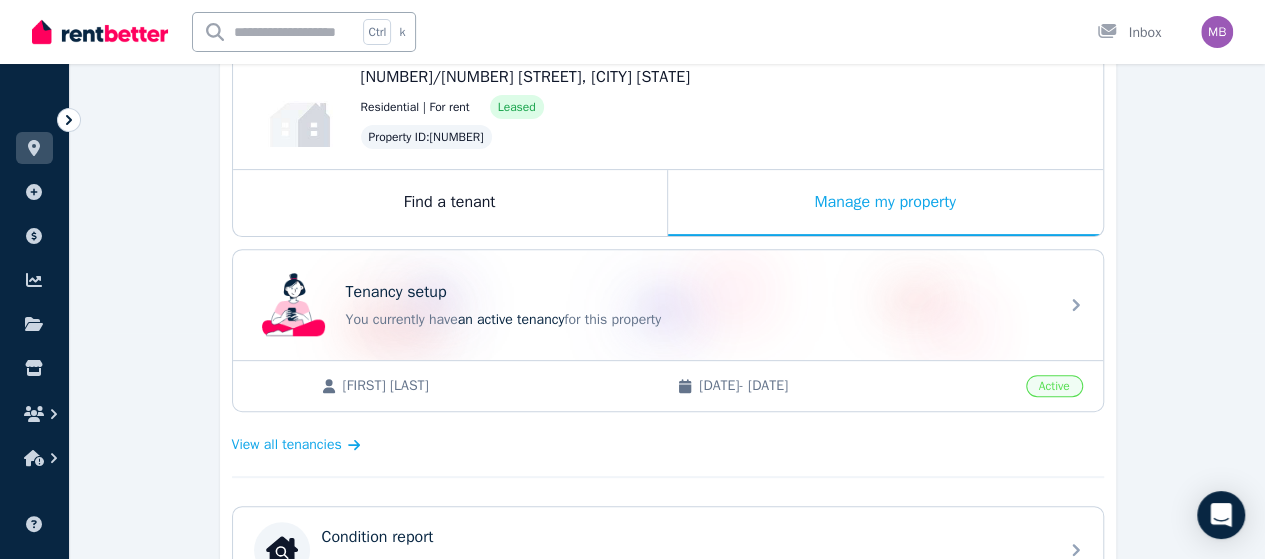 scroll, scrollTop: 306, scrollLeft: 0, axis: vertical 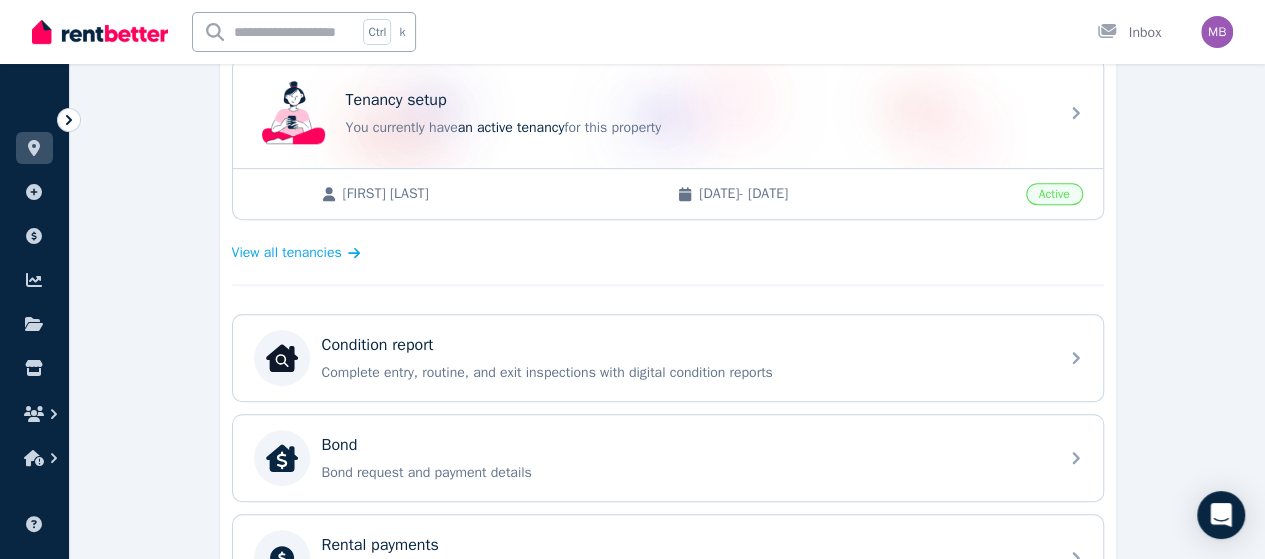 click on "View all tenancies" at bounding box center (287, 253) 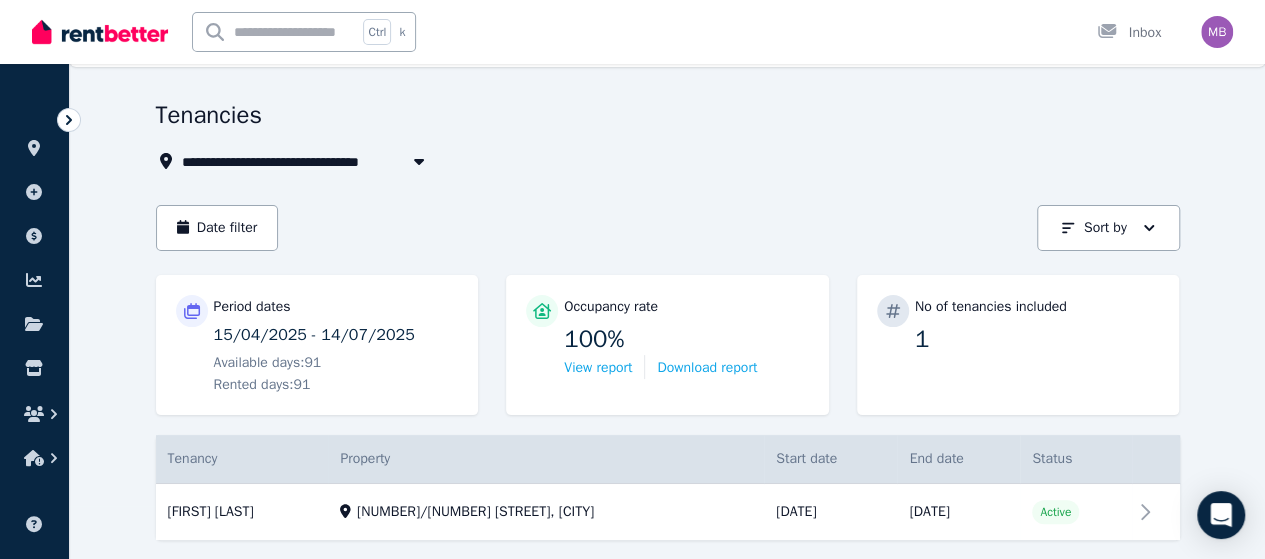 scroll, scrollTop: 104, scrollLeft: 0, axis: vertical 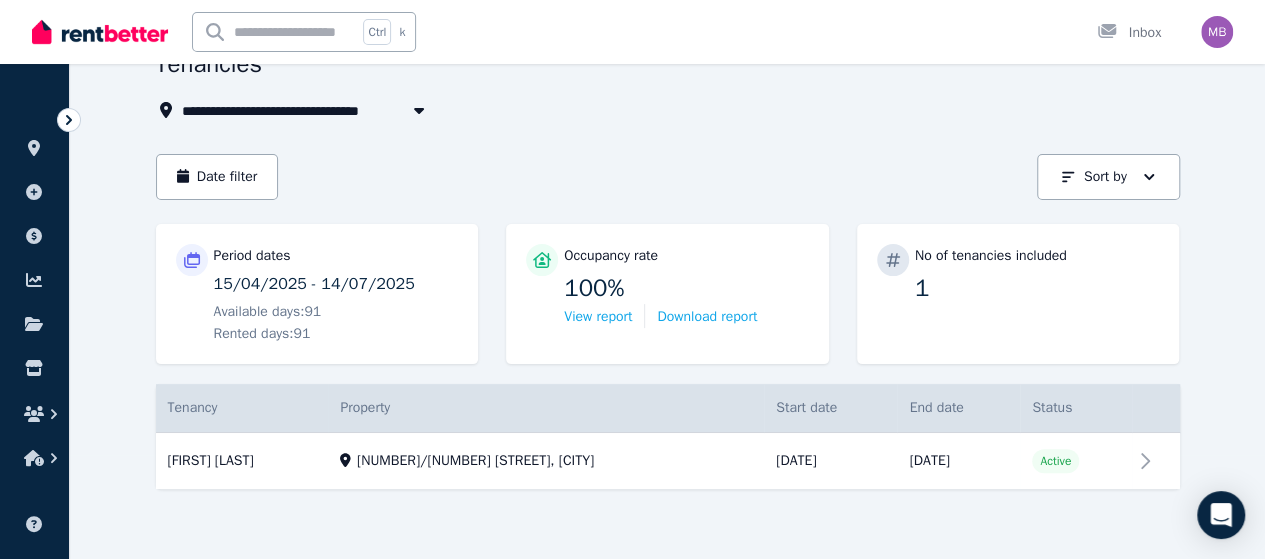 click on "View property details" at bounding box center [668, 461] 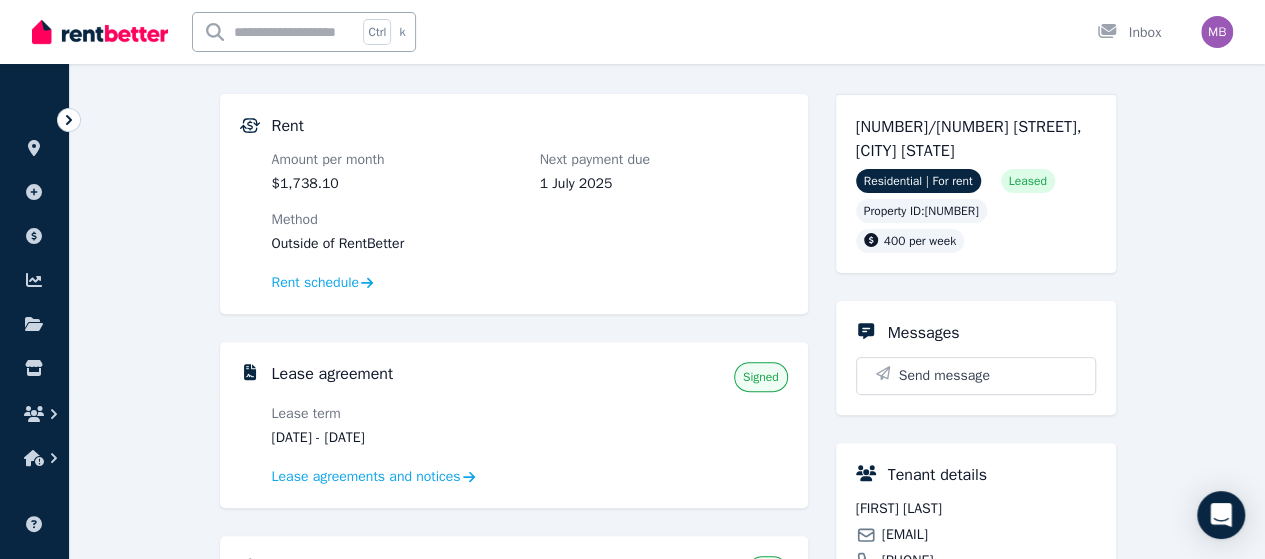 scroll, scrollTop: 165, scrollLeft: 0, axis: vertical 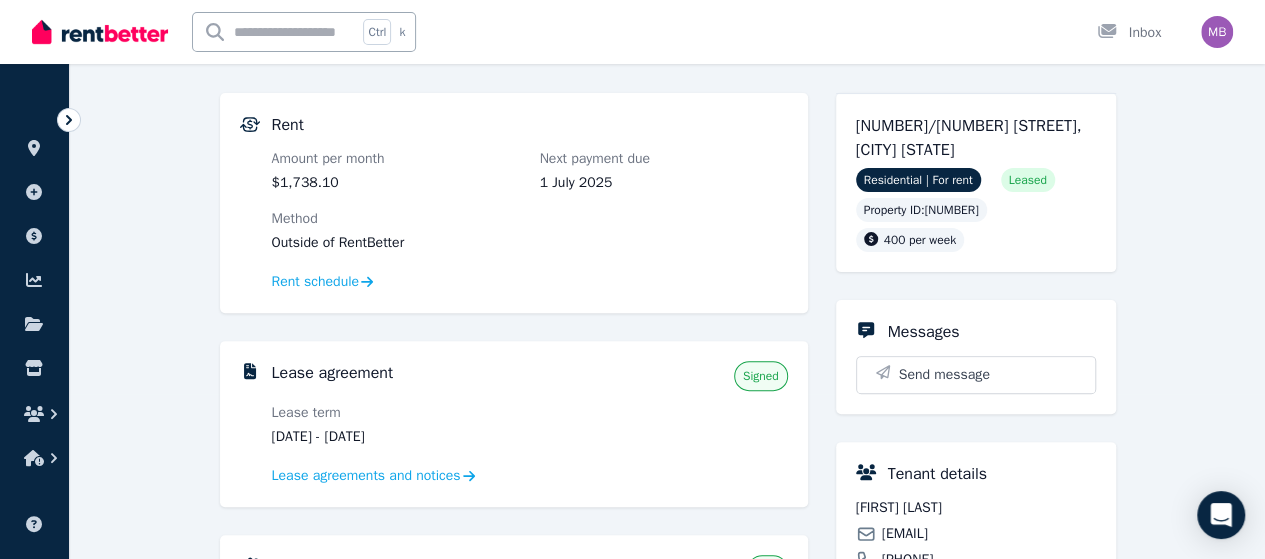 click on "Lease agreements and notices" at bounding box center [366, 476] 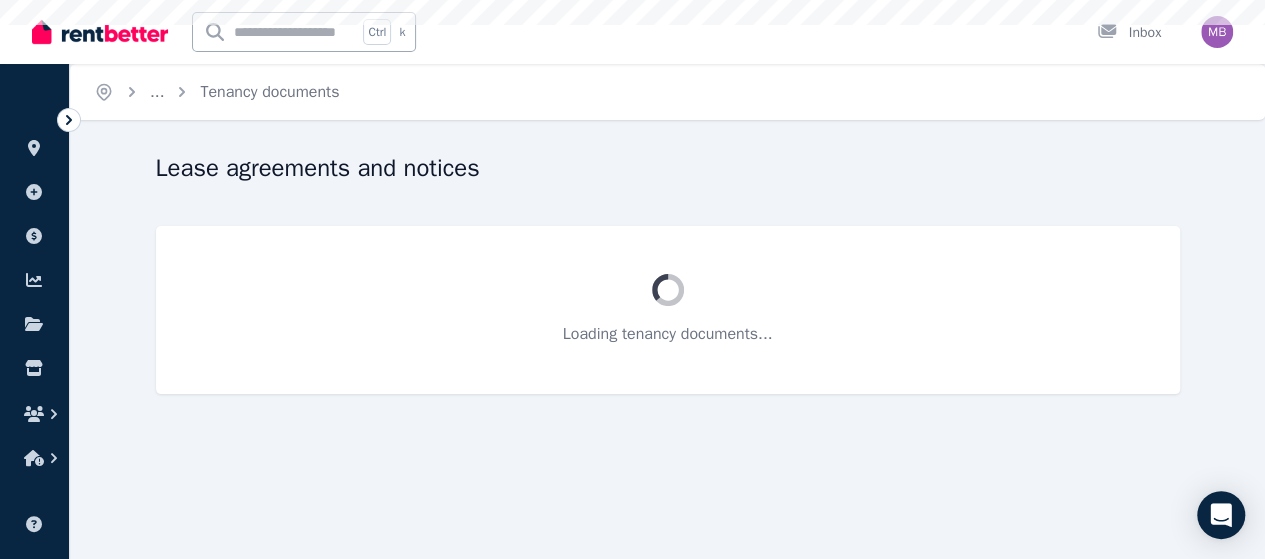 scroll, scrollTop: 0, scrollLeft: 0, axis: both 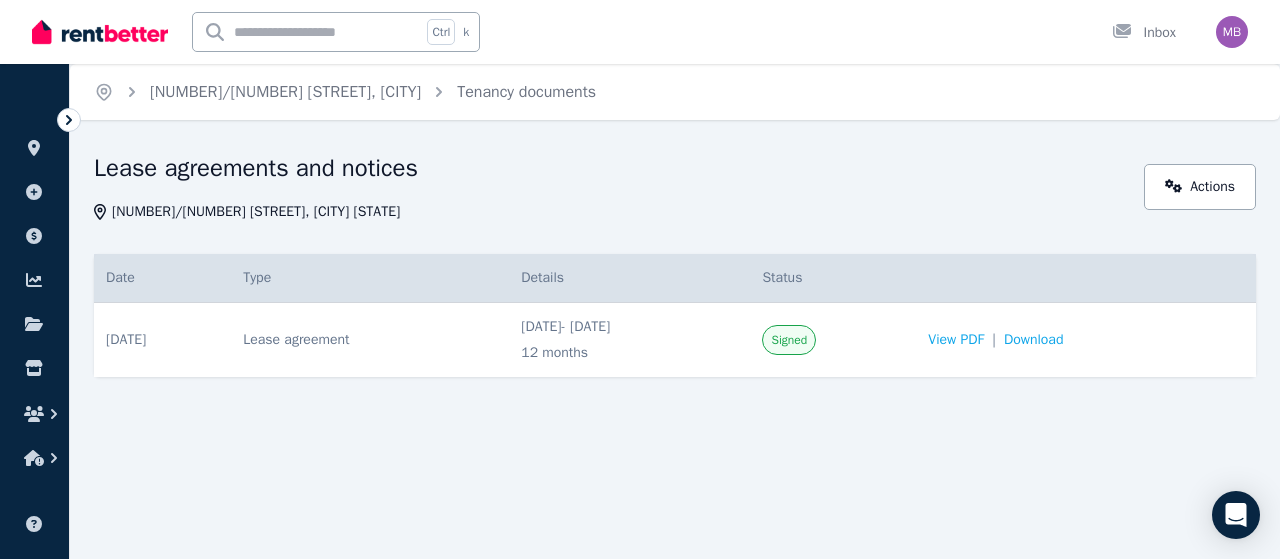 click on "Actions" at bounding box center [1200, 187] 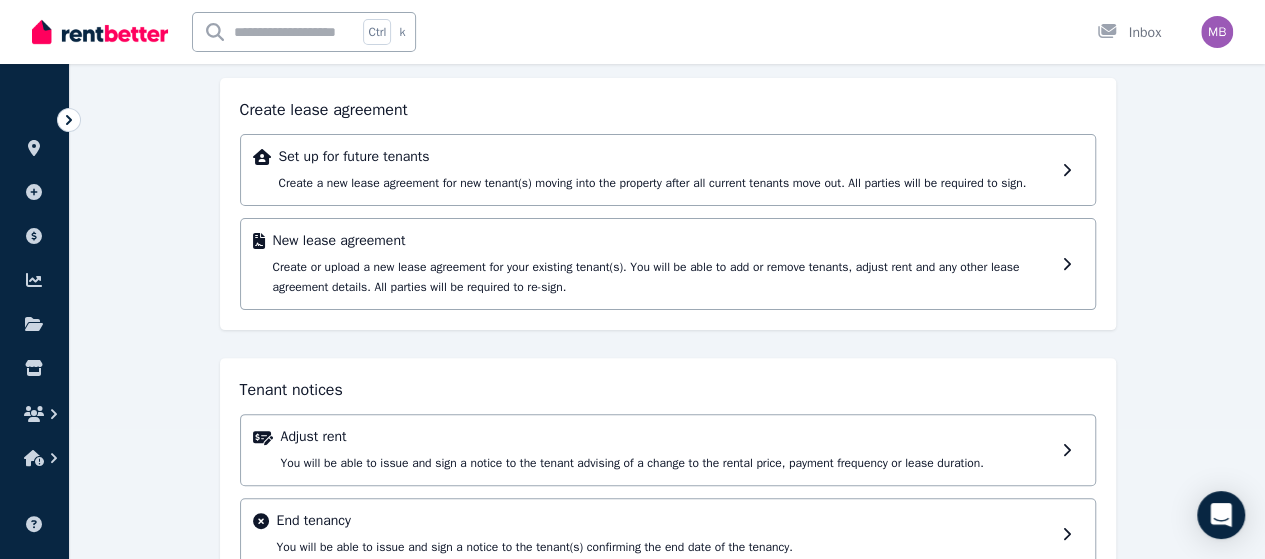 scroll, scrollTop: 0, scrollLeft: 0, axis: both 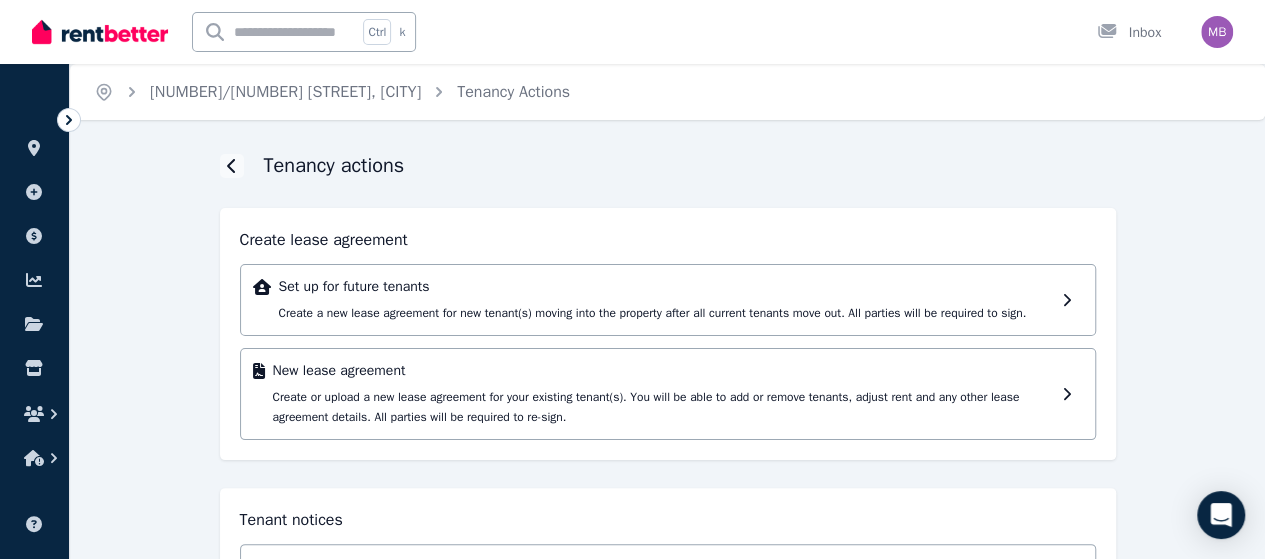 click at bounding box center [1072, 394] 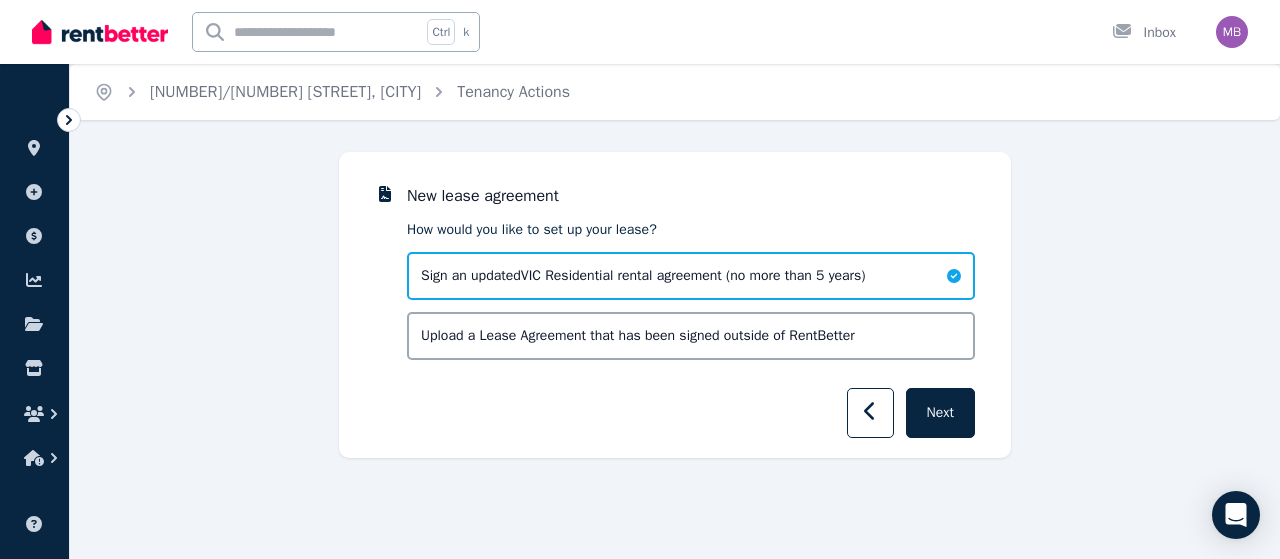 click on "Next" at bounding box center [940, 413] 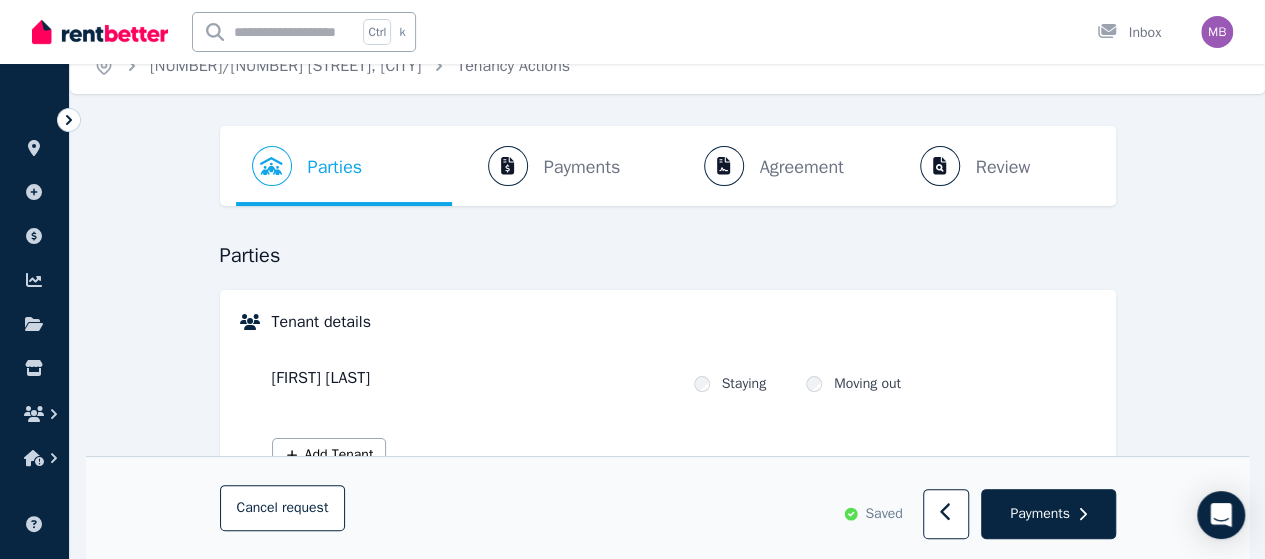 scroll, scrollTop: 0, scrollLeft: 0, axis: both 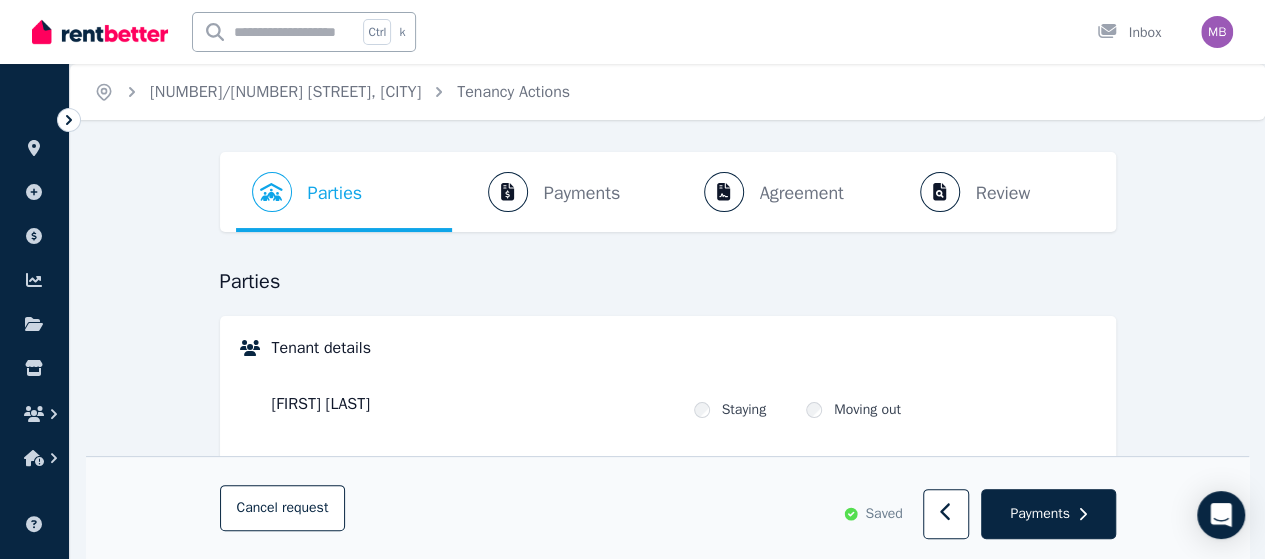 click on "Parties Rental provider and tenant details Payments Bond and rental payments Agreement Lease agreement Review Send tenancy details Step  1 / 4 :  Parties Parties Tenant details [FIRST] [LAST] Is this tenant staying? Staying Moving out Add Tenant Rental provider details These details will be included in your lease agreement, as well as shared with your Tenant in case they need to get in contact with you. Please note that changes to the Rental Providers will take effect immediately on this tenancy. [FIRST] [LAST] [EMAIL] [PHONE] [NUMBER] [STREET], [CITY] Property Owner Lease signer Edit | Remove Add Rental Provider Cancel request Saved Payments" at bounding box center (667, 647) 